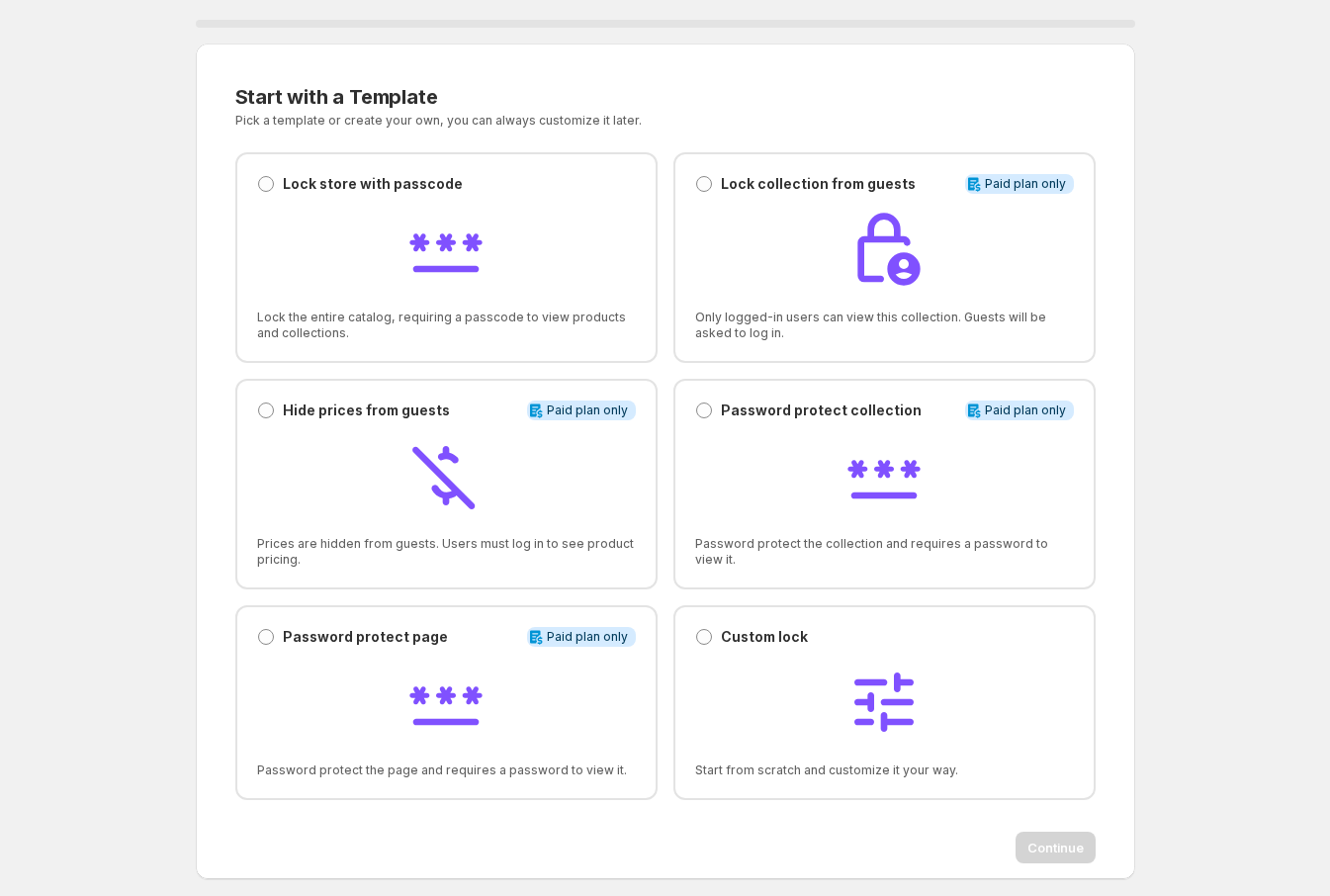 scroll, scrollTop: 0, scrollLeft: 0, axis: both 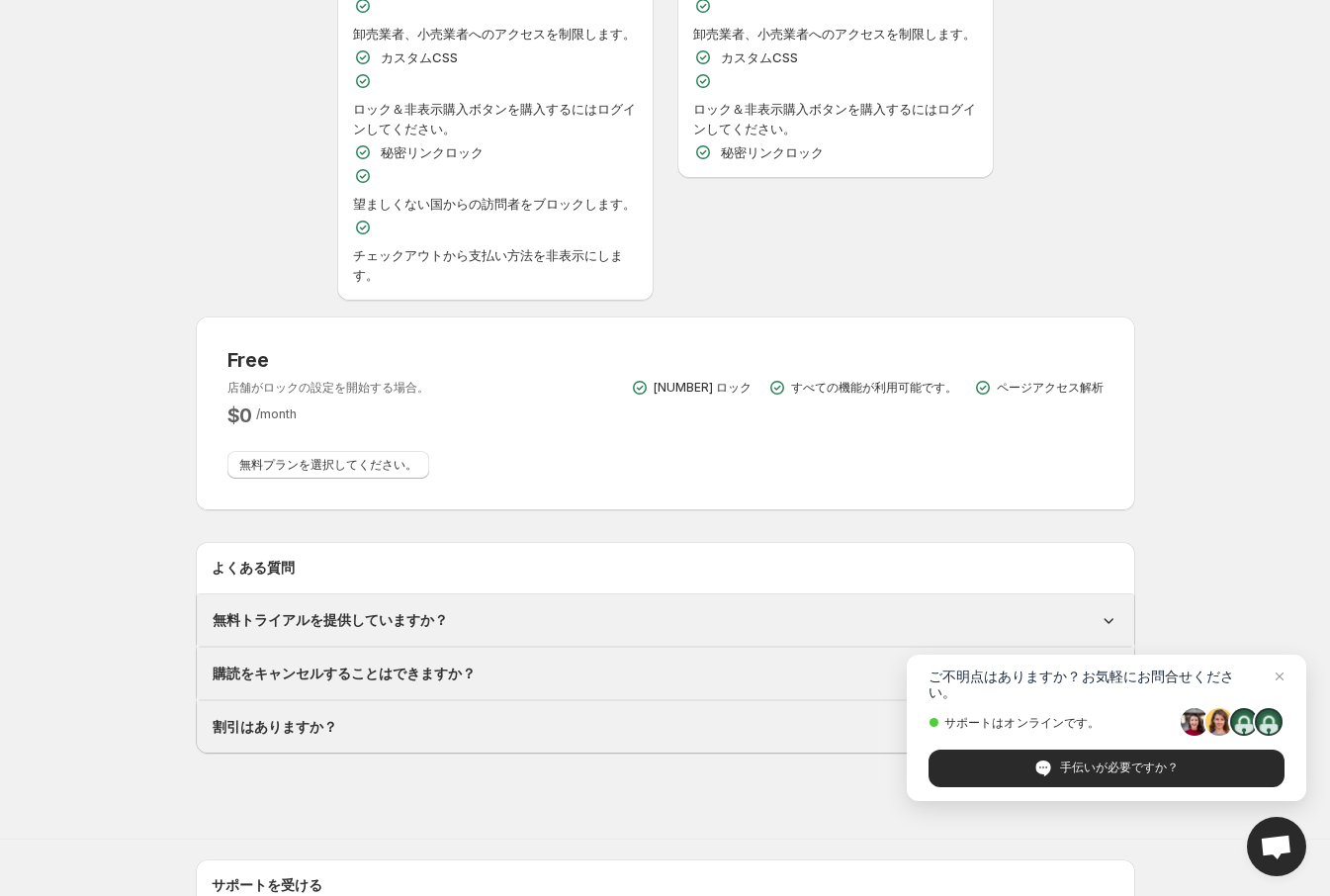 drag, startPoint x: 127, startPoint y: 557, endPoint x: 138, endPoint y: 526, distance: 32.89377 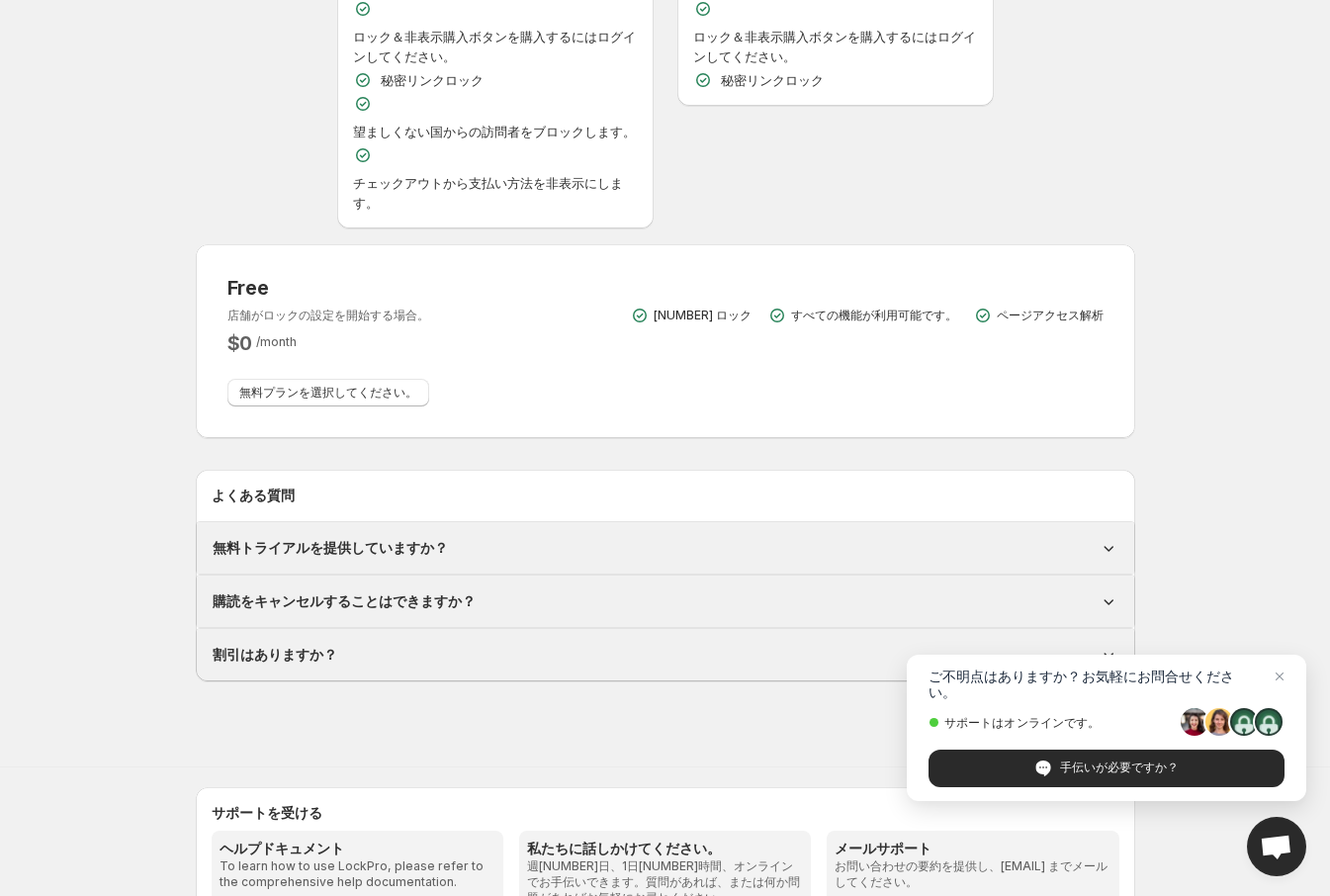 scroll, scrollTop: 549, scrollLeft: 0, axis: vertical 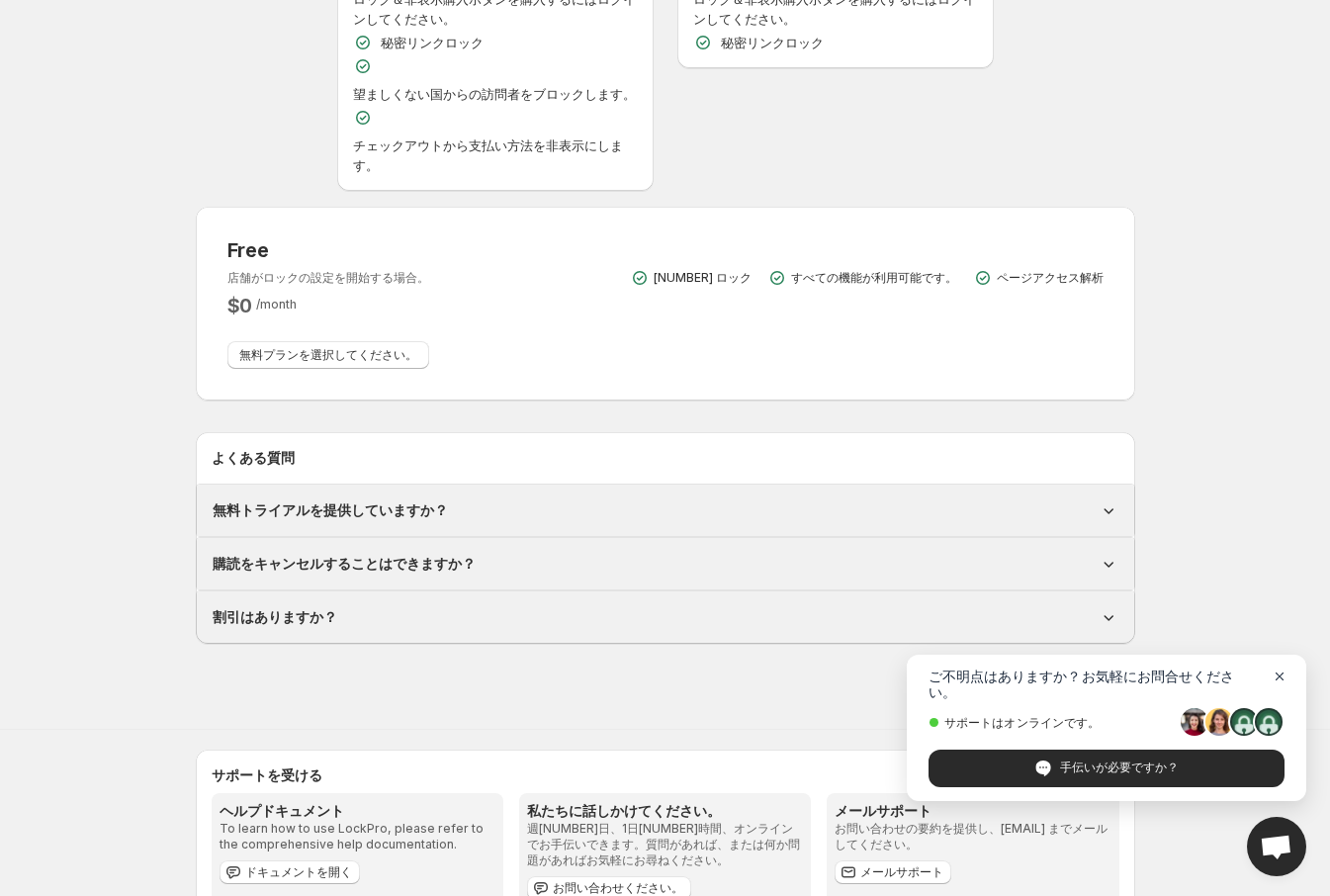 click at bounding box center [1280, 676] 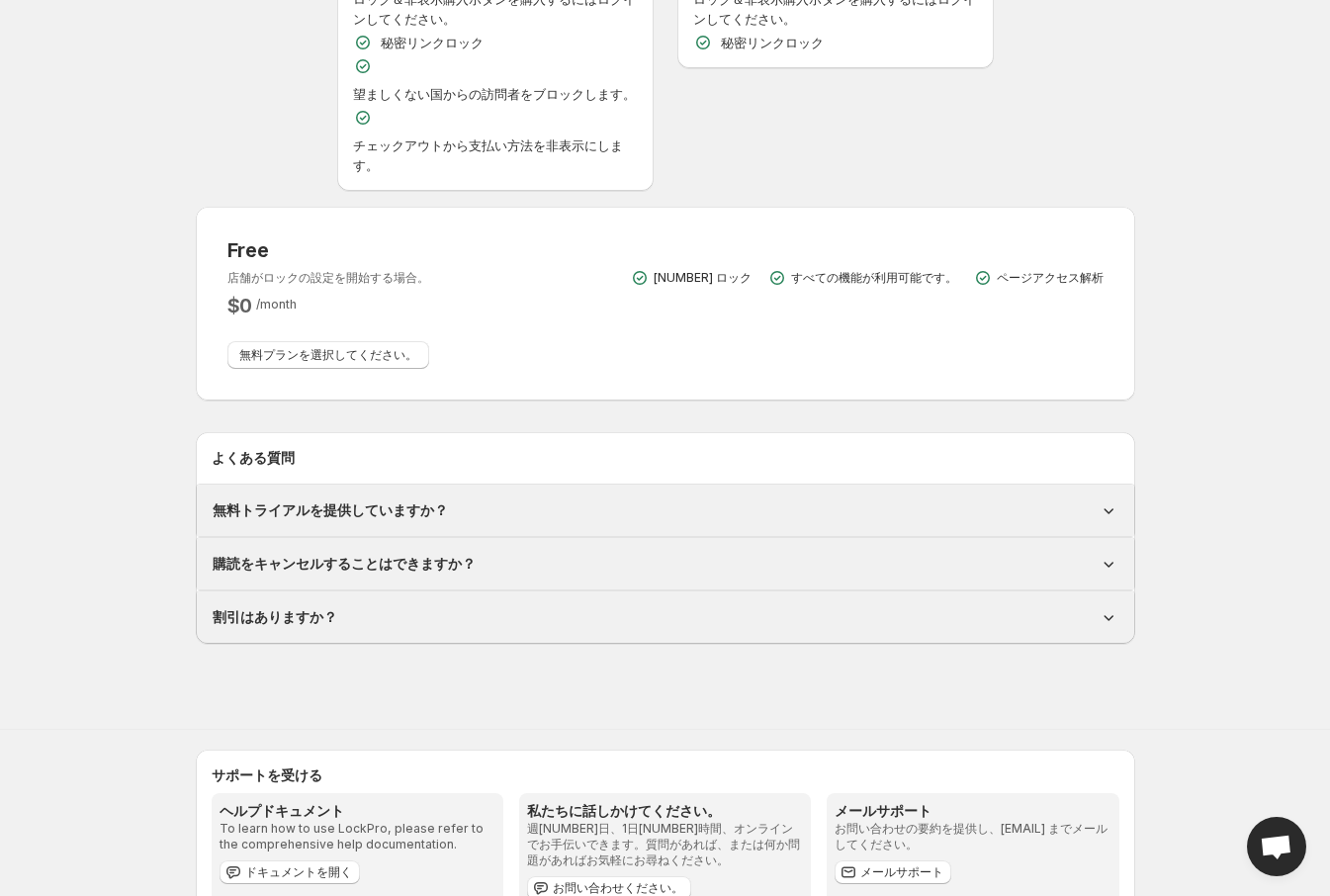 click on "Cancel もっと行動 Cancel Advanced 7日間の無料トライアルが利用可能です。 $ 14.99 /  month Let's start a 7-day trial. 訪問者から商品の価格を非表示にします。 商品、コレクション、ブログ、ページを非表示にする パスワードで保護されたB2Bページがロックされています。 卸売業者、小売業者へのアクセスを制限します。 カスタムCSS ロック＆非表示購入ボタンを購入するにはログインしてください。 秘密リンクロック 望ましくない国からの訪問者をブロックします。 チェックアウトから支払い方法を非表示にします。 Basic 7日間の無料トライアルが利用可能です。 $ 6.99 /  month Let's start a 7-day trial. 訪問者から商品の価格を非表示にします。 商品、コレクション、ブログ、ページを非表示にする パスワードで保護されたB2Bページがロックされています。 カスタムCSS Free $ 0" at bounding box center (665, 65) 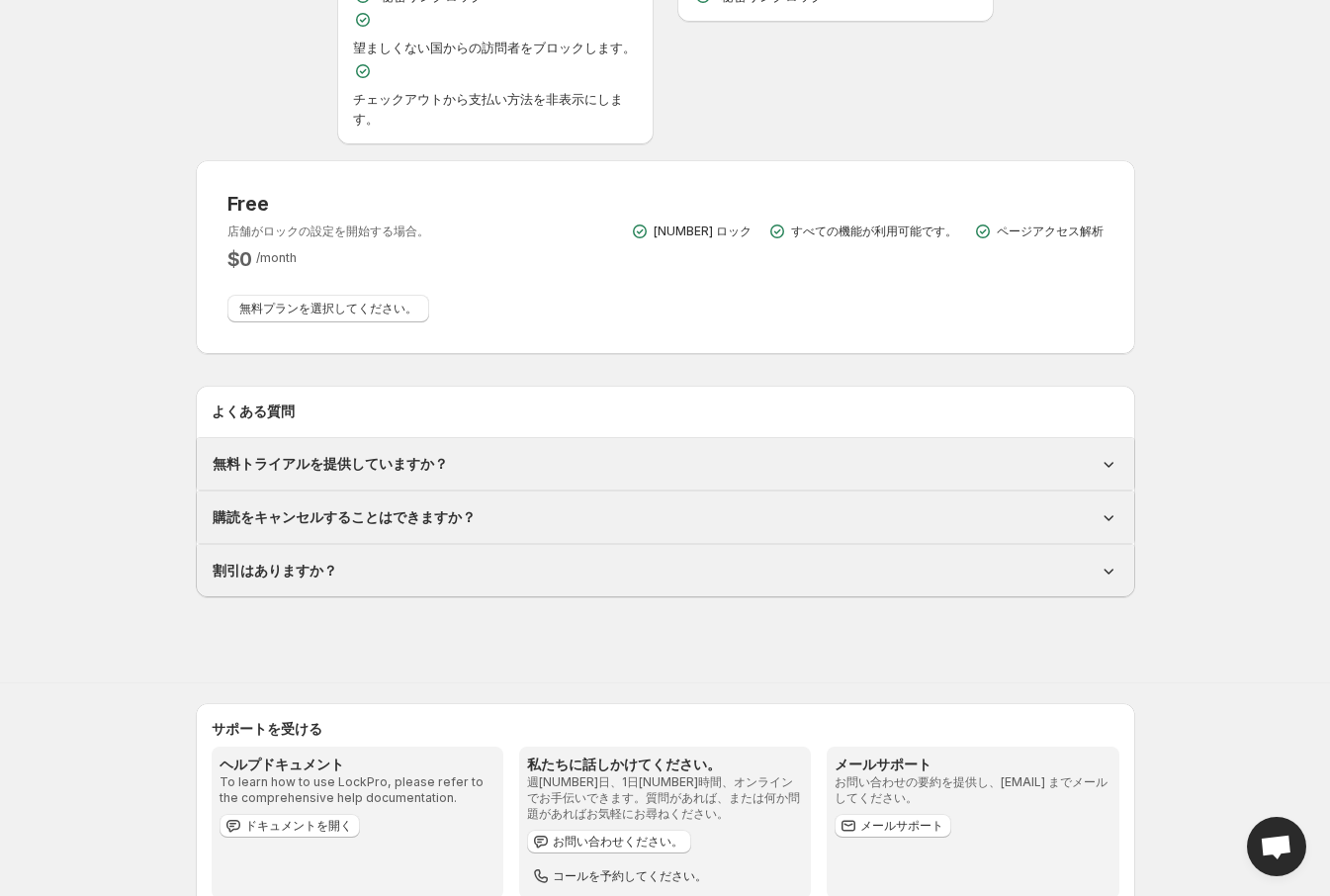 drag, startPoint x: 1236, startPoint y: 582, endPoint x: 1086, endPoint y: 505, distance: 168.60902 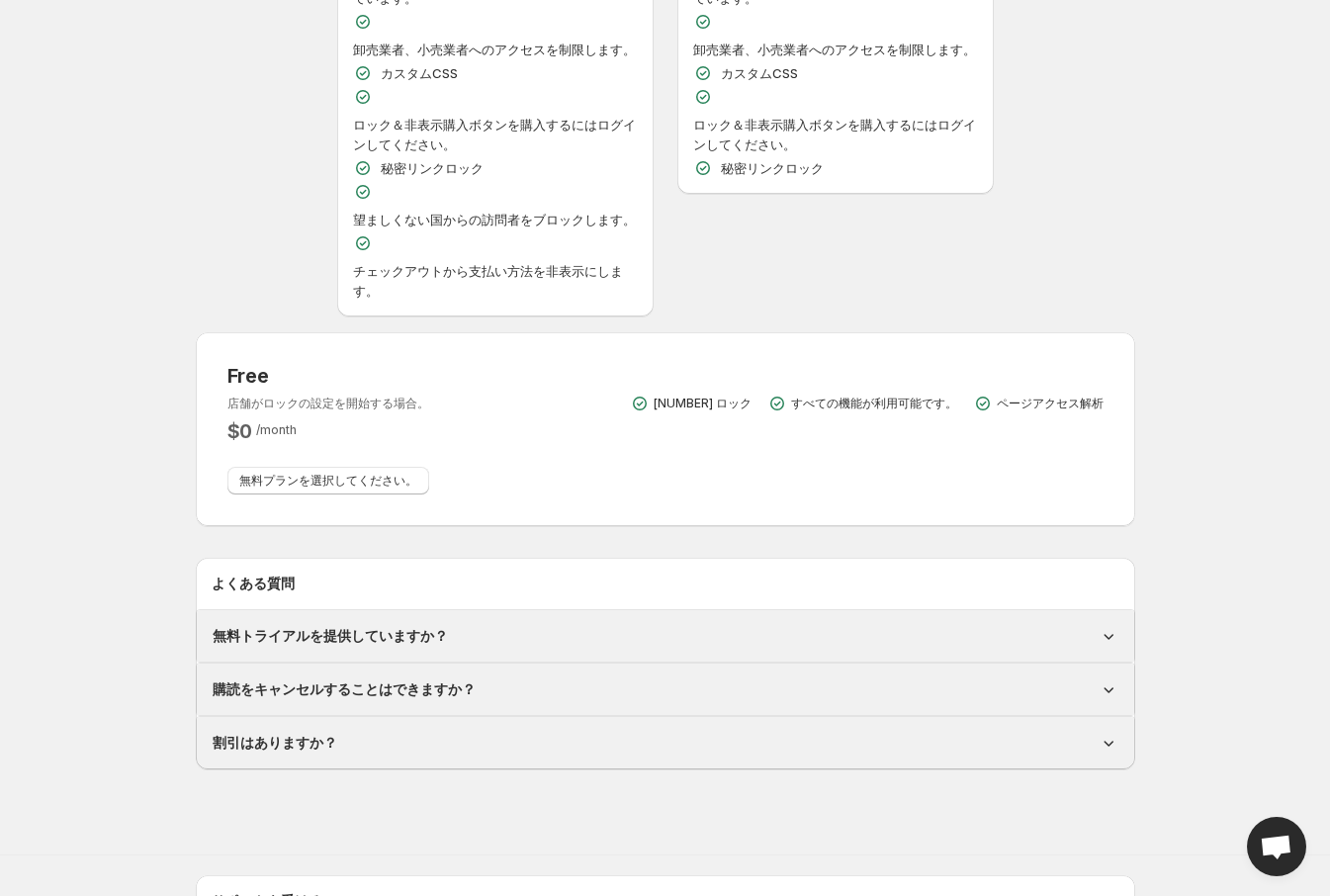 scroll, scrollTop: 376, scrollLeft: 0, axis: vertical 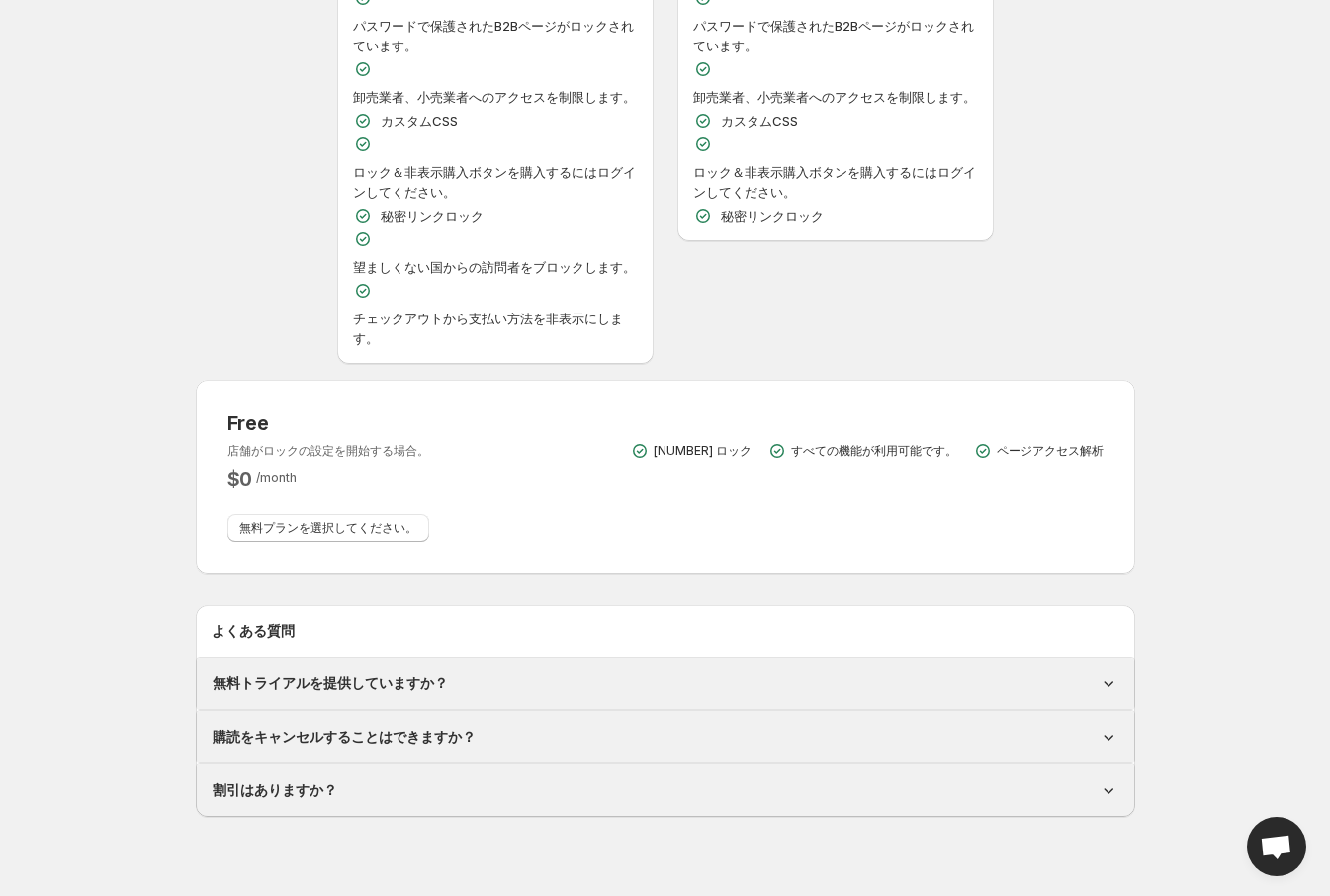 click on "Advanced 7日間の無料トライアルが利用可能です。 $ 14.99 /  month Let's start a 7-day trial. 訪問者から商品の価格を非表示にします。 商品、コレクション、ブログ、ページを非表示にする パスワードで保護されたB2Bページがロックされています。 卸売業者、小売業者へのアクセスを制限します。 カスタムCSS ロック＆非表示購入ボタンを購入するにはログインしてください。 秘密リンクロック 望ましくない国からの訪問者をブロックします。 チェックアウトから支払い方法を非表示にします。 Basic 7日間の無料トライアルが利用可能です。 $ 6.99 /  month Let's start a 7-day trial. 訪問者から商品の価格を非表示にします。 商品、コレクション、ブログ、ページを非表示にする パスワードで保護されたB2Bページがロックされています。 カスタムCSS 秘密リンクロック" at bounding box center (665, 32) 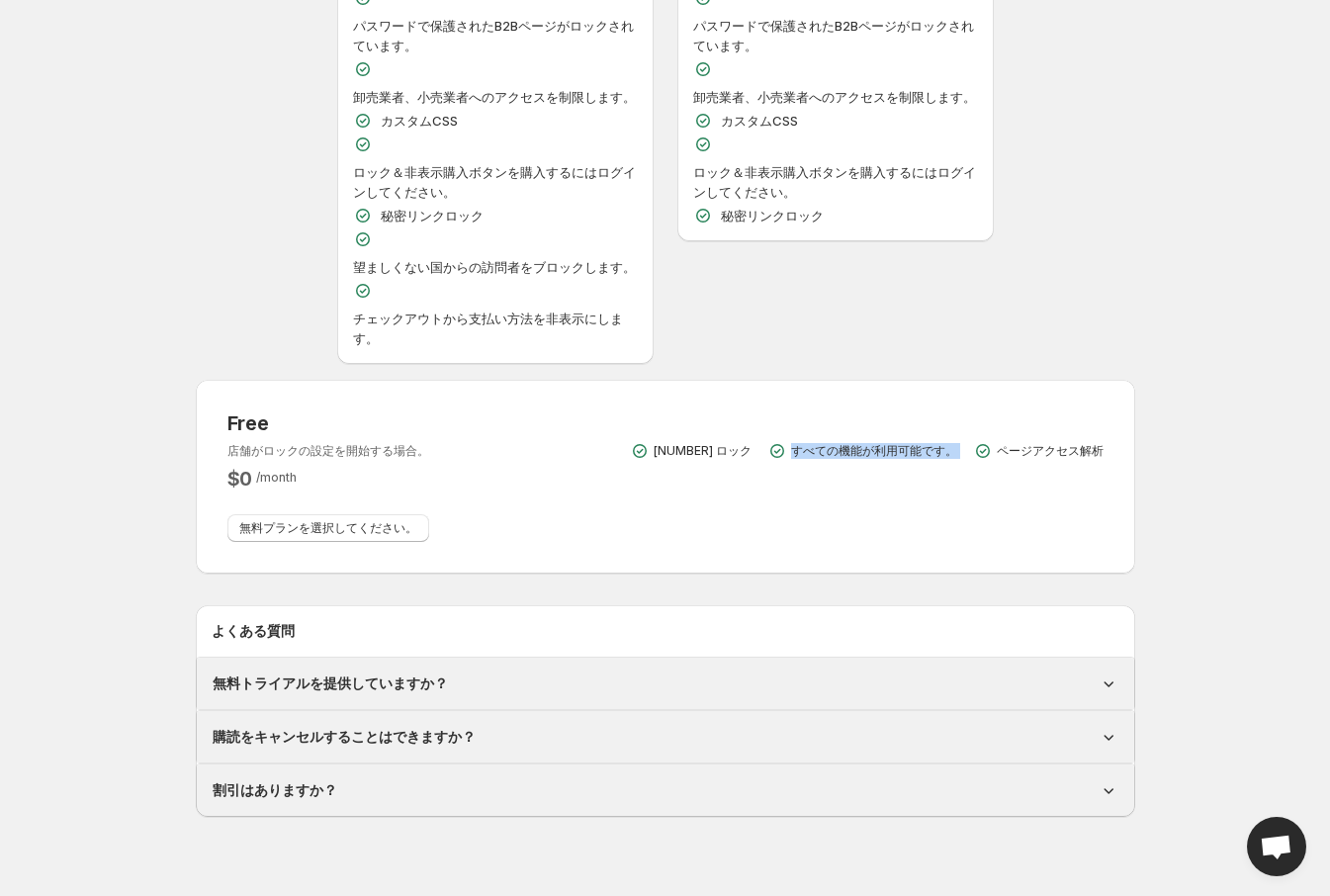 drag, startPoint x: 569, startPoint y: 453, endPoint x: 807, endPoint y: 449, distance: 238.03361 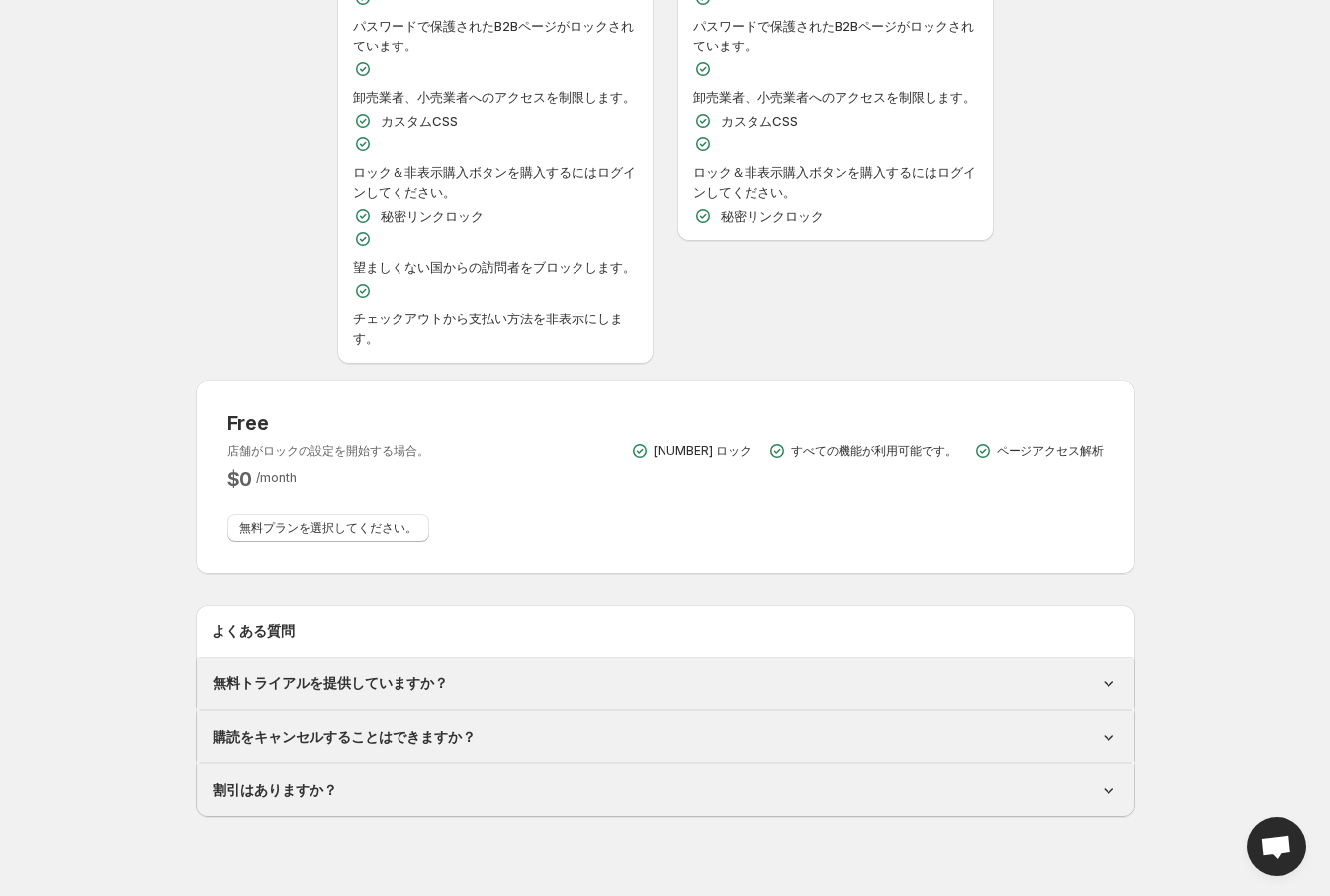 click on "ページアクセス解析" at bounding box center (1050, 451) 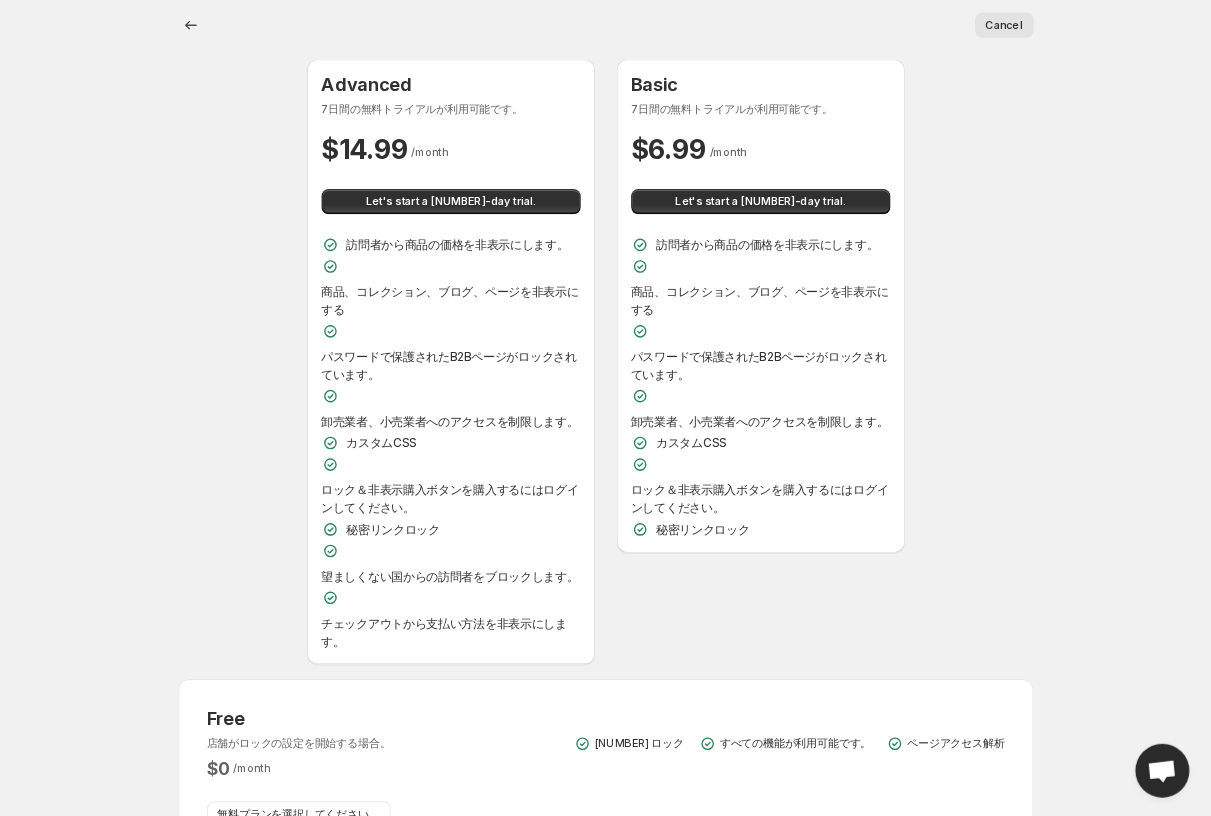 scroll, scrollTop: 0, scrollLeft: 0, axis: both 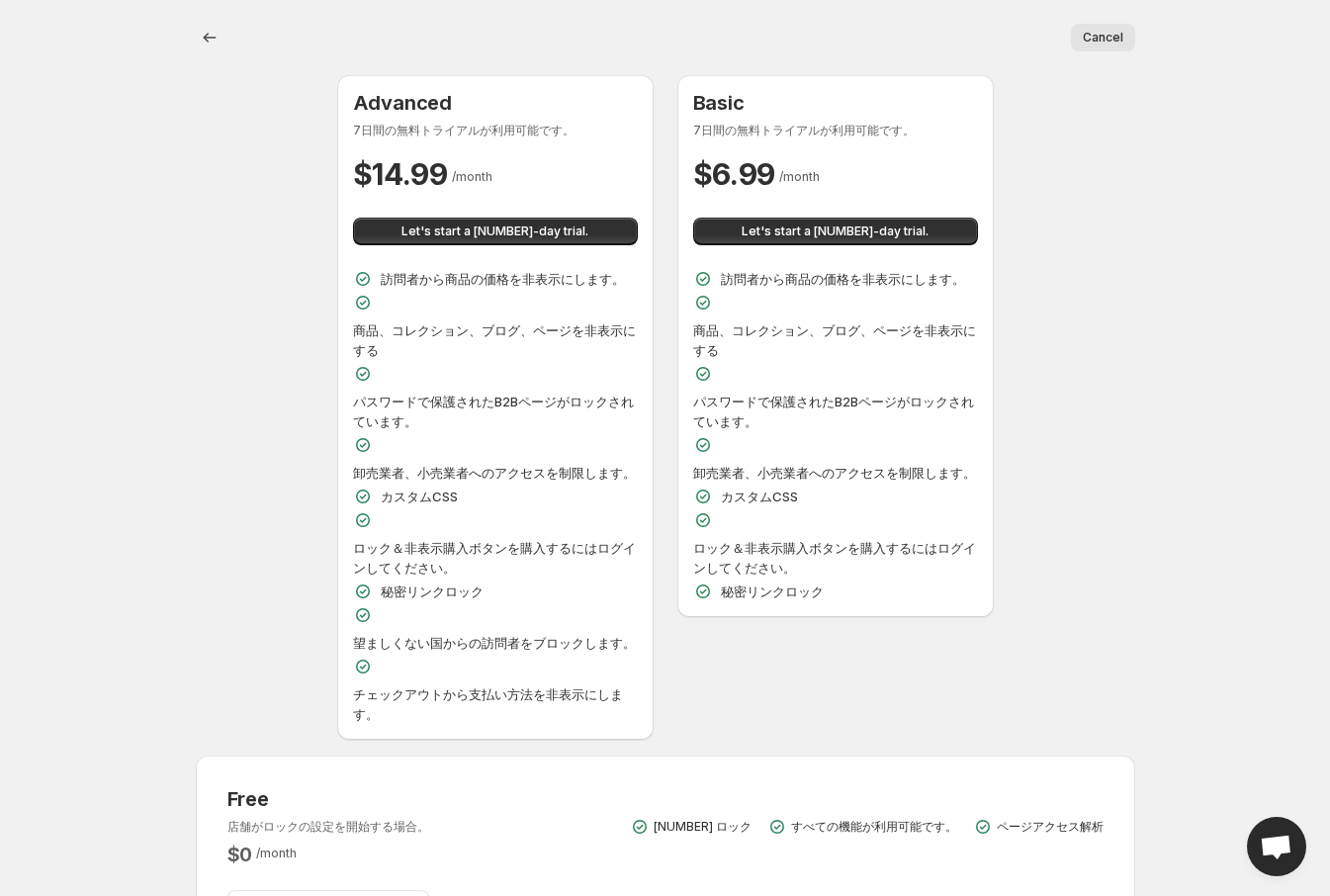 click on "Advanced 7日間の無料トライアルが利用可能です。 $ 14.99 /  month Let's start a 7-day trial. 訪問者から商品の価格を非表示にします。 商品、コレクション、ブログ、ページを非表示にする パスワードで保護されたB2Bページがロックされています。 卸売業者、小売業者へのアクセスを制限します。 カスタムCSS ロック＆非表示購入ボタンを購入するにはログインしてください。 秘密リンクロック 望ましくない国からの訪問者をブロックします。 チェックアウトから支払い方法を非表示にします。 Basic 7日間の無料トライアルが利用可能です。 $ 6.99 /  month Let's start a 7-day trial. 訪問者から商品の価格を非表示にします。 商品、コレクション、ブログ、ページを非表示にする パスワードで保護されたB2Bページがロックされています。 カスタムCSS 秘密リンクロック" at bounding box center (665, 407) 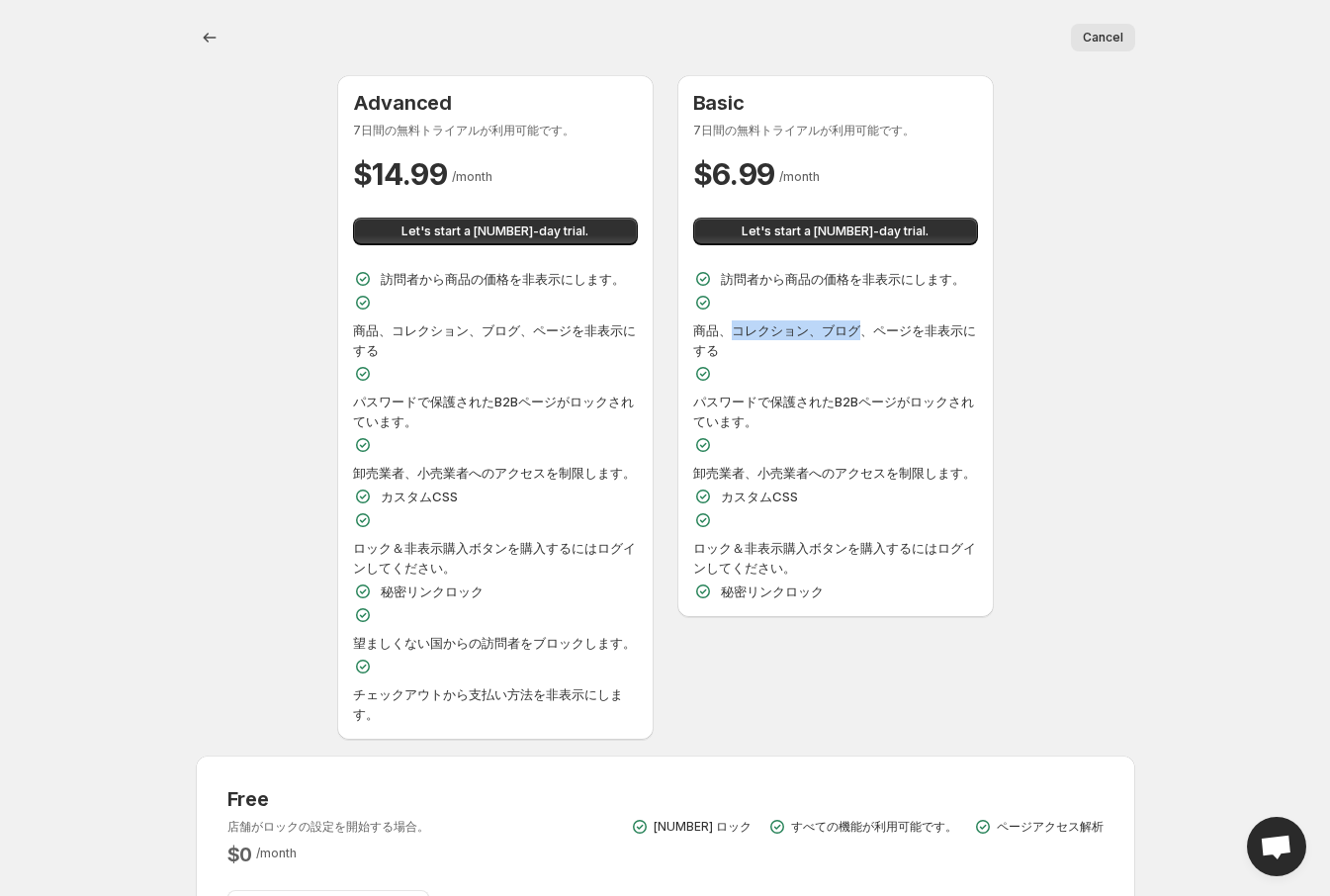 drag, startPoint x: 730, startPoint y: 335, endPoint x: 854, endPoint y: 334, distance: 124.00403 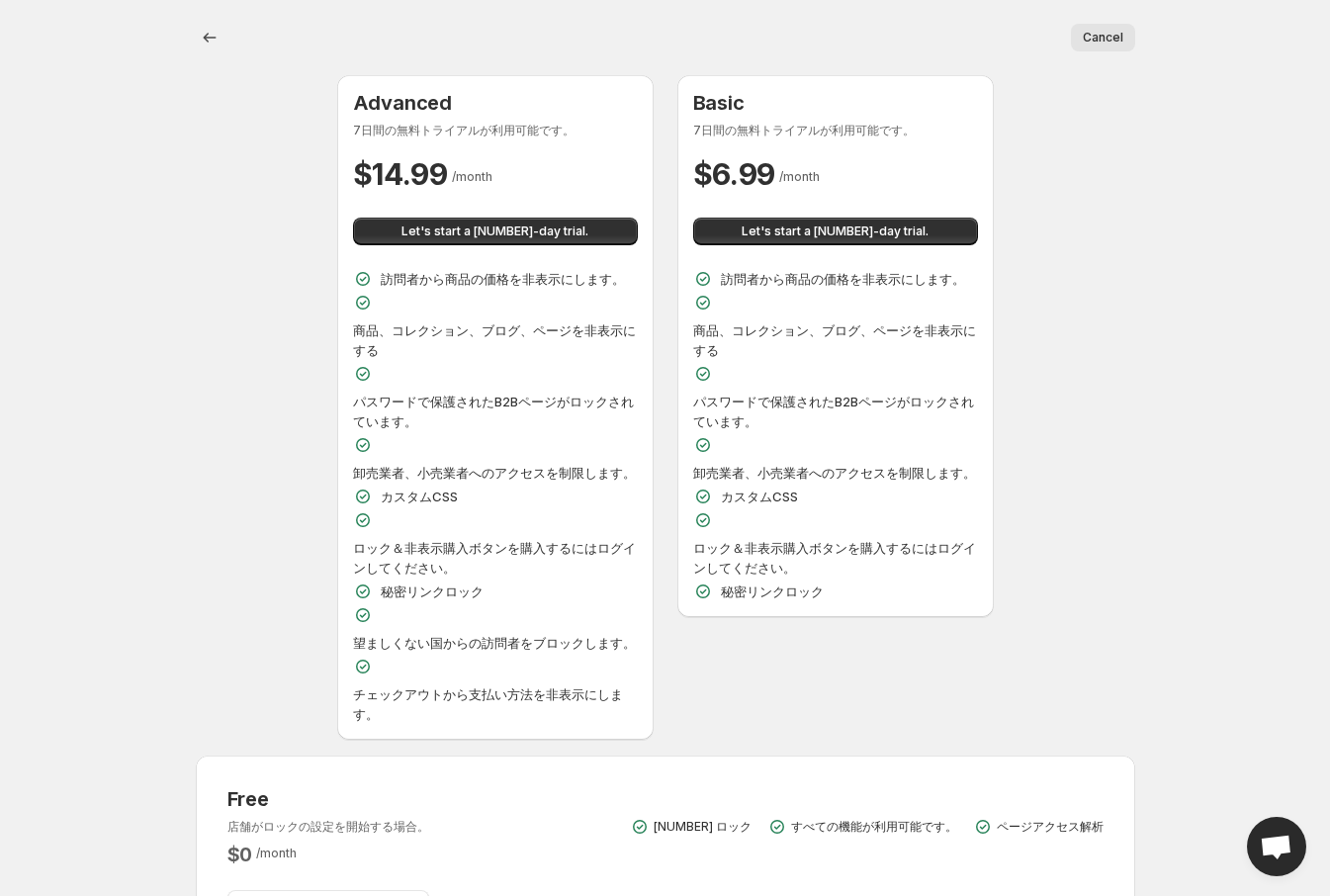 click on "Advanced 7日間の無料トライアルが利用可能です。 $ 14.99 /  month Let's start a 7-day trial. 訪問者から商品の価格を非表示にします。 商品、コレクション、ブログ、ページを非表示にする パスワードで保護されたB2Bページがロックされています。 卸売業者、小売業者へのアクセスを制限します。 カスタムCSS ロック＆非表示購入ボタンを購入するにはログインしてください。 秘密リンクロック 望ましくない国からの訪問者をブロックします。 チェックアウトから支払い方法を非表示にします。 Basic 7日間の無料トライアルが利用可能です。 $ 6.99 /  month Let's start a 7-day trial. 訪問者から商品の価格を非表示にします。 商品、コレクション、ブログ、ページを非表示にする パスワードで保護されたB2Bページがロックされています。 カスタムCSS 秘密リンクロック" at bounding box center [665, 407] 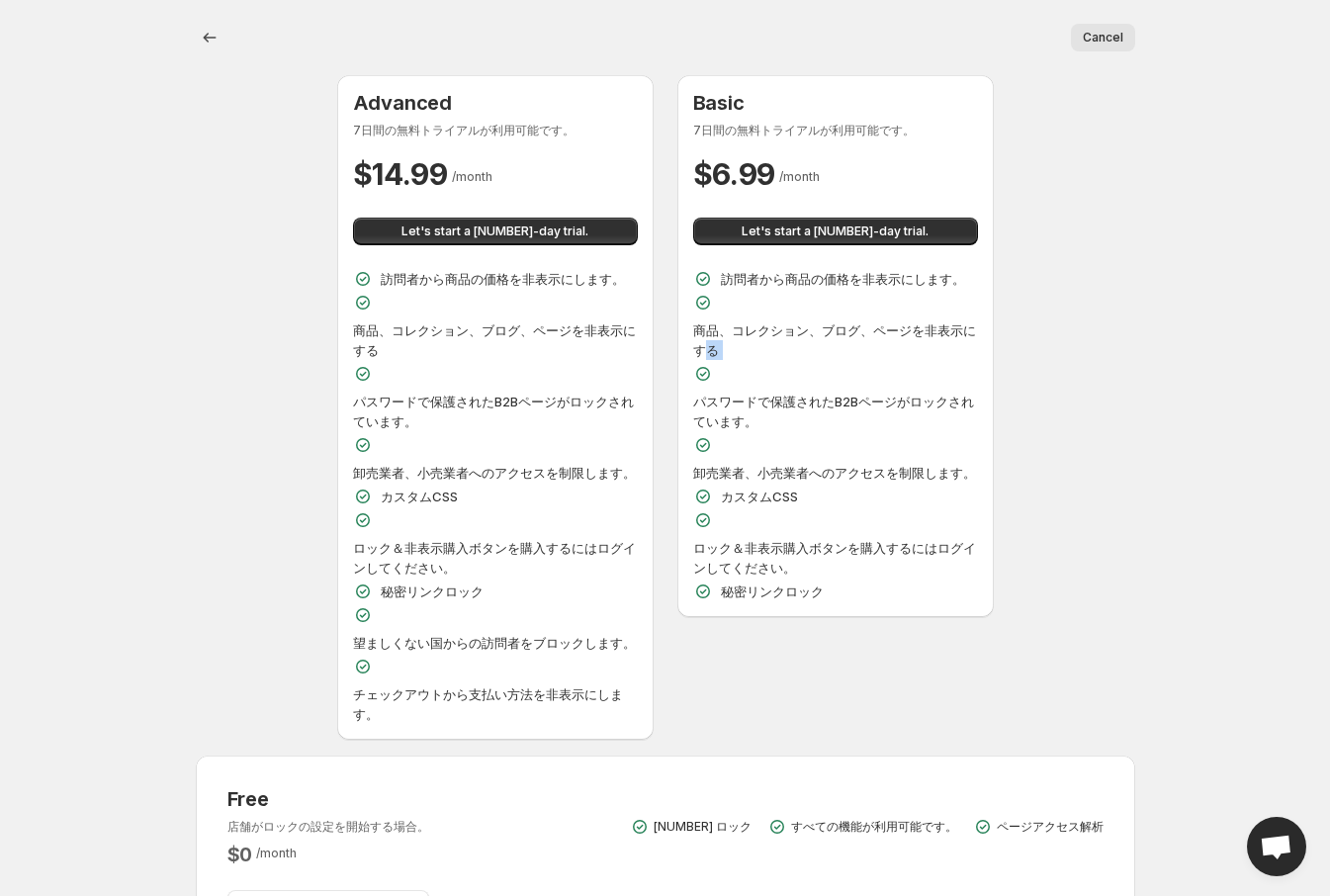 click on "Let's start a 7-day trial." at bounding box center [836, 231] 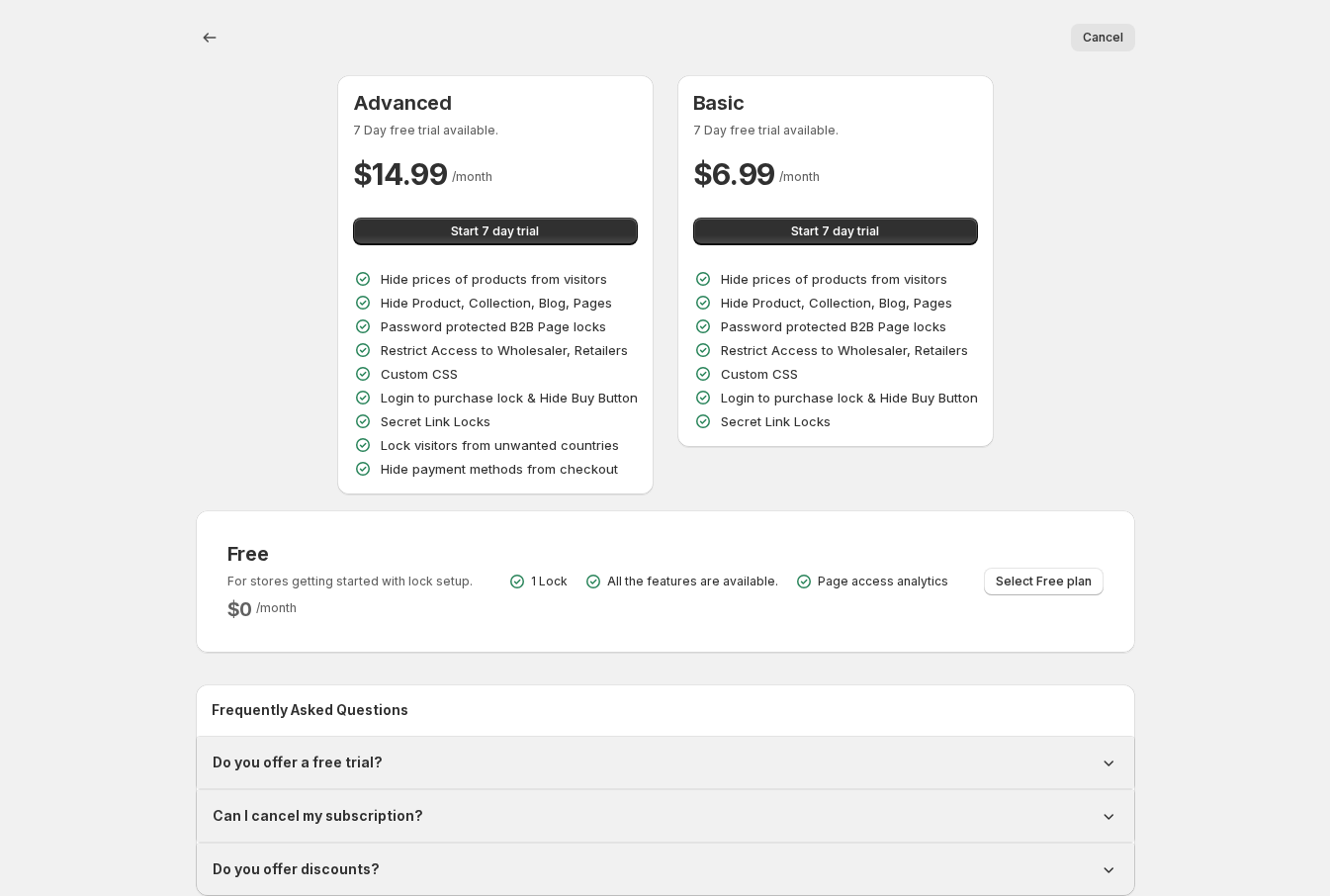 scroll, scrollTop: 0, scrollLeft: 0, axis: both 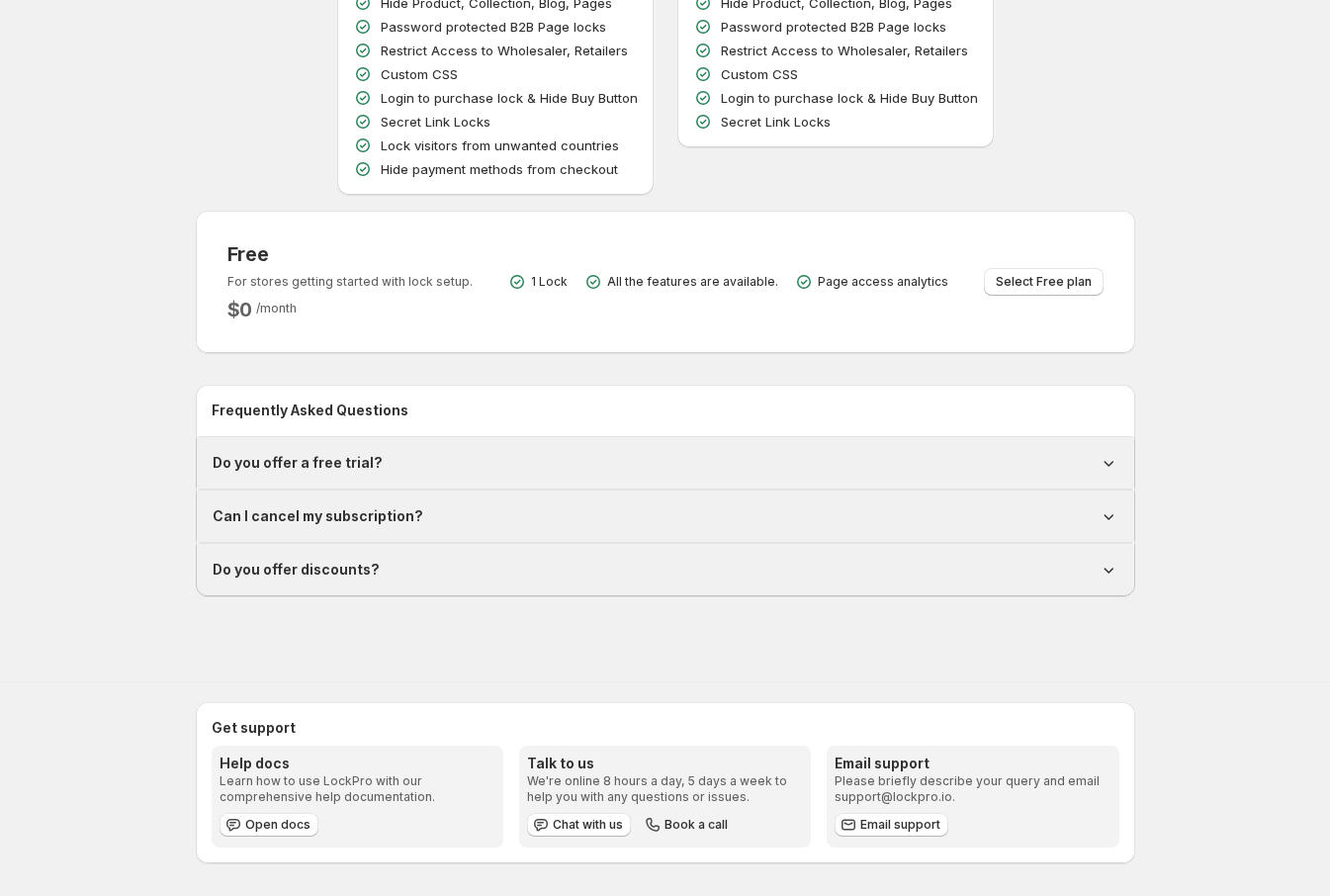 drag, startPoint x: 117, startPoint y: 471, endPoint x: 3, endPoint y: 286, distance: 217.30393 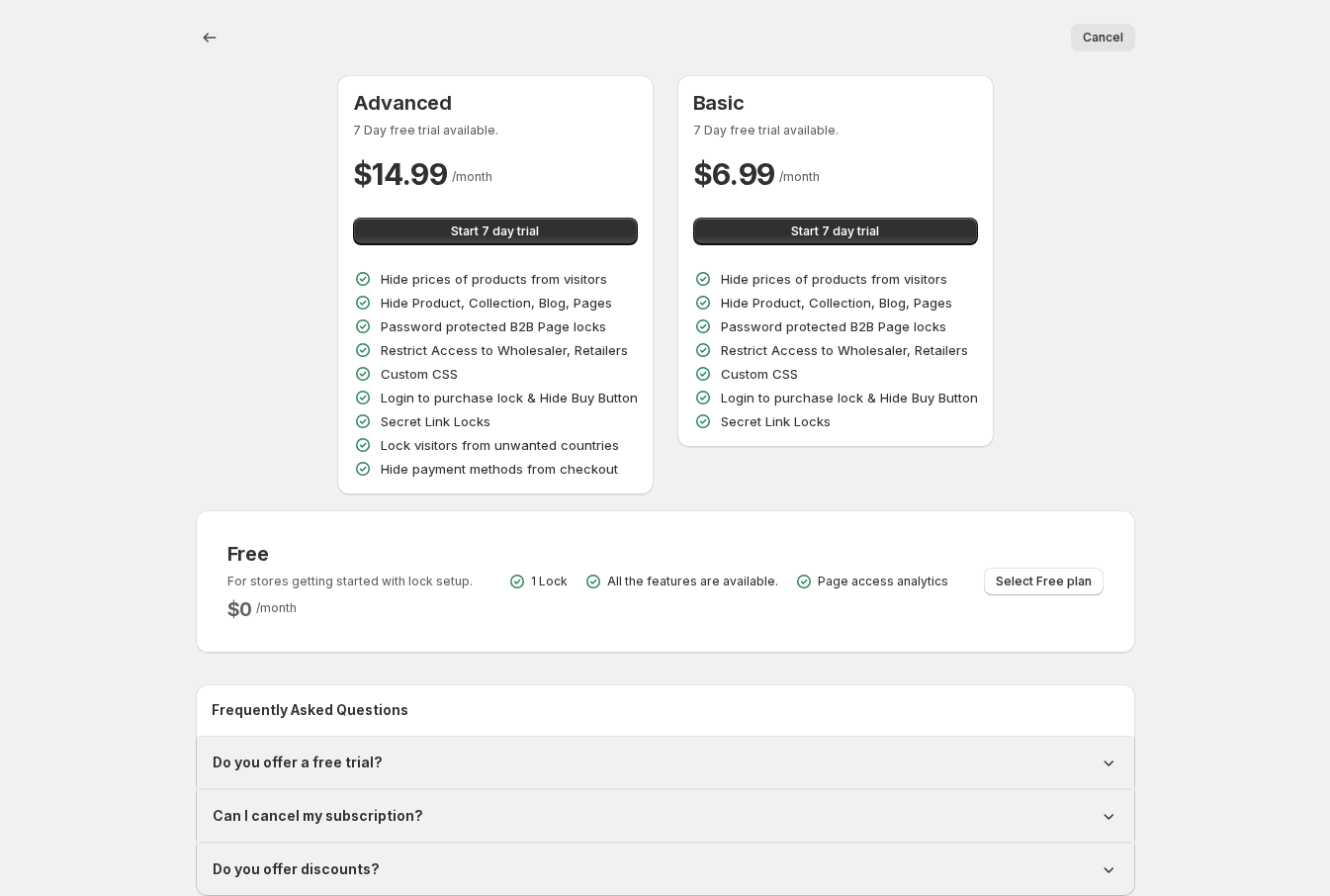 scroll, scrollTop: 0, scrollLeft: 0, axis: both 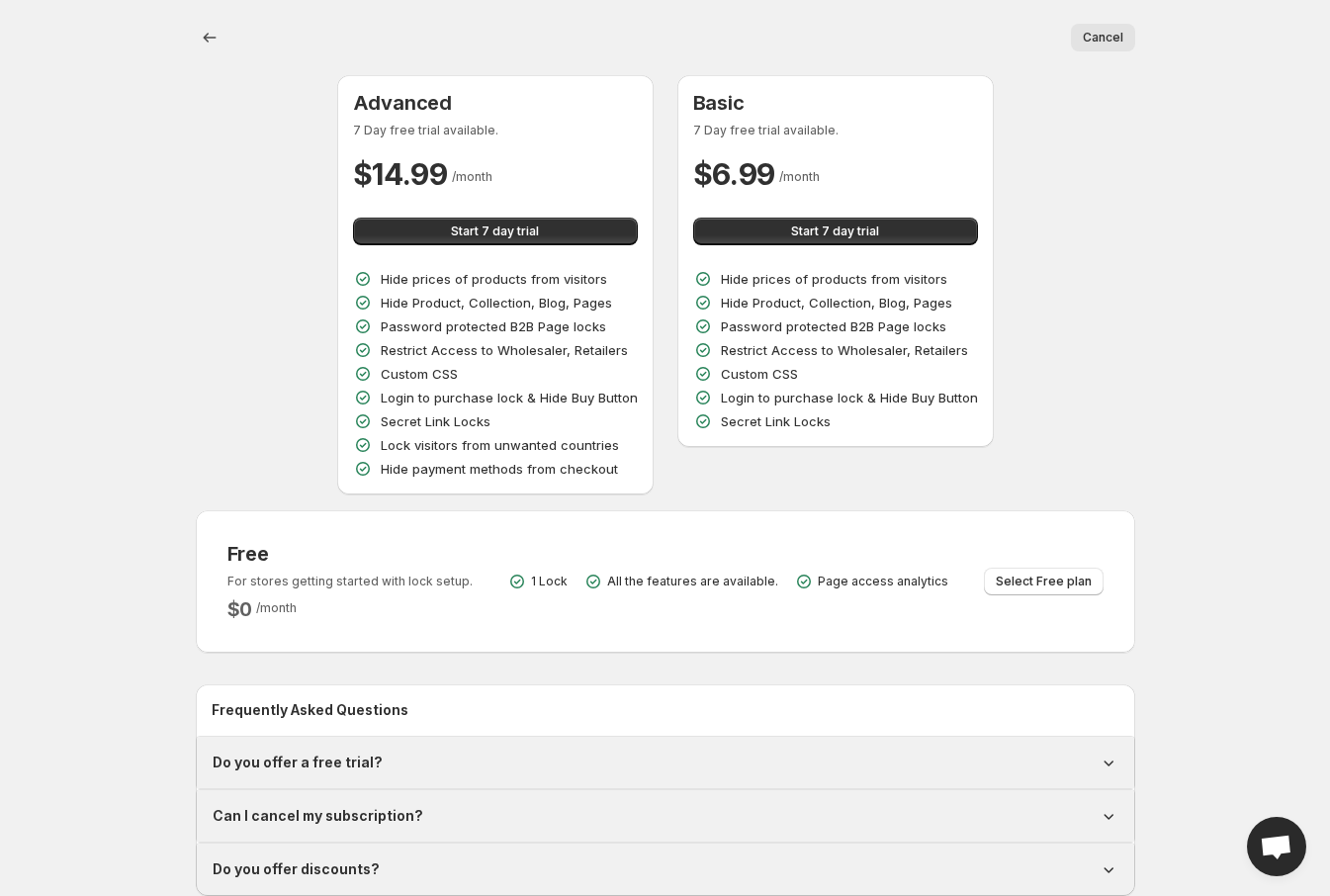 click on "Advanced 7 Day free trial available. $ 14.99 /  month Start 7 day trial Hide prices of products from visitors Hide Product, Collection, Blog, Pages Password protected B2B Page locks Restrict Access to Wholesaler, Retailers Custom CSS Login to purchase lock & Hide Buy Button Secret Link Locks Lock visitors from unwanted countries Hide payment methods from checkout Basic 7 Day free trial available. $ 6.99 /  month Start 7 day trial Hide prices of products from visitors Hide Product, Collection, Blog, Pages Password protected B2B Page locks Restrict Access to Wholesaler, Retailers Custom CSS Login to purchase lock & Hide Buy Button Secret Link Locks" at bounding box center (665, 285) 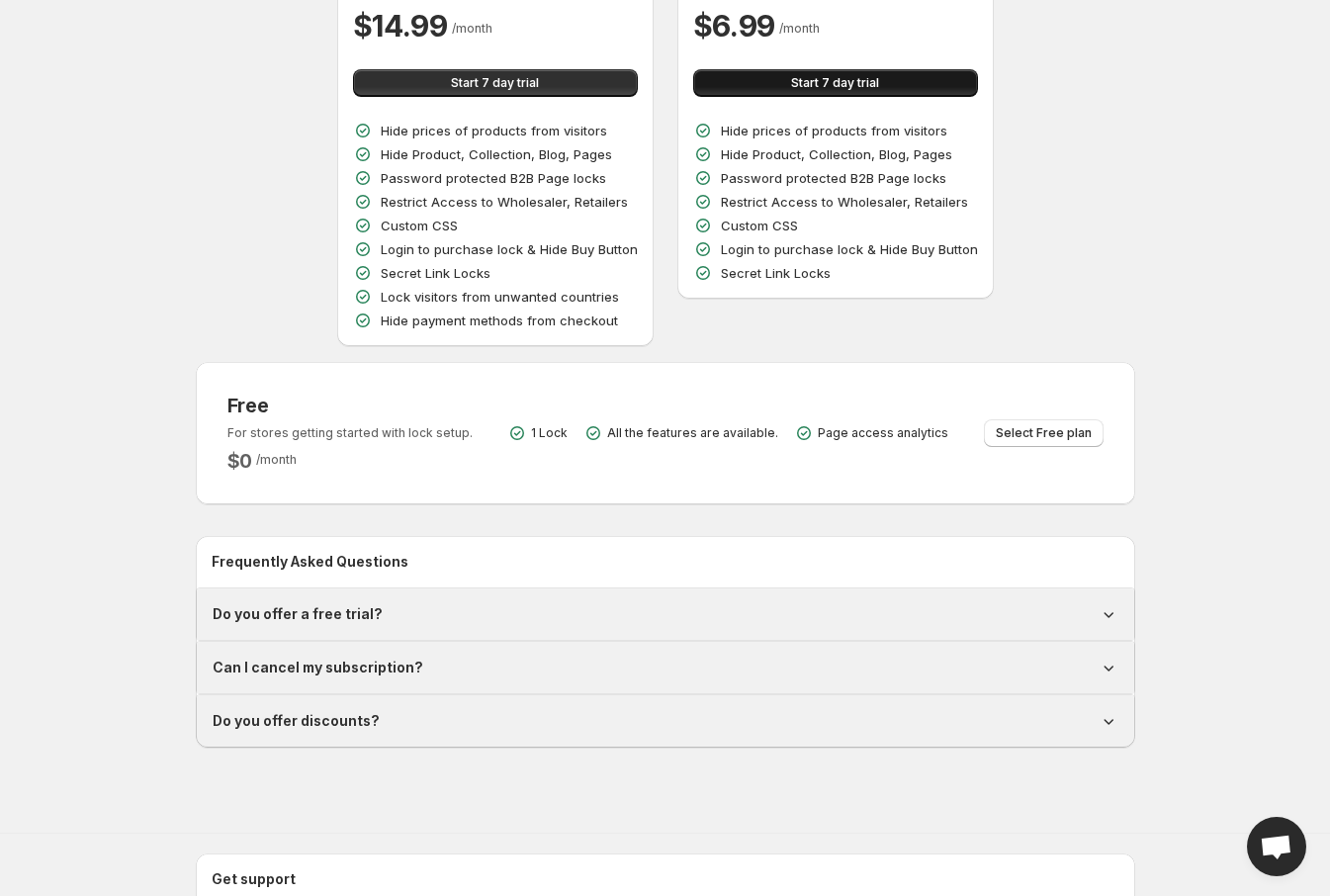 scroll, scrollTop: 110, scrollLeft: 0, axis: vertical 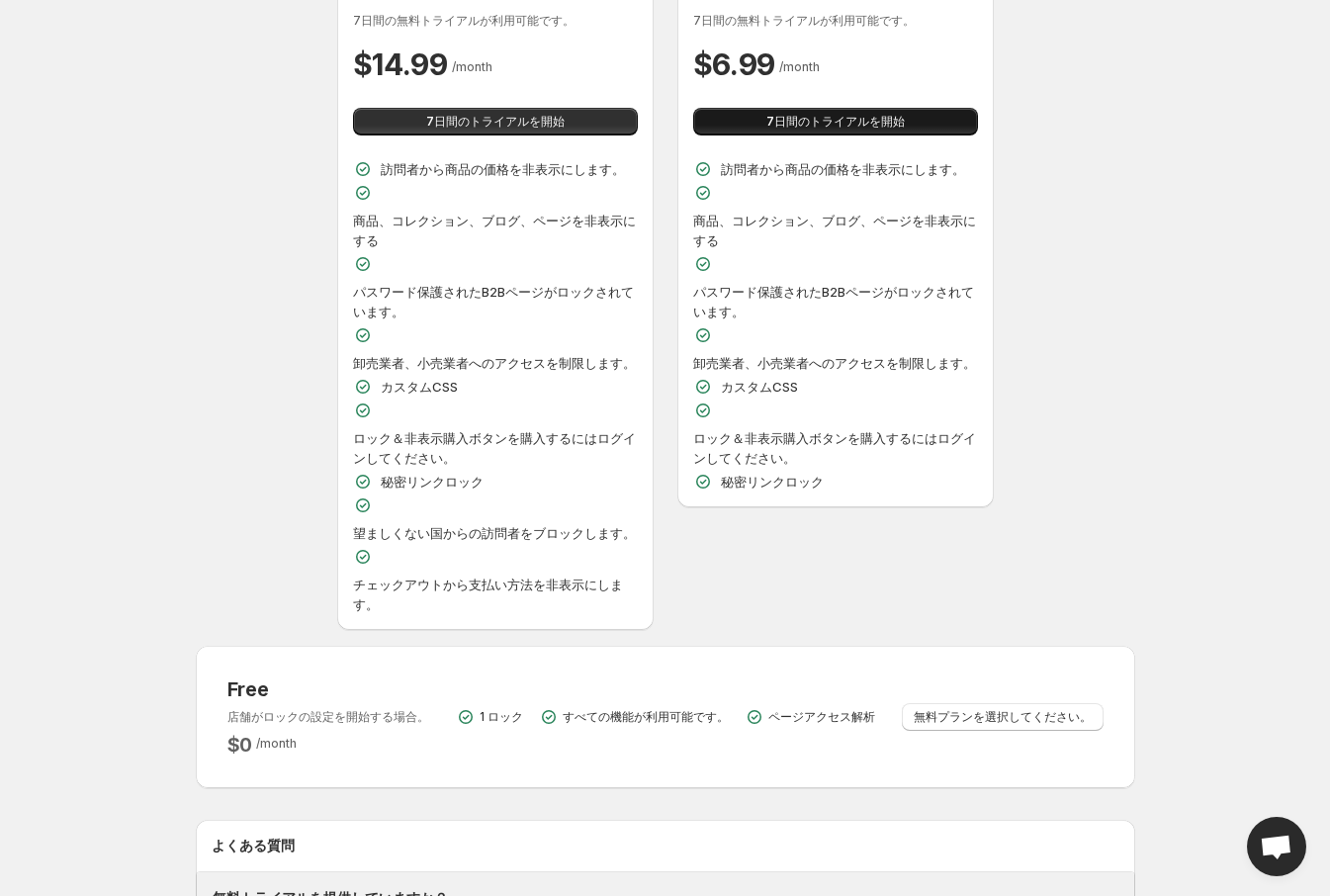 click on "7日間のトライアルを開始" at bounding box center (836, 122) 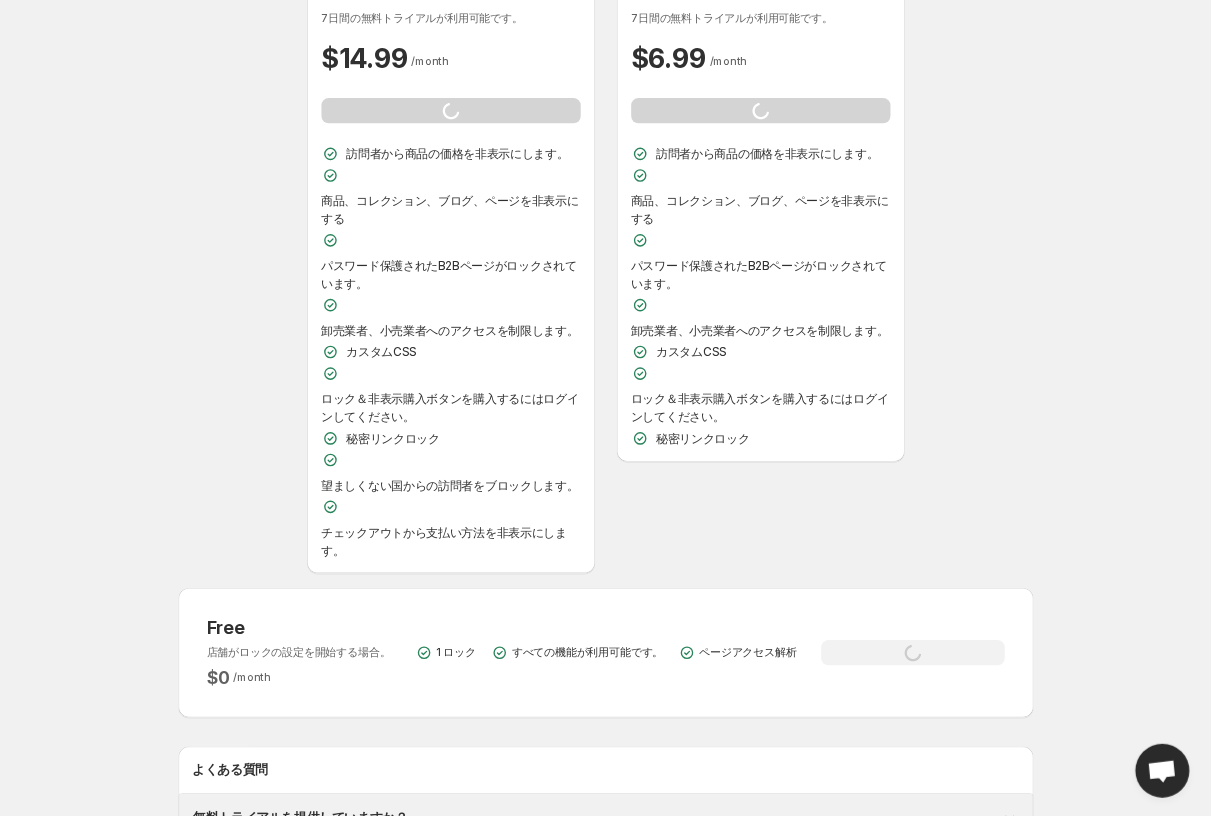 scroll, scrollTop: 111, scrollLeft: 0, axis: vertical 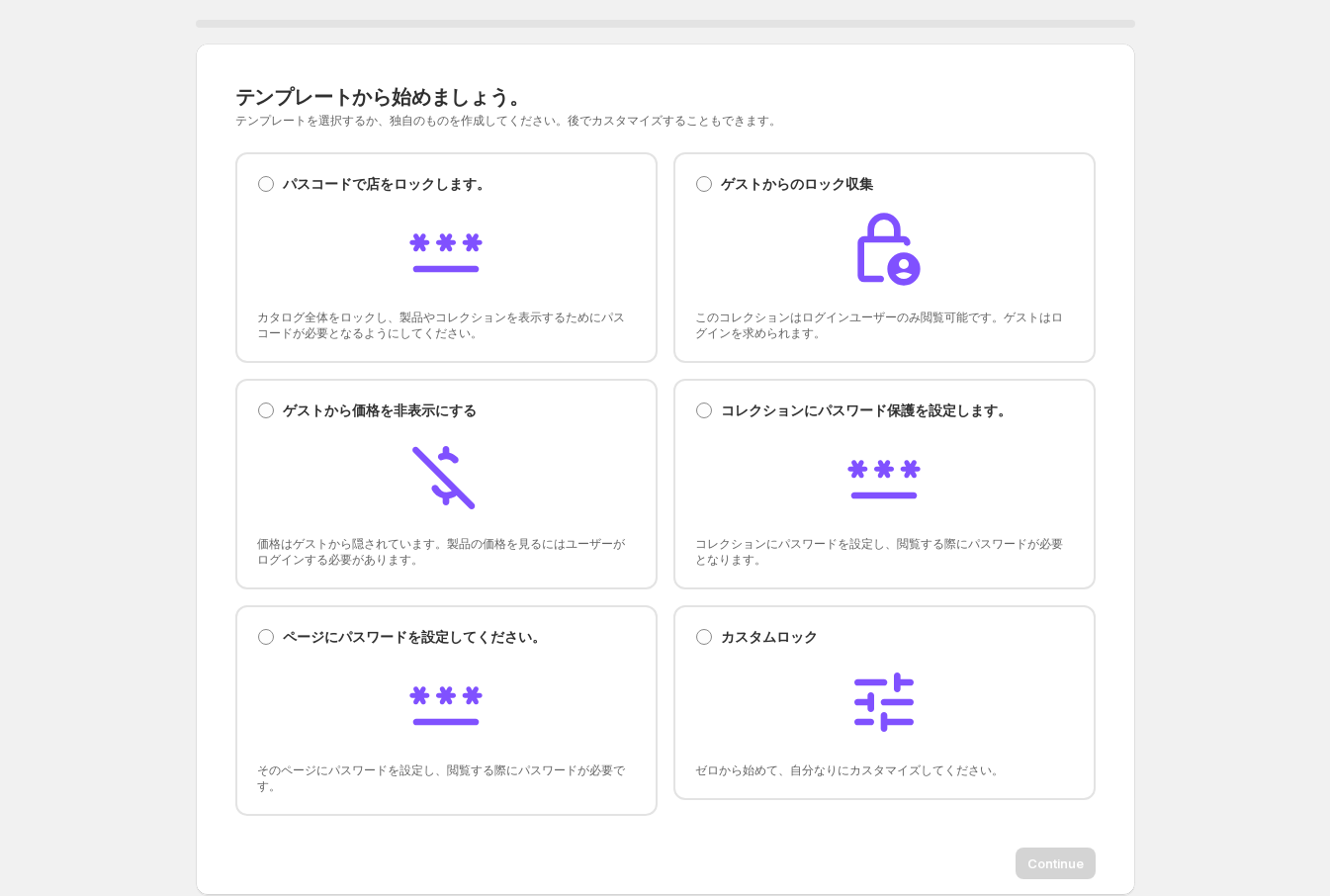 click on "% テンプレートから始めましょう。このページは準備ができています。 テンプレートから始めましょう。 テンプレートを選択するか、独自のものを作成してください。後でカスタマイズすることもできます。 パスコードで店をロックします。 パスコードで店をロックします。 カタログ全体をロックし、製品やコレクションを表示するためにパスコードが必要となるようにしてください。 ゲストからのロック収集 ゲストからのロック収集 このコレクションはログインユーザーのみ閲覧可能です。ゲストはログインを求められます。 ゲストから価格を非表示にする ゲストから価格を非表示にする 価格はゲストから隠されています。製品の価格を見るにはユーザーがログインする必要があります。 コレクションにパスワード保護を設定します。 Continue" at bounding box center (665, 451) 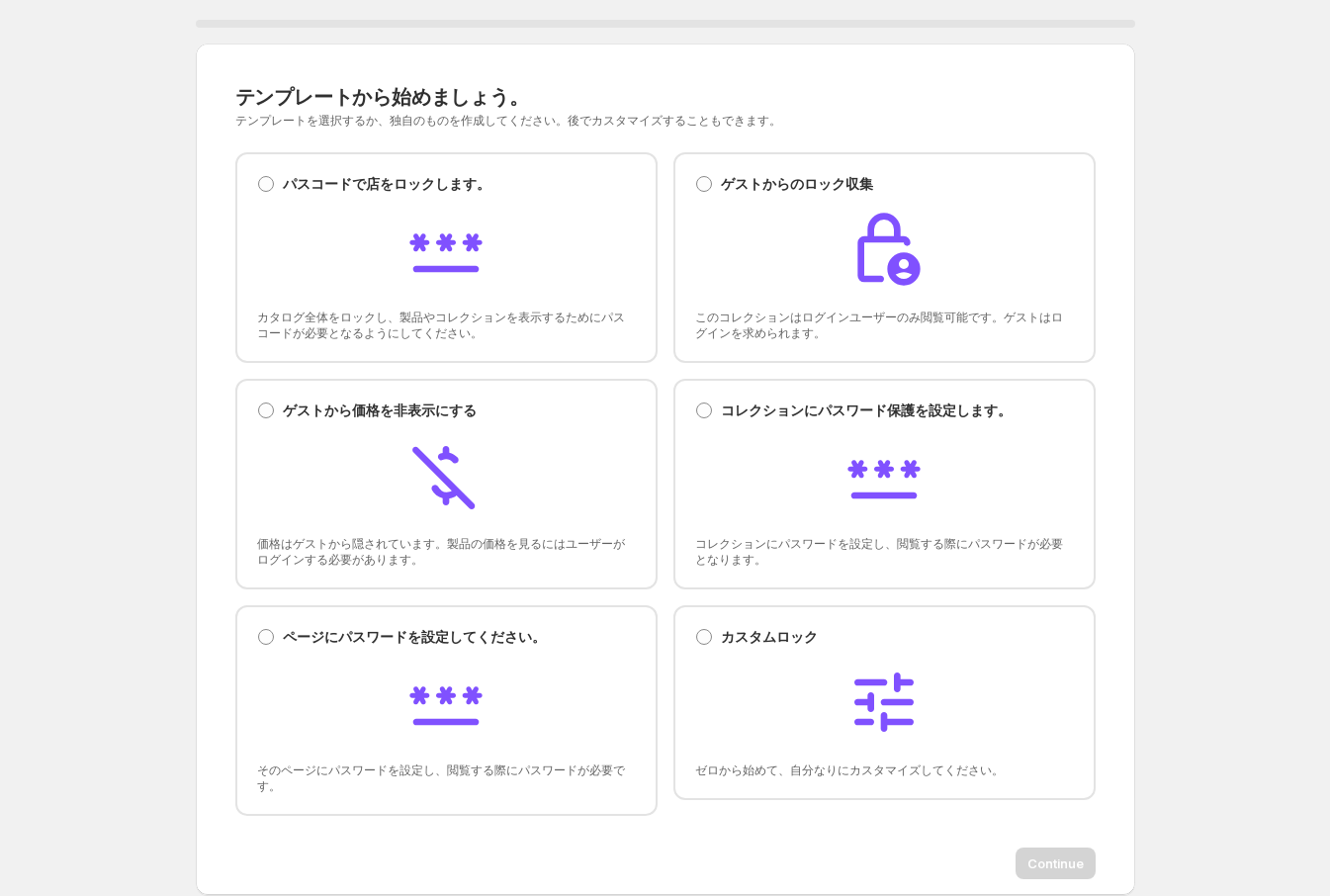click on "% テンプレートから始めましょう。このページは準備ができています。 テンプレートから始めましょう。 テンプレートを選択するか、独自のものを作成してください。後でカスタマイズすることもできます。 パスコードで店をロックします。 パスコードで店をロックします。 カタログ全体をロックし、製品やコレクションを表示するためにパスコードが必要となるようにしてください。 ゲストからのロック収集 ゲストからのロック収集 このコレクションはログインユーザーのみ閲覧可能です。ゲストはログインを求められます。 ゲストから価格を非表示にする ゲストから価格を非表示にする 価格はゲストから隠されています。製品の価格を見るにはユーザーがログインする必要があります。 コレクションにパスワード保護を設定します。 Continue" at bounding box center (665, 451) 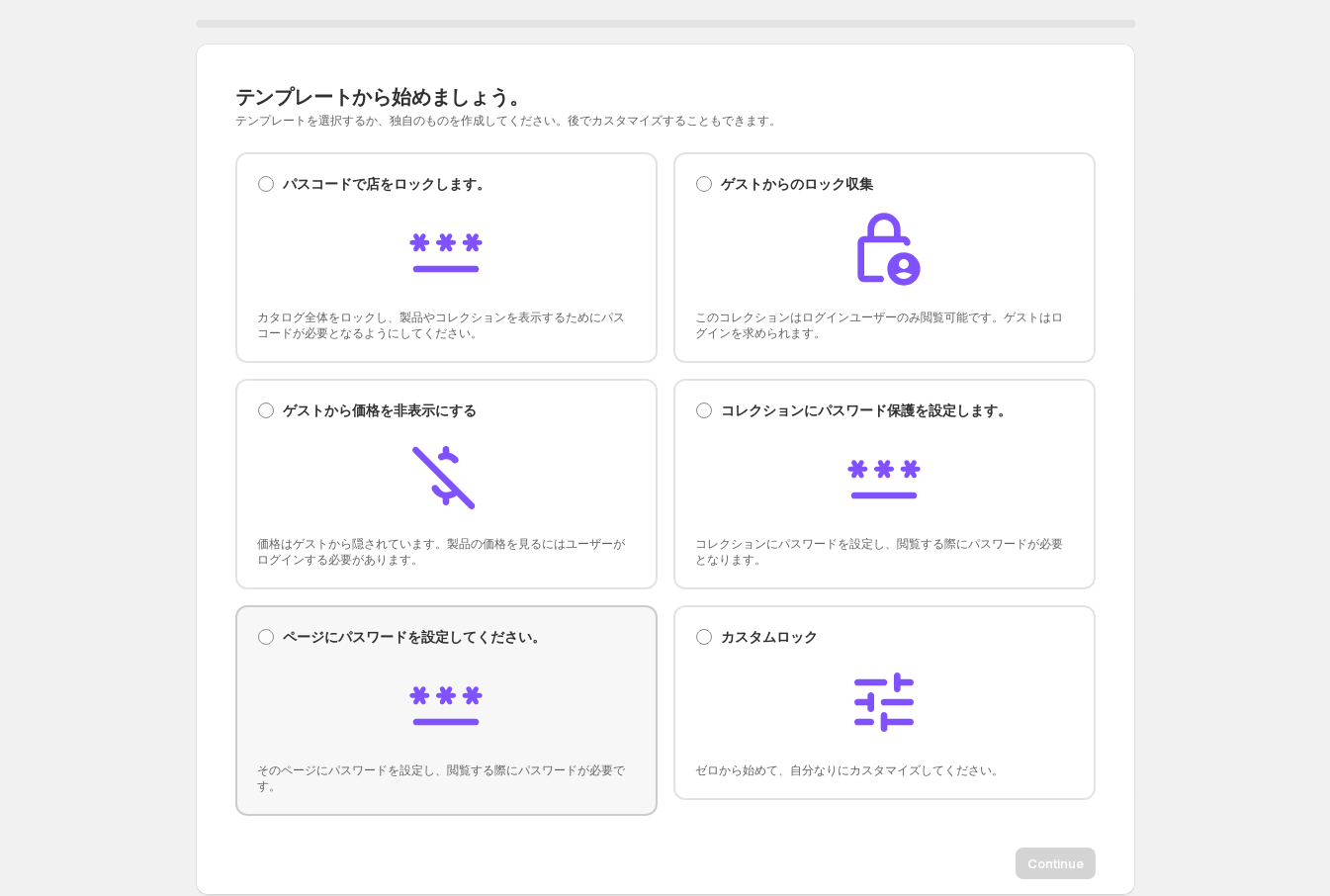 click at bounding box center [446, 704] 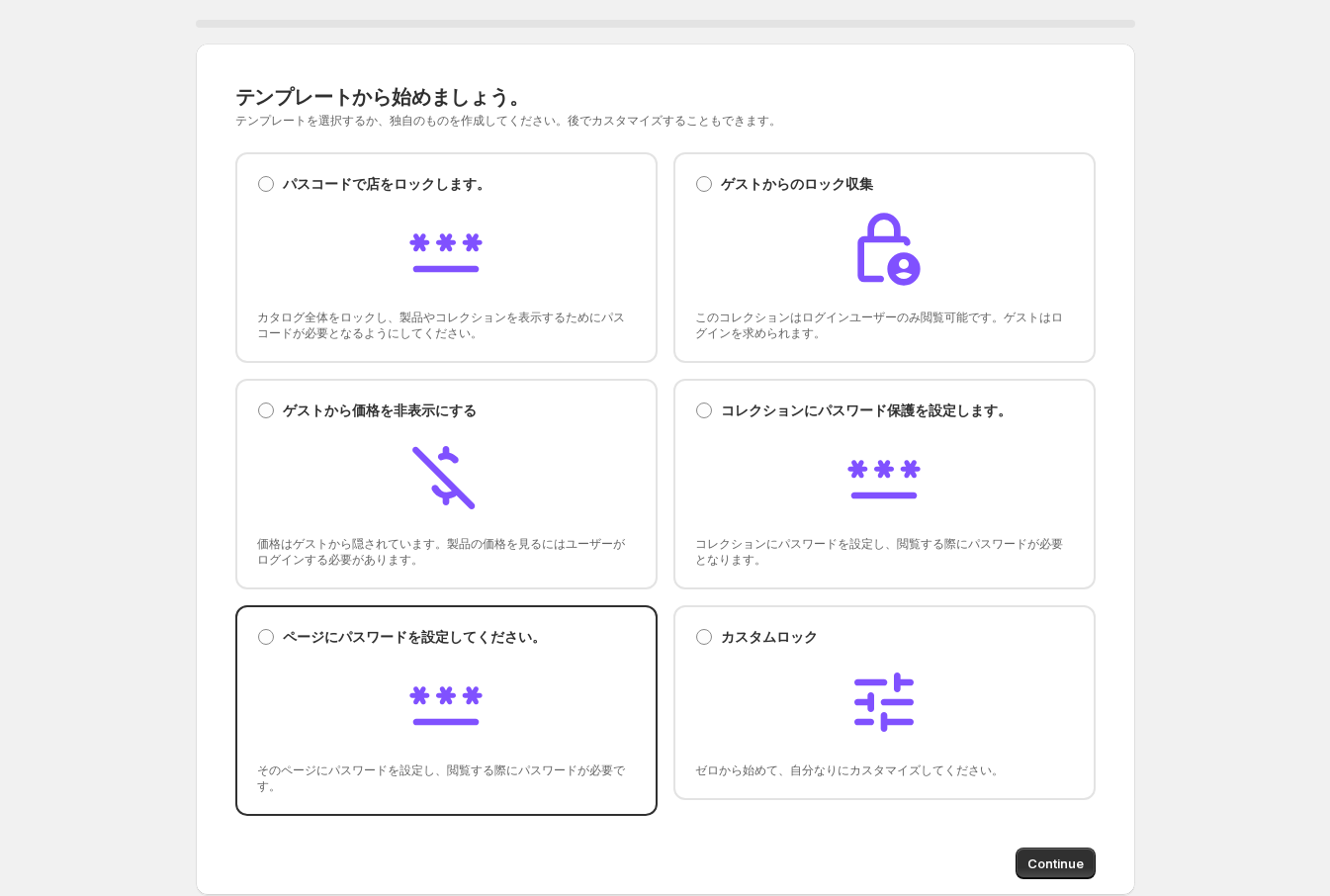 scroll, scrollTop: 110, scrollLeft: 0, axis: vertical 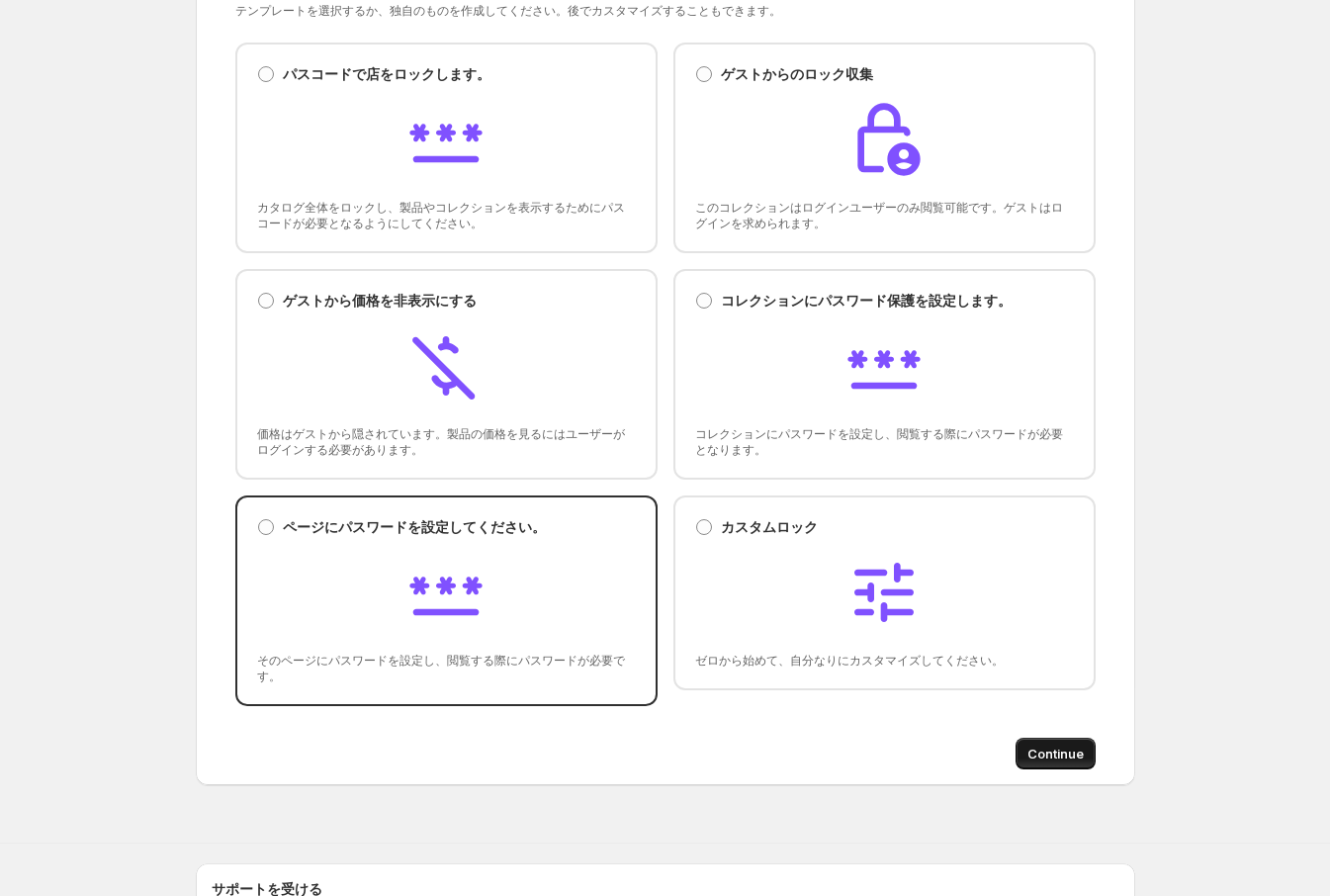 click on "Continue" at bounding box center [1055, 754] 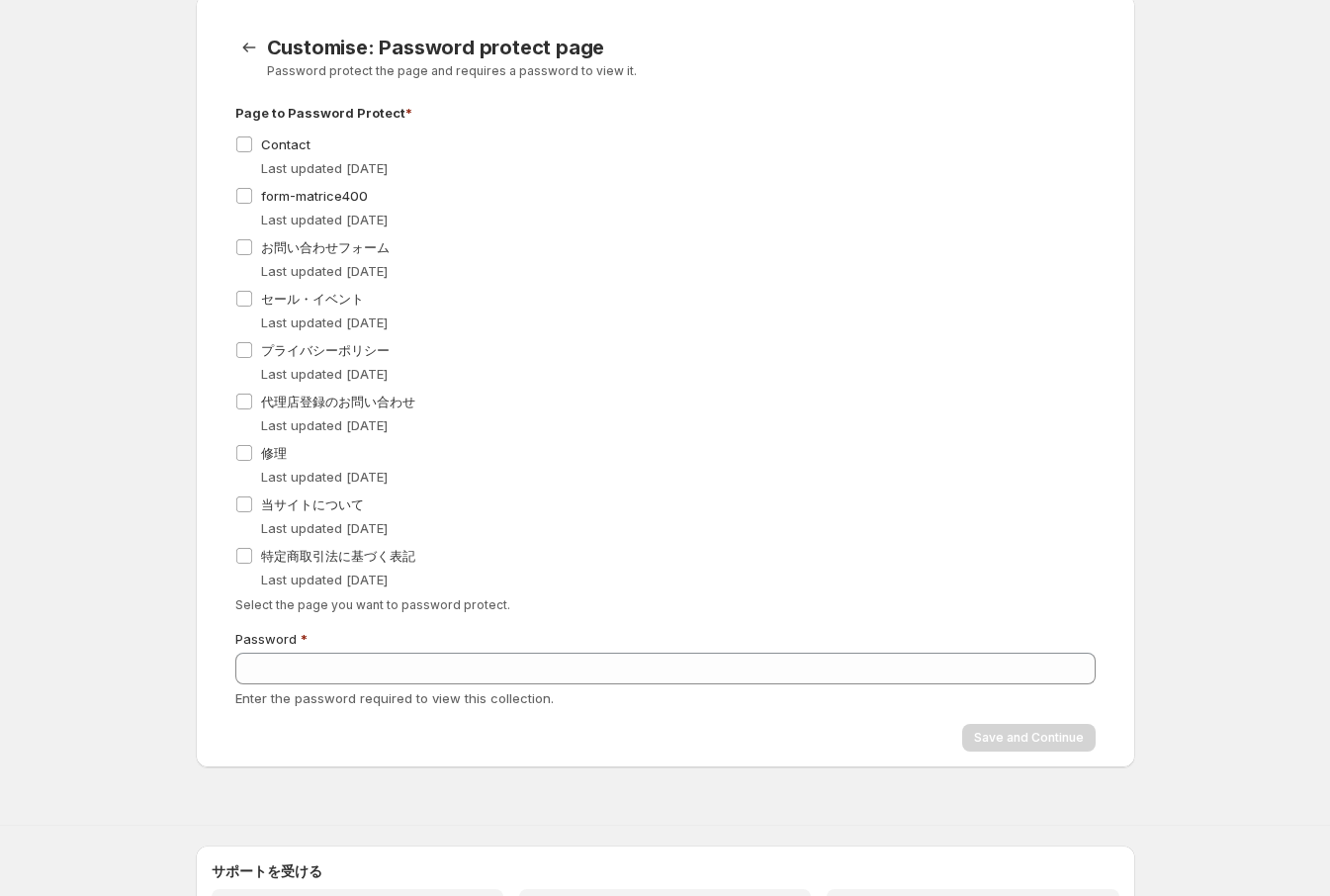 scroll, scrollTop: 0, scrollLeft: 0, axis: both 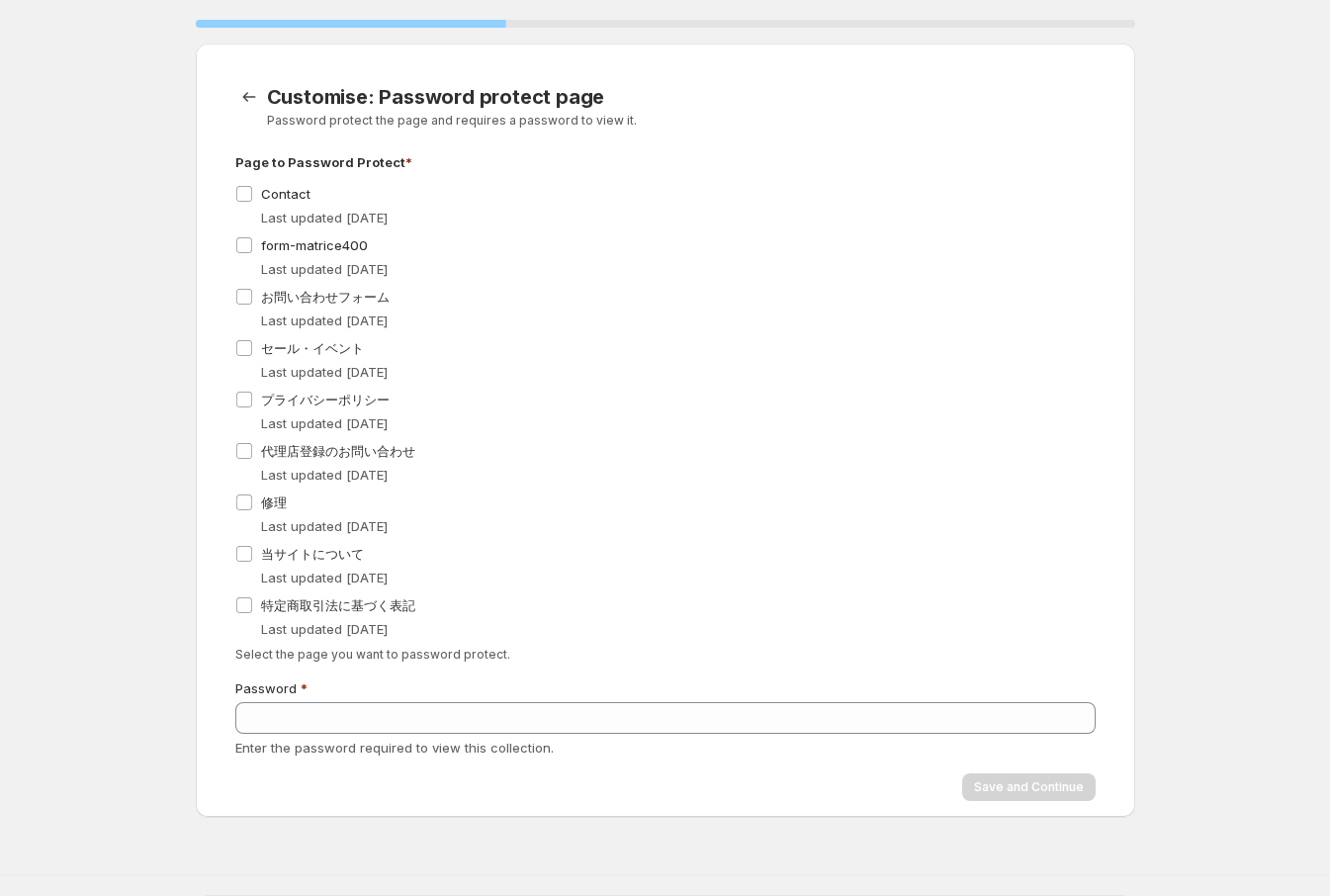 click on "% Customise: Password protect page. This page is ready Customise: Password protect page Password protect the page and requires a password to view it. Submit   Page to Password Protect * Pages Contact Last updated [DATE] form-matrice400 Last updated [DATE] お問い合わせフォーム Last updated [DATE] セール・イベント Last updated [DATE] プライバシーポリシー Last updated [DATE] 代理店登録のお問い合わせ Last updated [DATE] 修理 Last updated [DATE] 当サイトについて Last updated [DATE] 特定商取引法に基づく表記 Last updated [DATE] Select the page you want to password protect. Password Enter the password required to view this collection. Save and Continue" at bounding box center (665, 412) 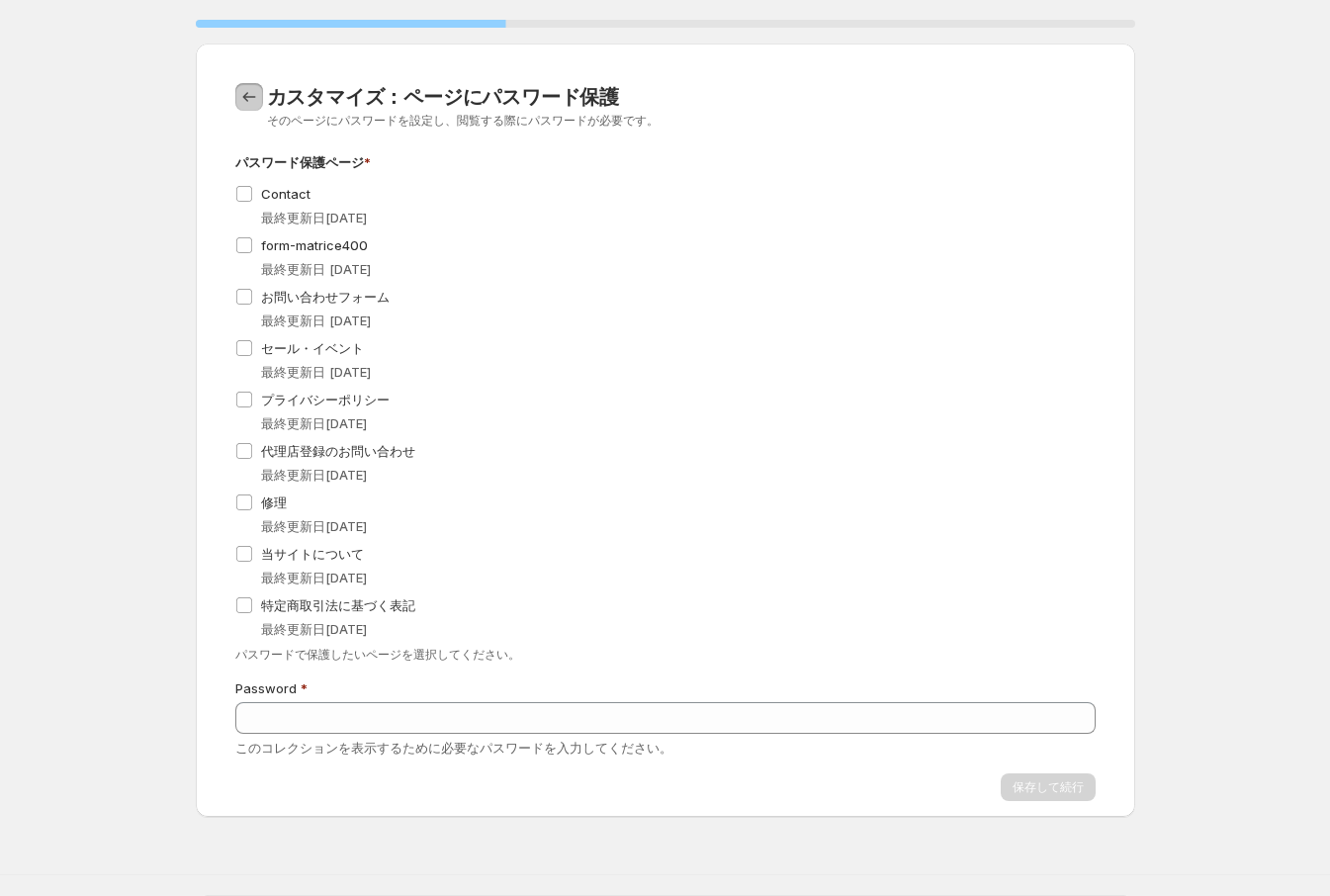 click 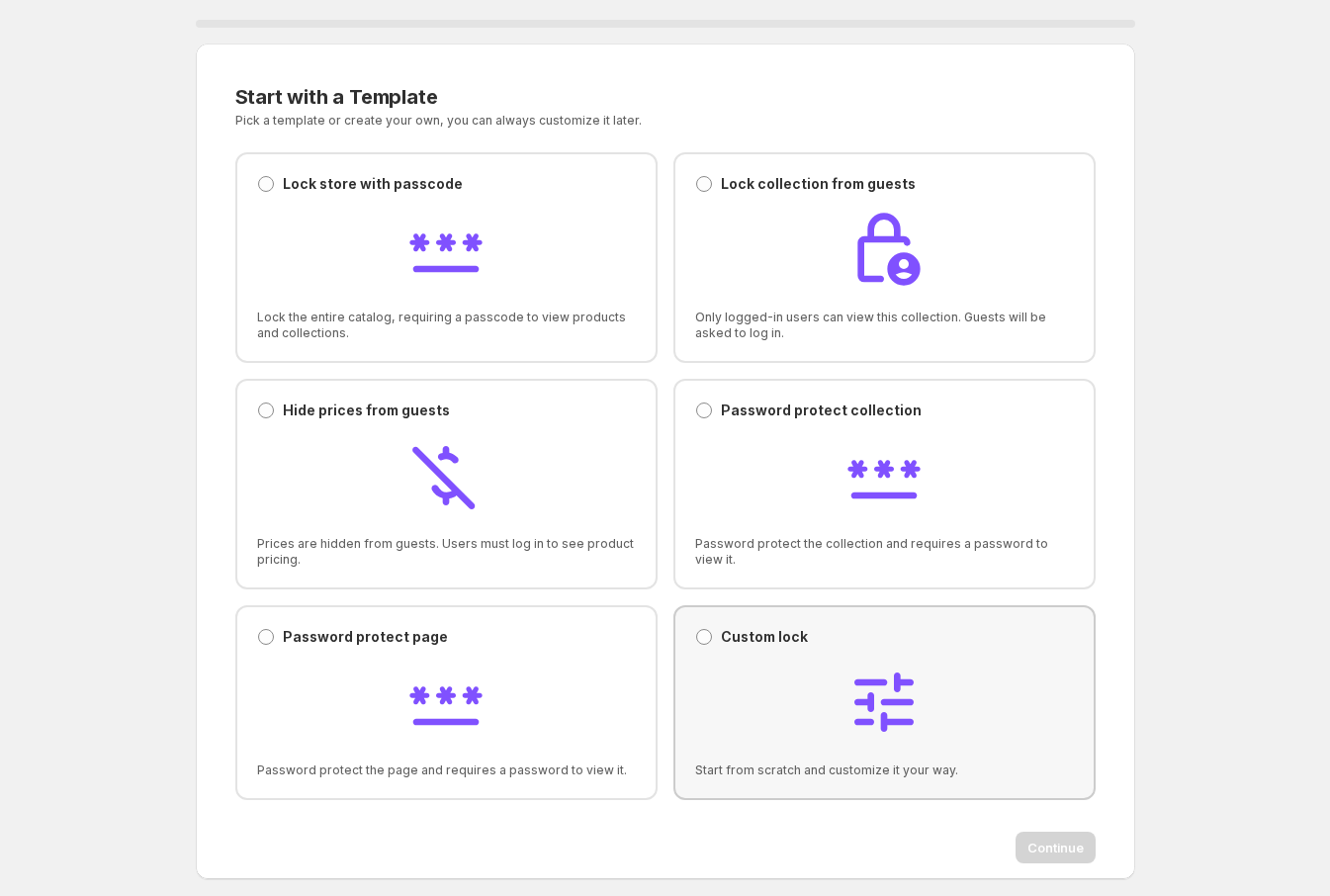 click at bounding box center [884, 704] 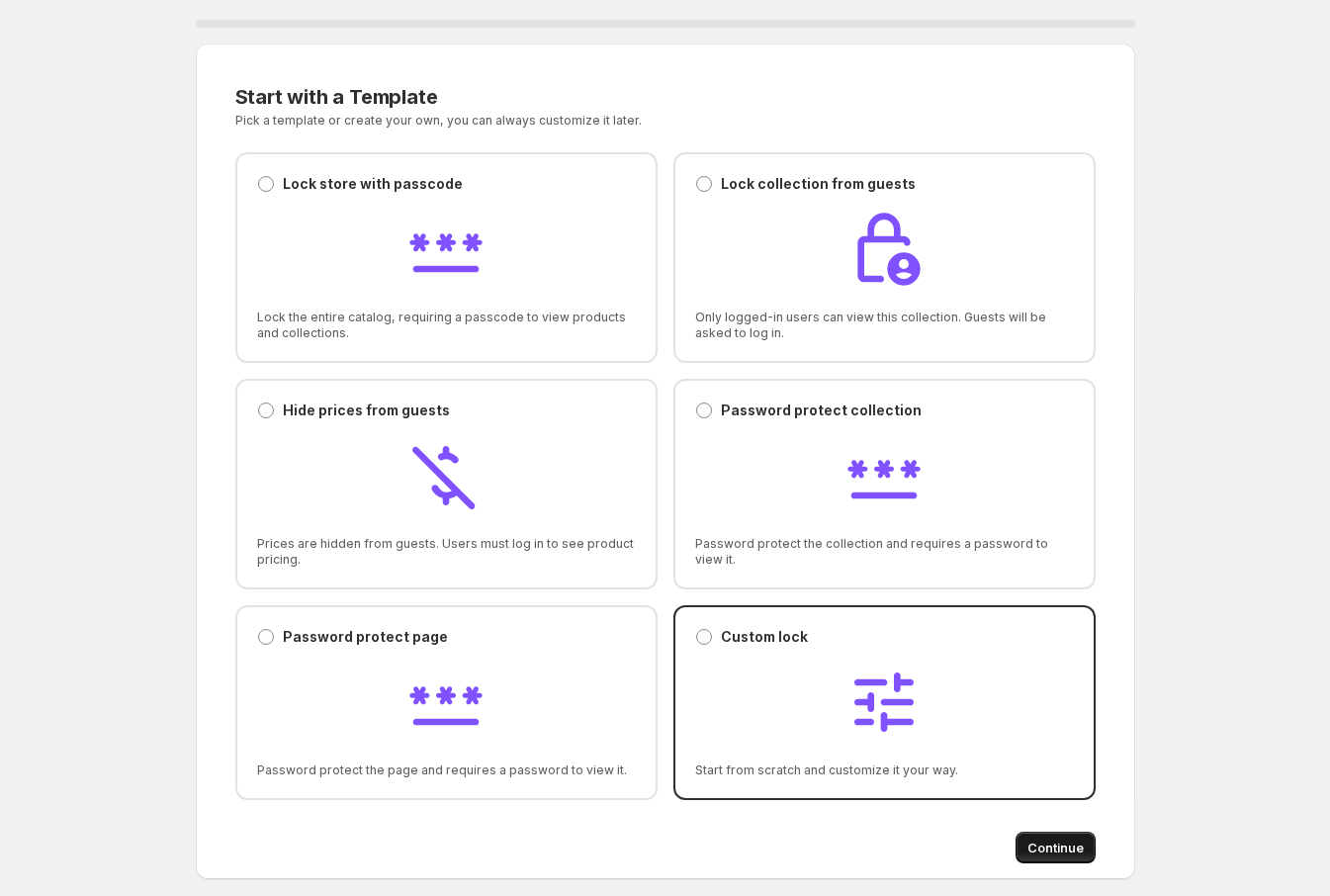 click on "Continue" at bounding box center [1055, 848] 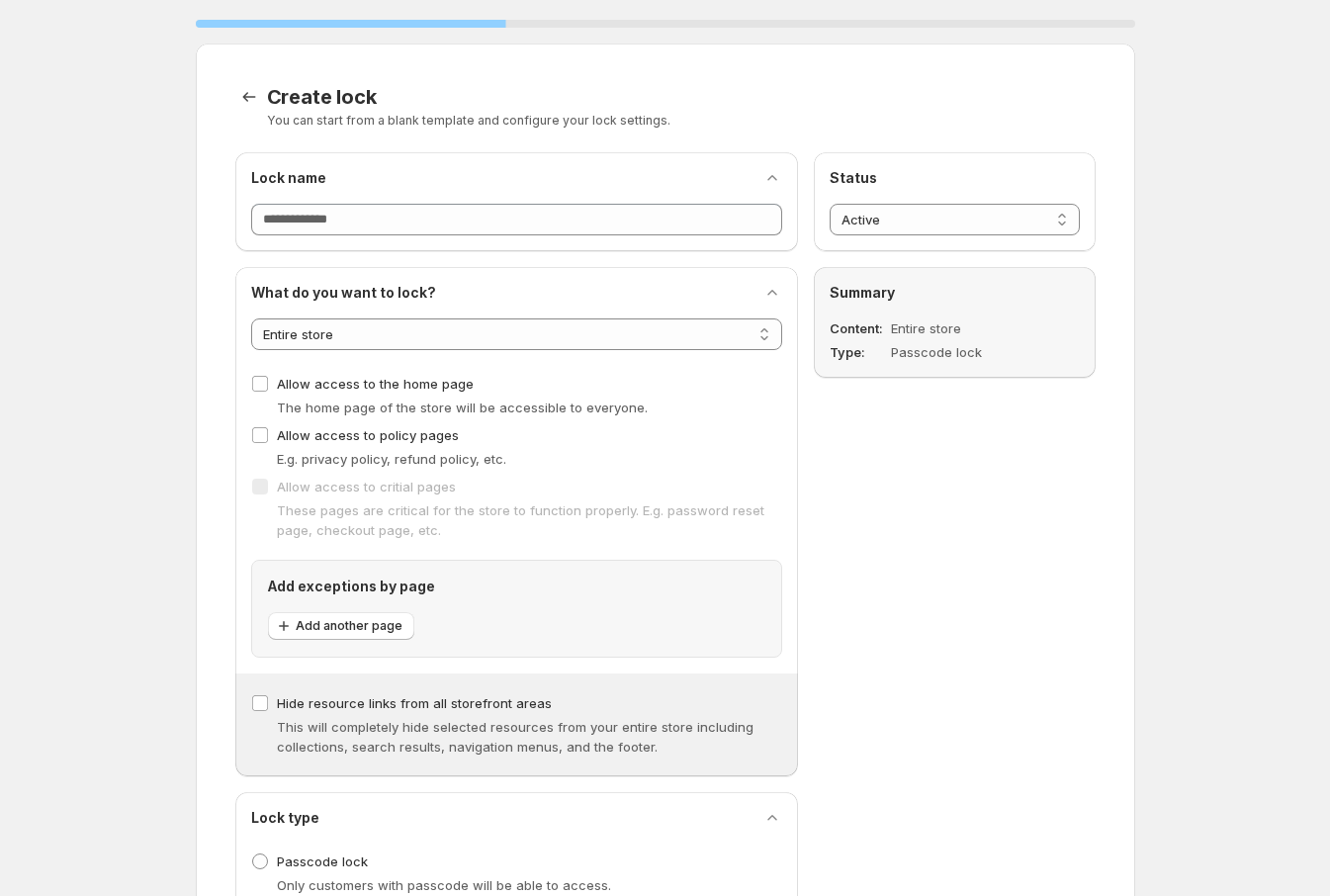 click on "**********" at bounding box center (665, 950) 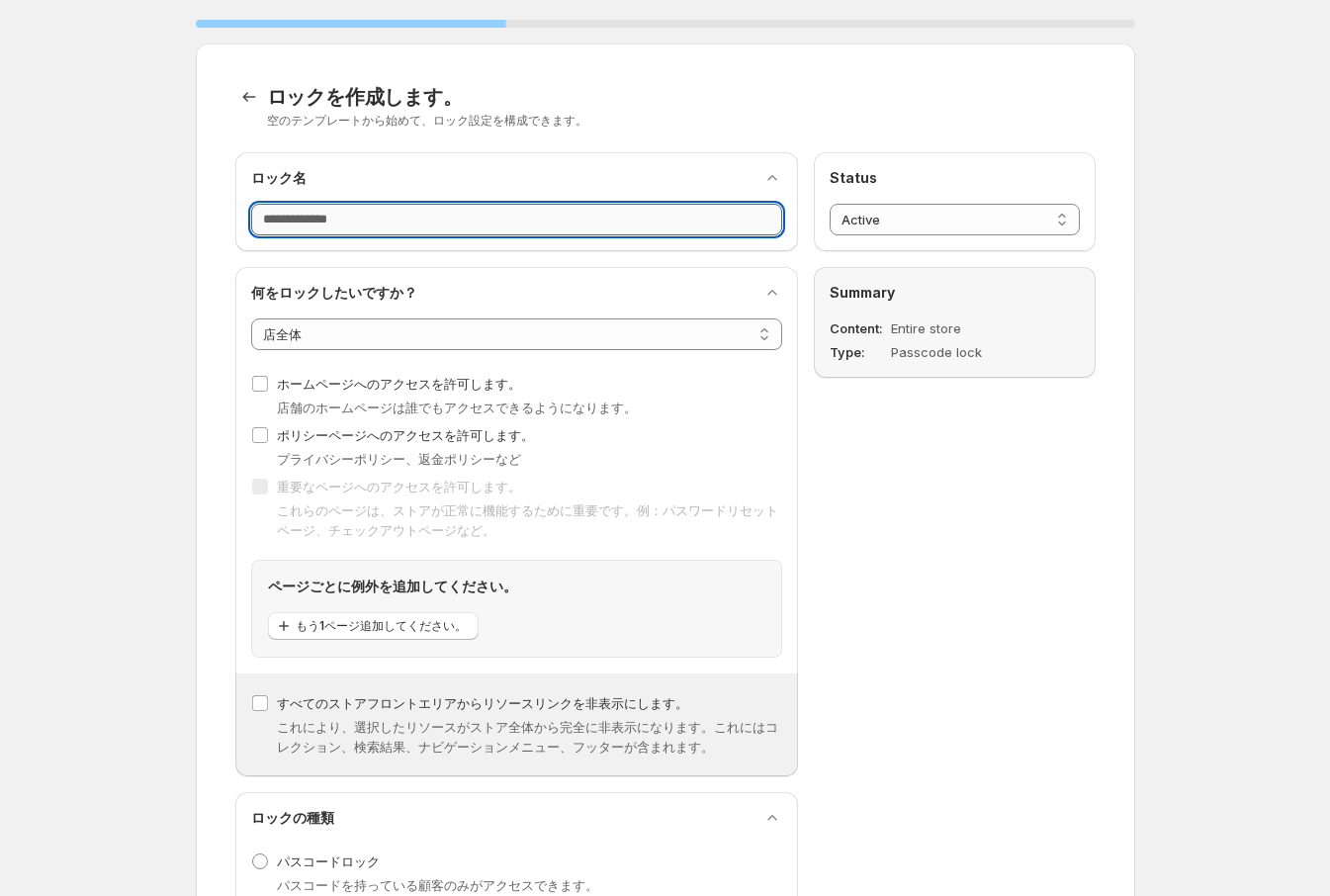 click on "ロック名" at bounding box center (516, 220) 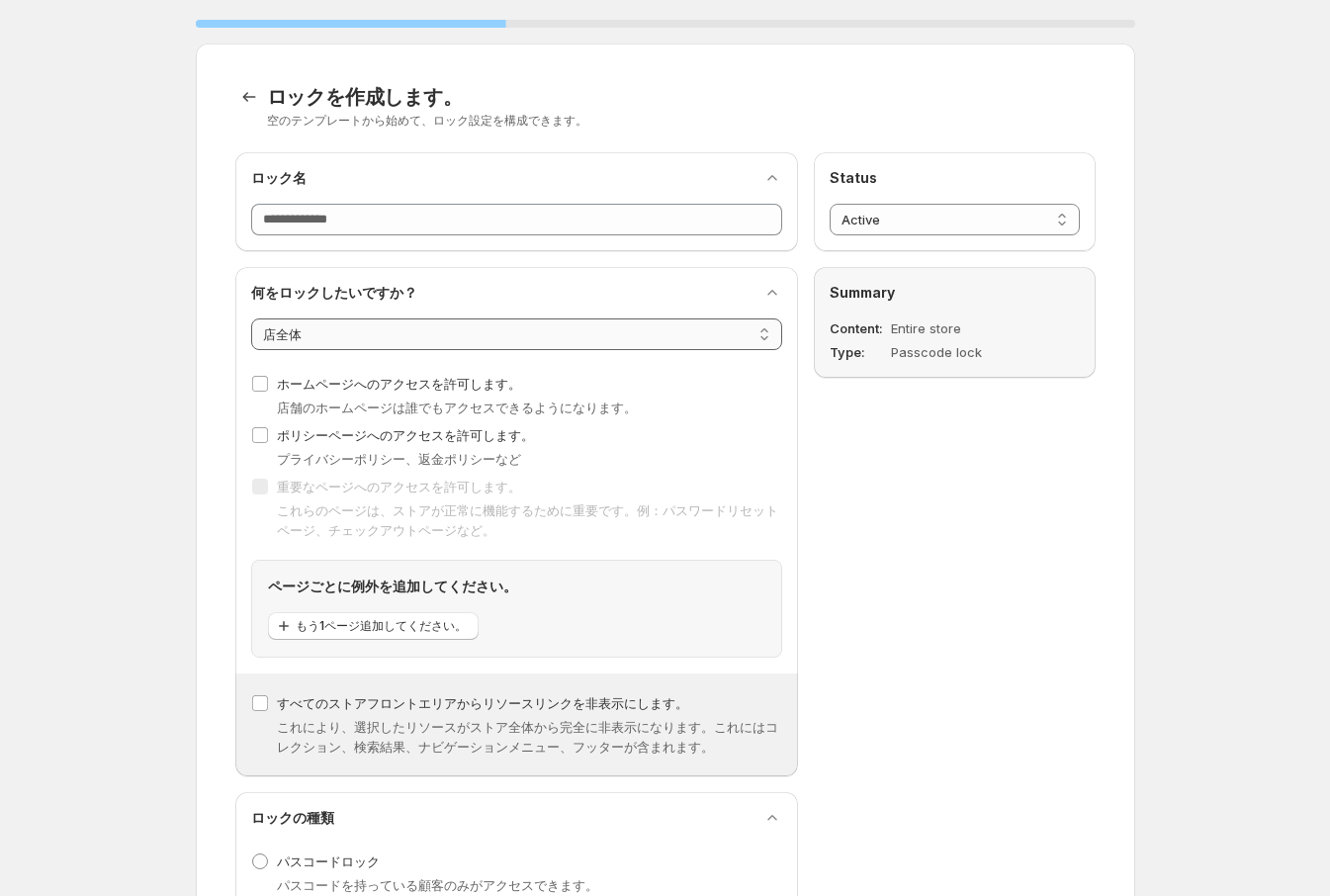 click on "**********" at bounding box center (516, 334) 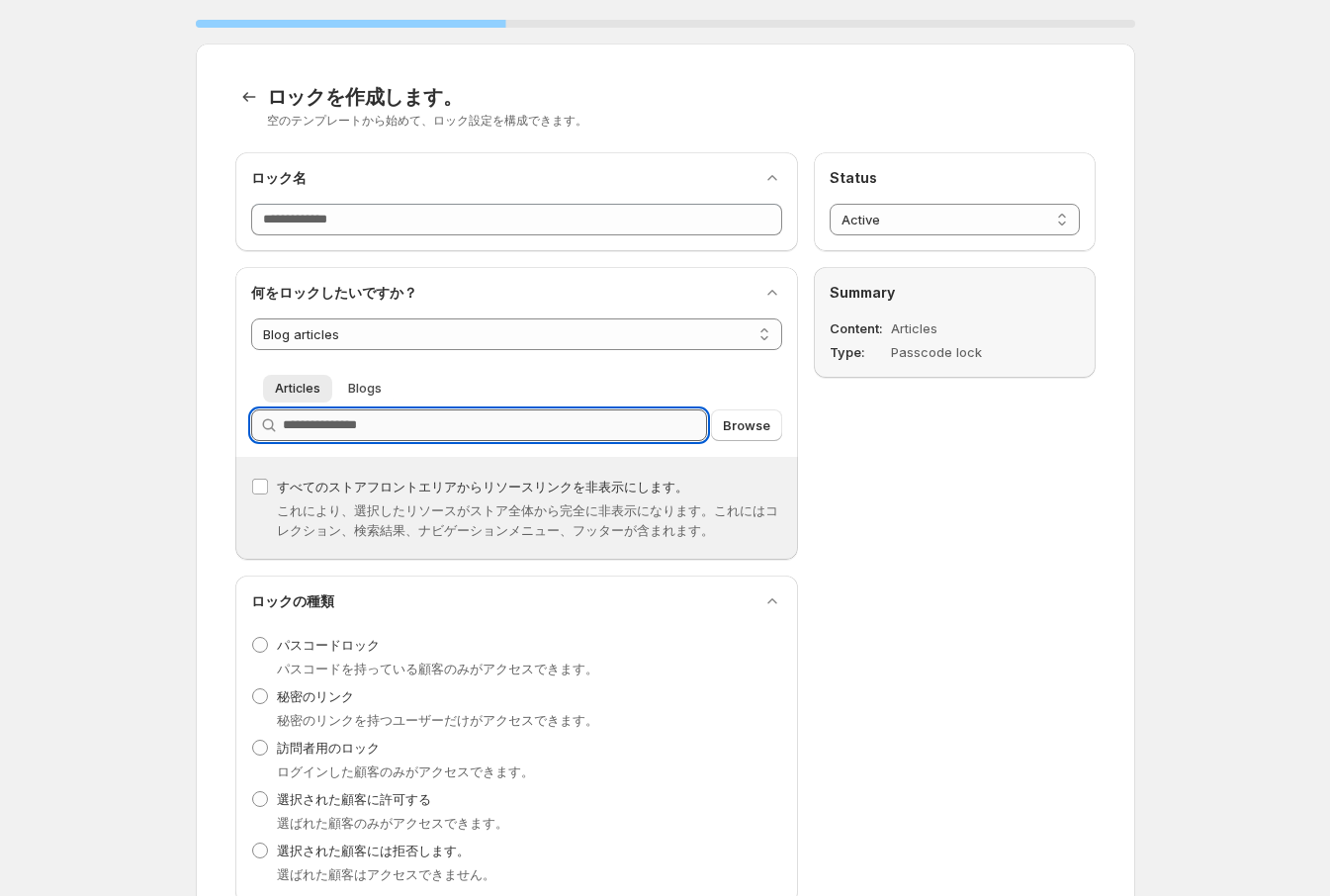 click on "Query" at bounding box center [494, 425] 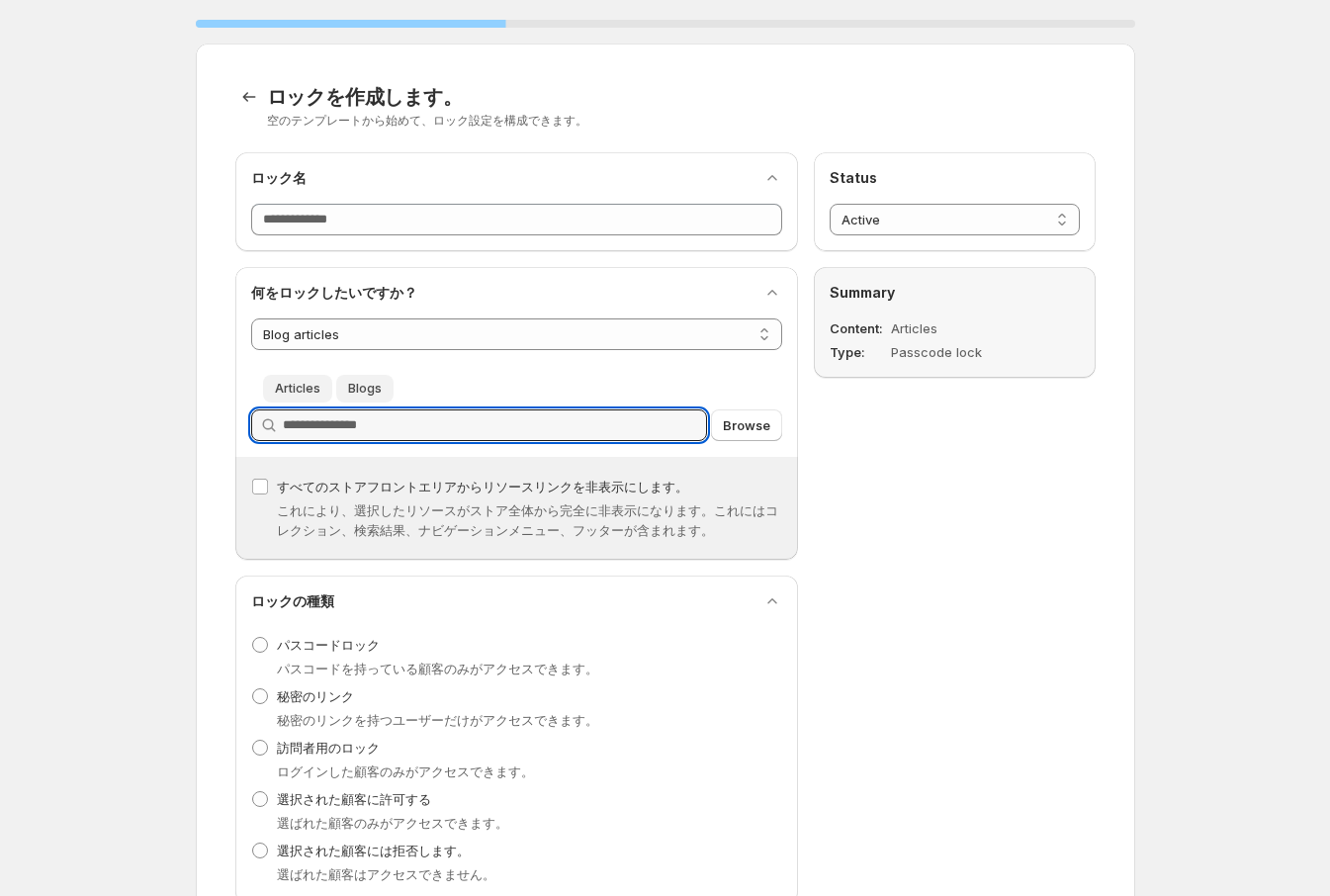 click on "Blogs" at bounding box center [365, 389] 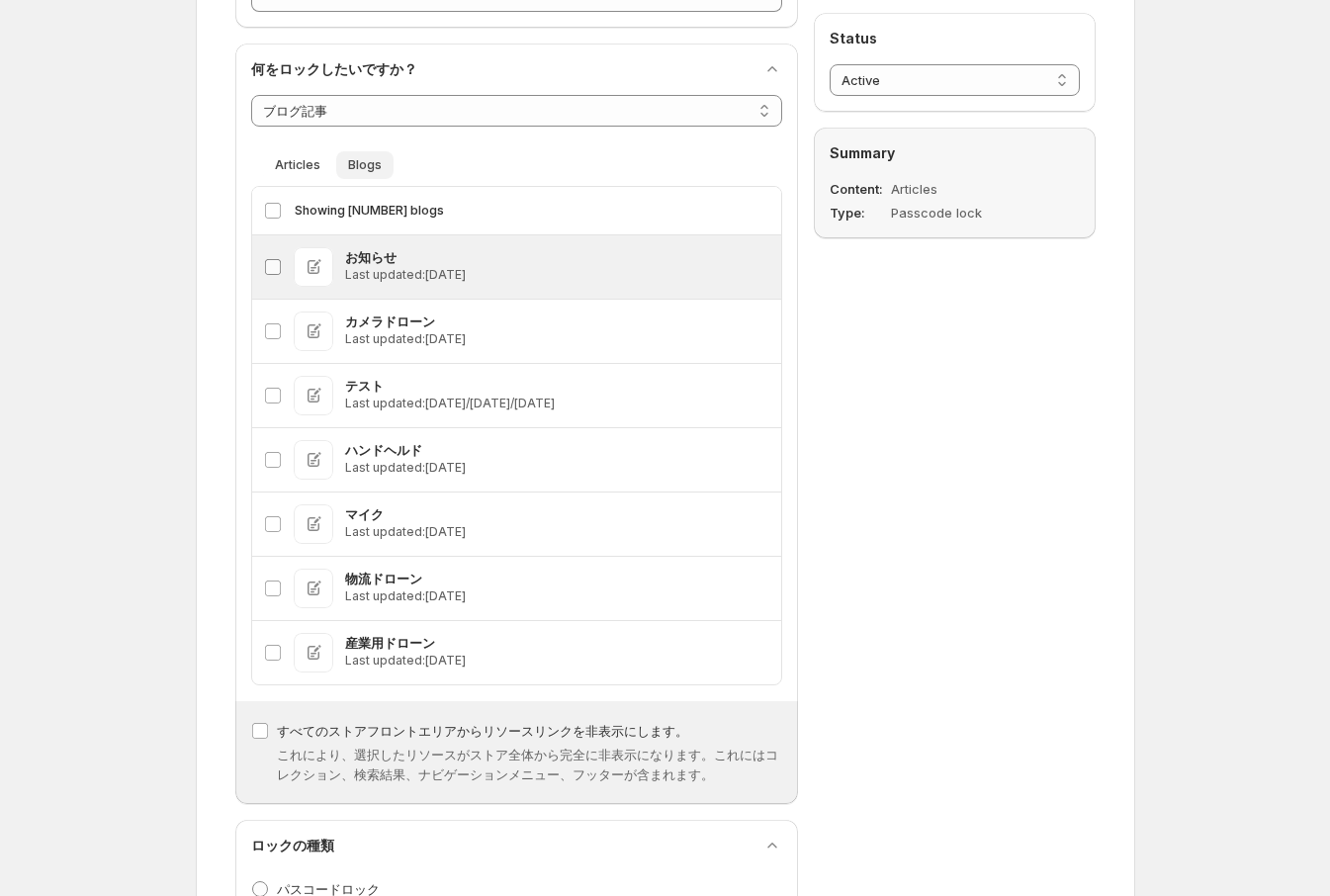 scroll, scrollTop: 220, scrollLeft: 0, axis: vertical 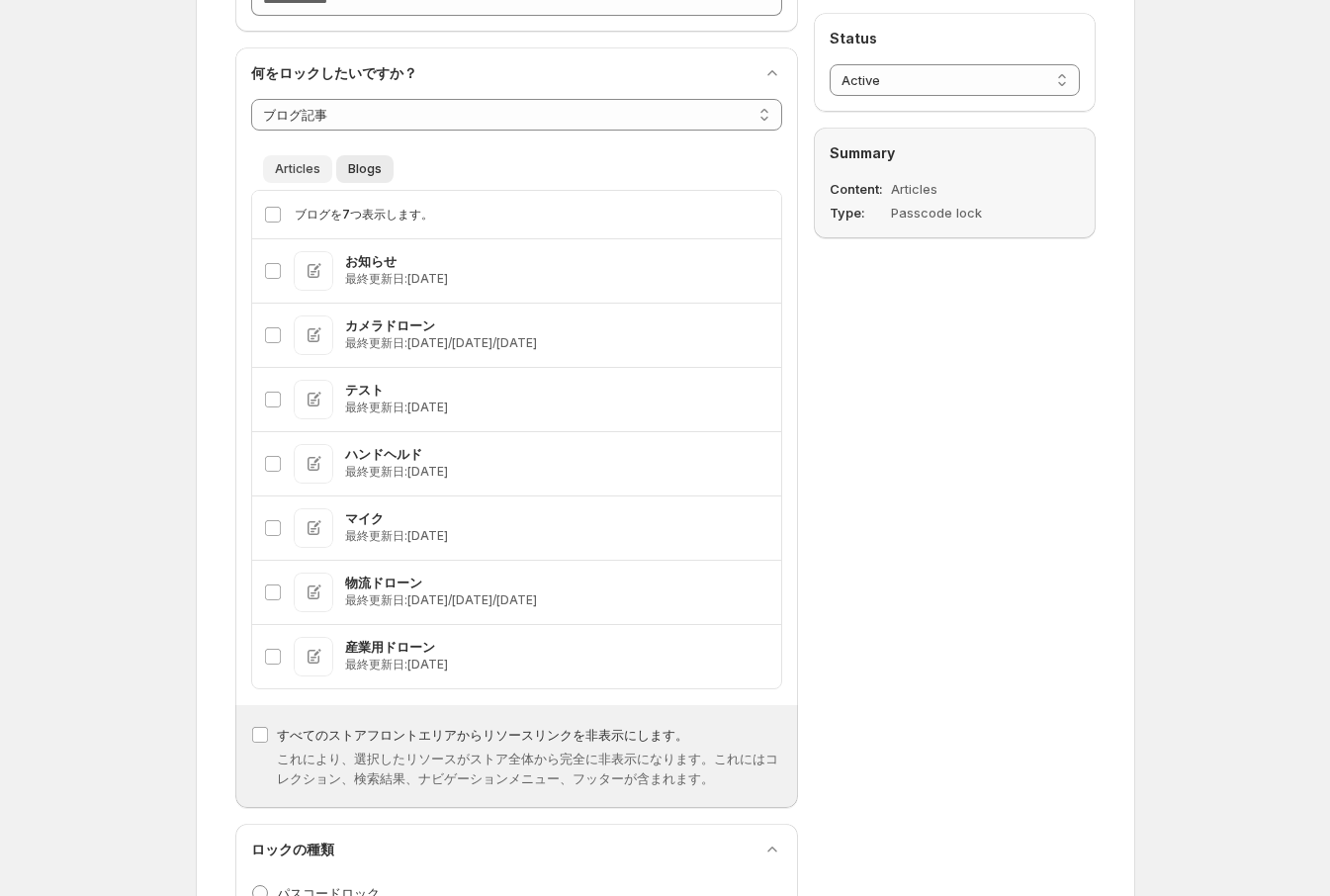 click on "Articles" at bounding box center [298, 169] 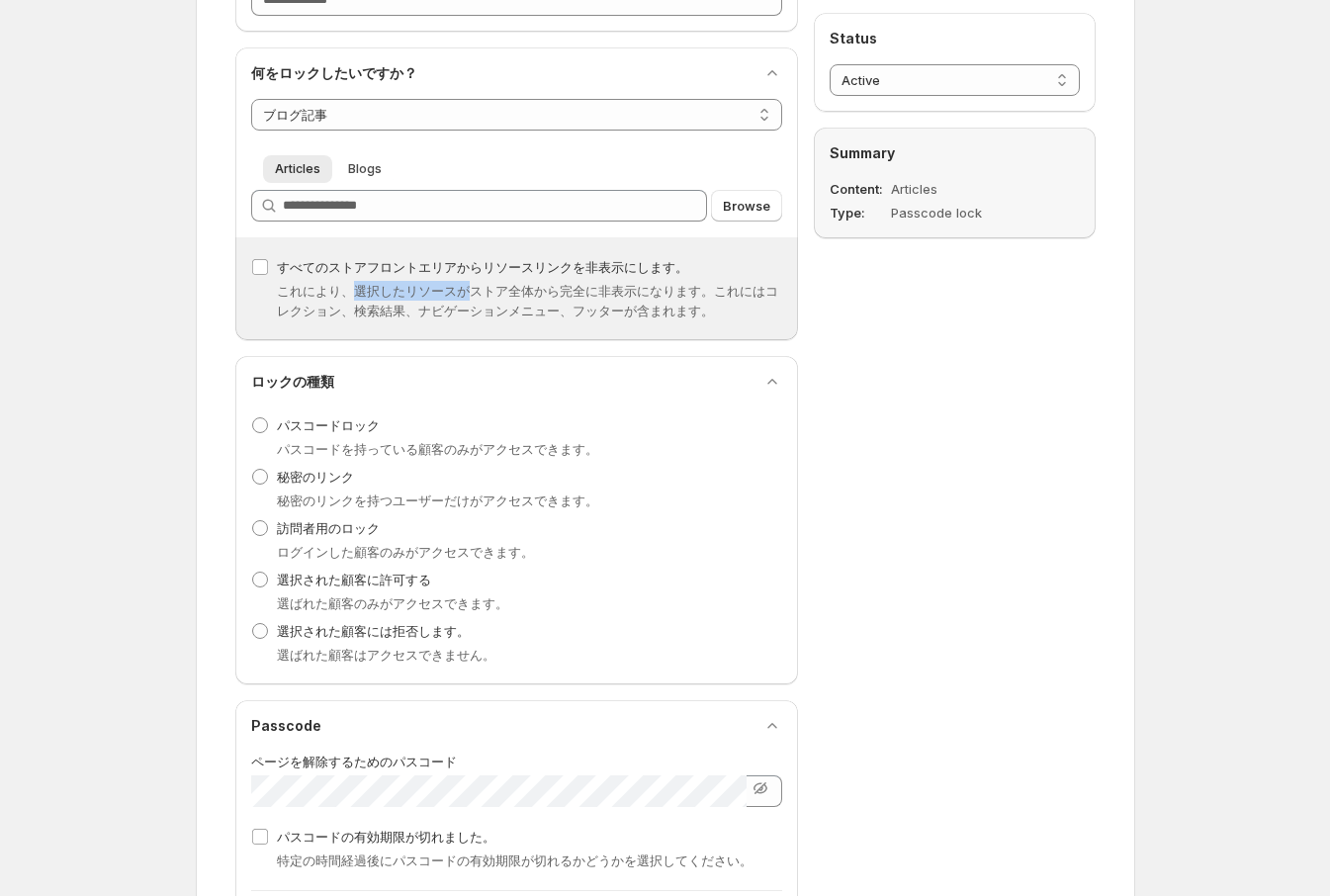 drag, startPoint x: 358, startPoint y: 287, endPoint x: 485, endPoint y: 287, distance: 127 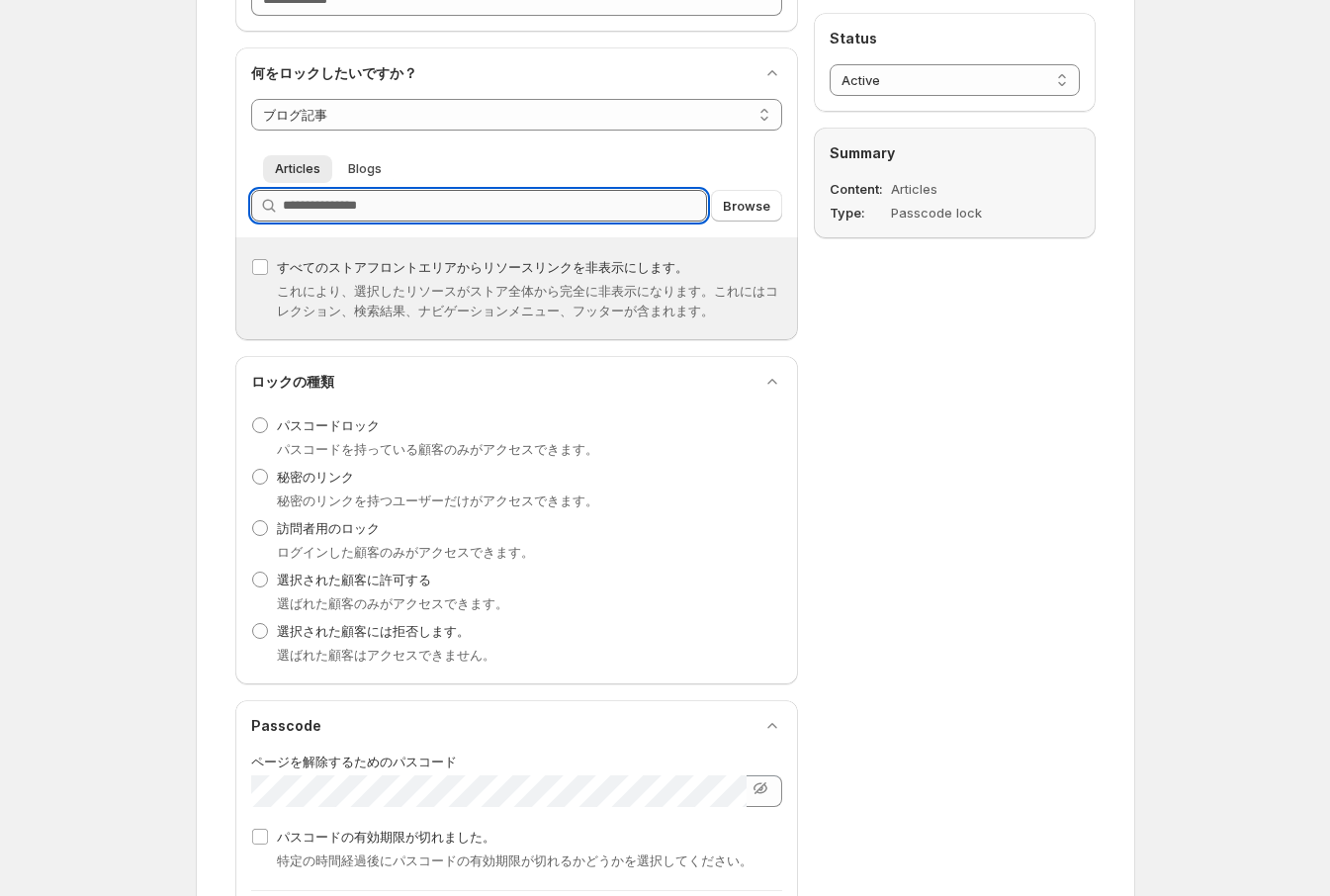 click on "Query" at bounding box center [494, 206] 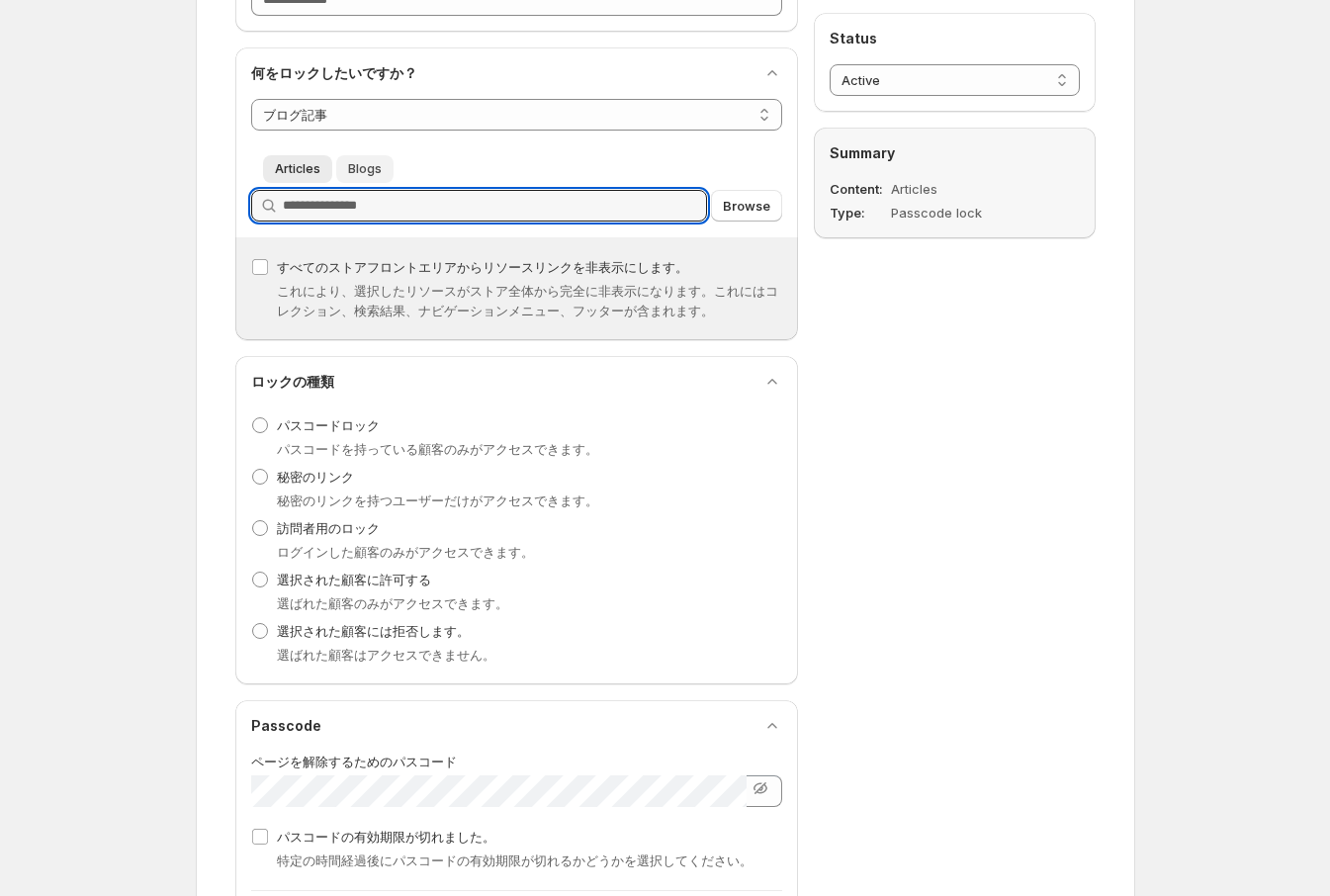 click on "Blogs" at bounding box center (365, 169) 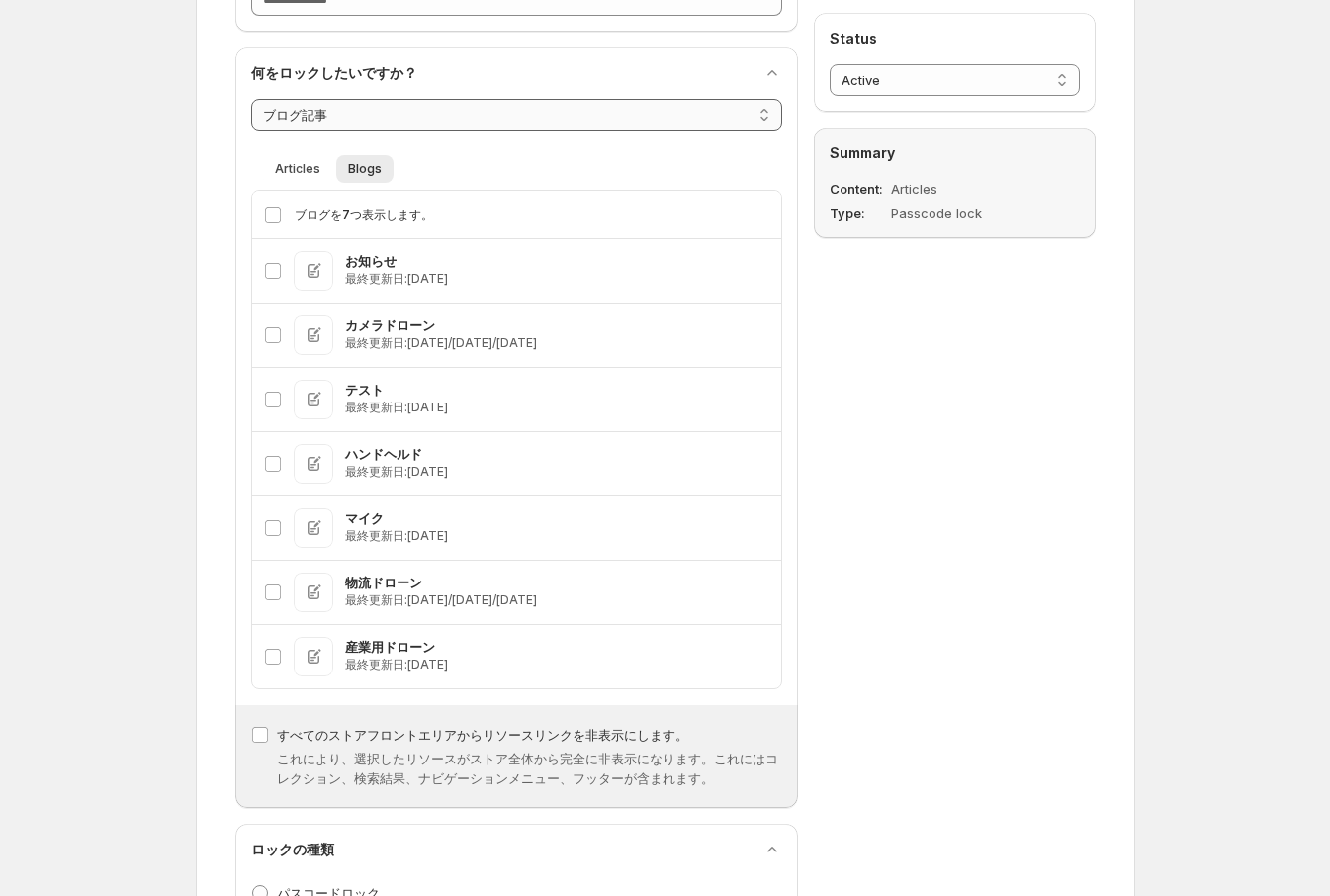 click on "**********" at bounding box center [516, 115] 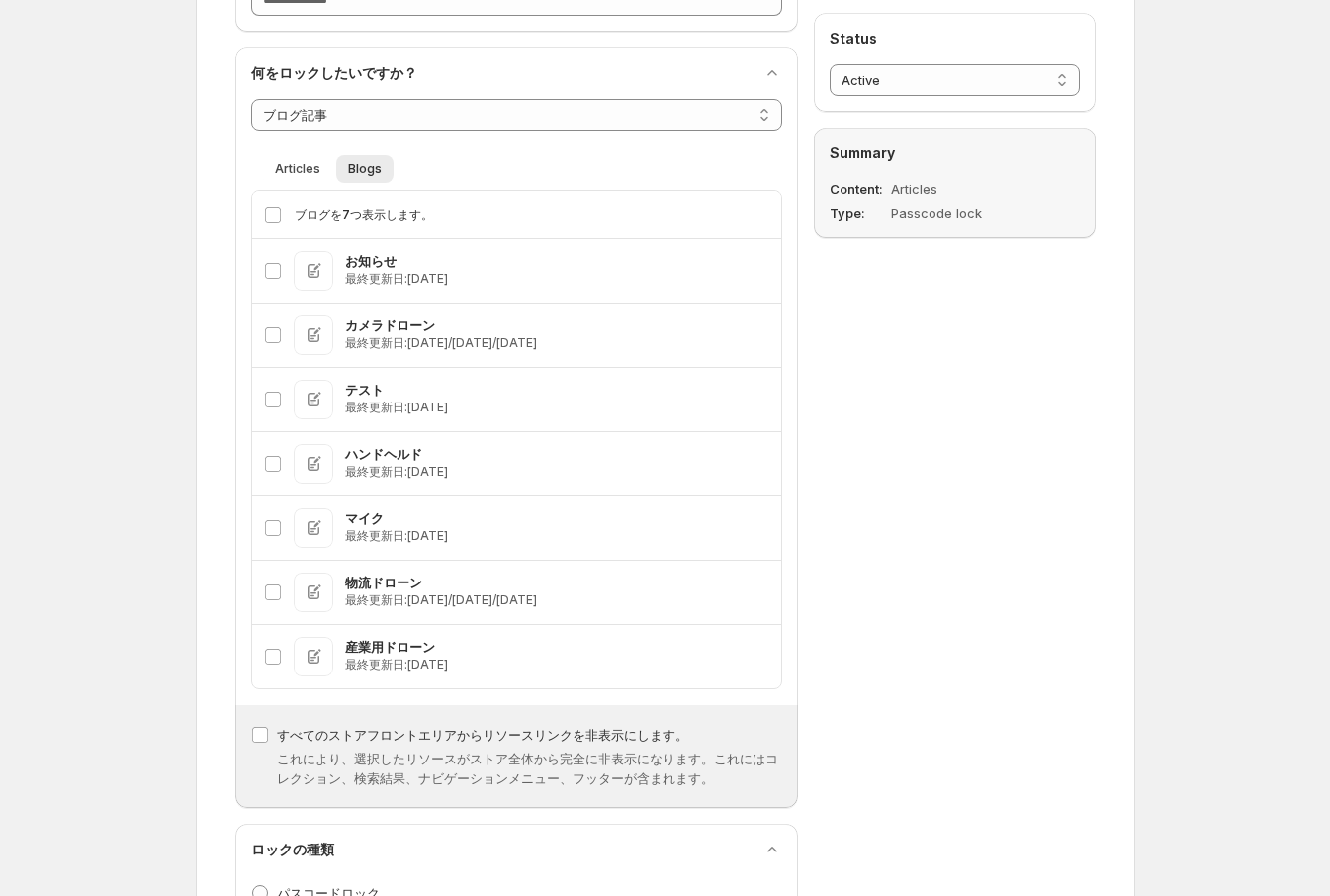 click on "**********" at bounding box center (516, 115) 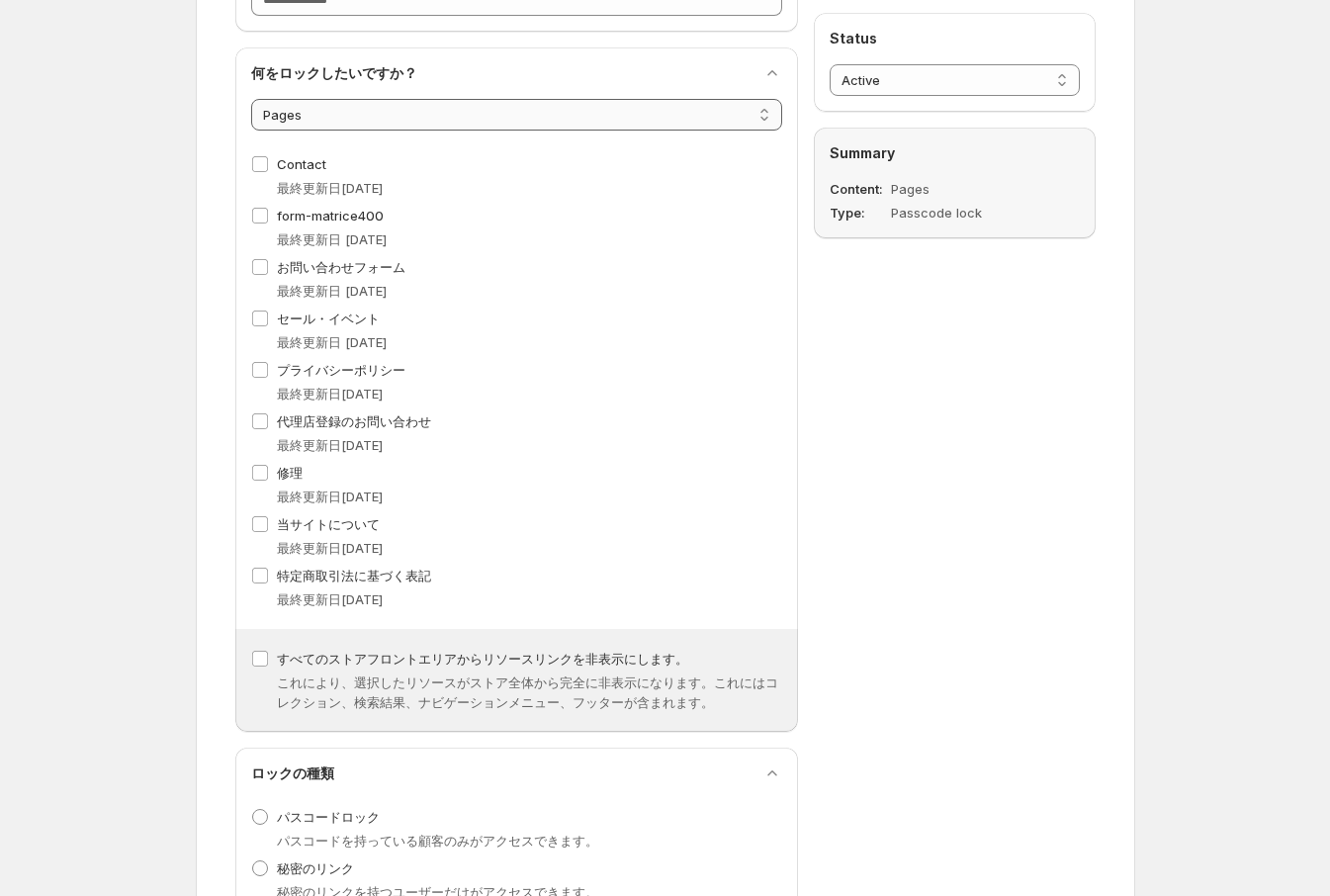 click on "**********" at bounding box center [516, 115] 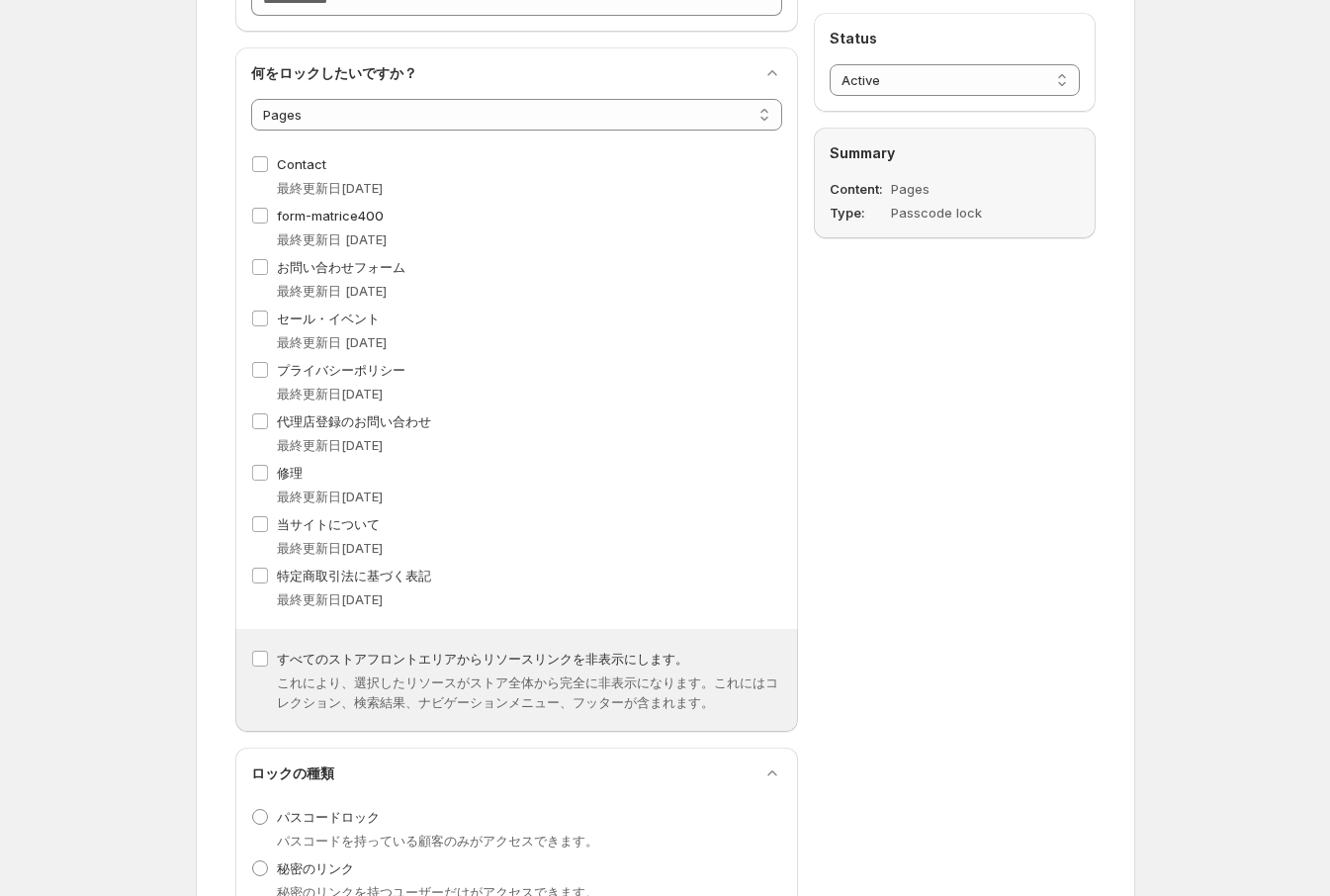 click on "**********" at bounding box center (665, 828) 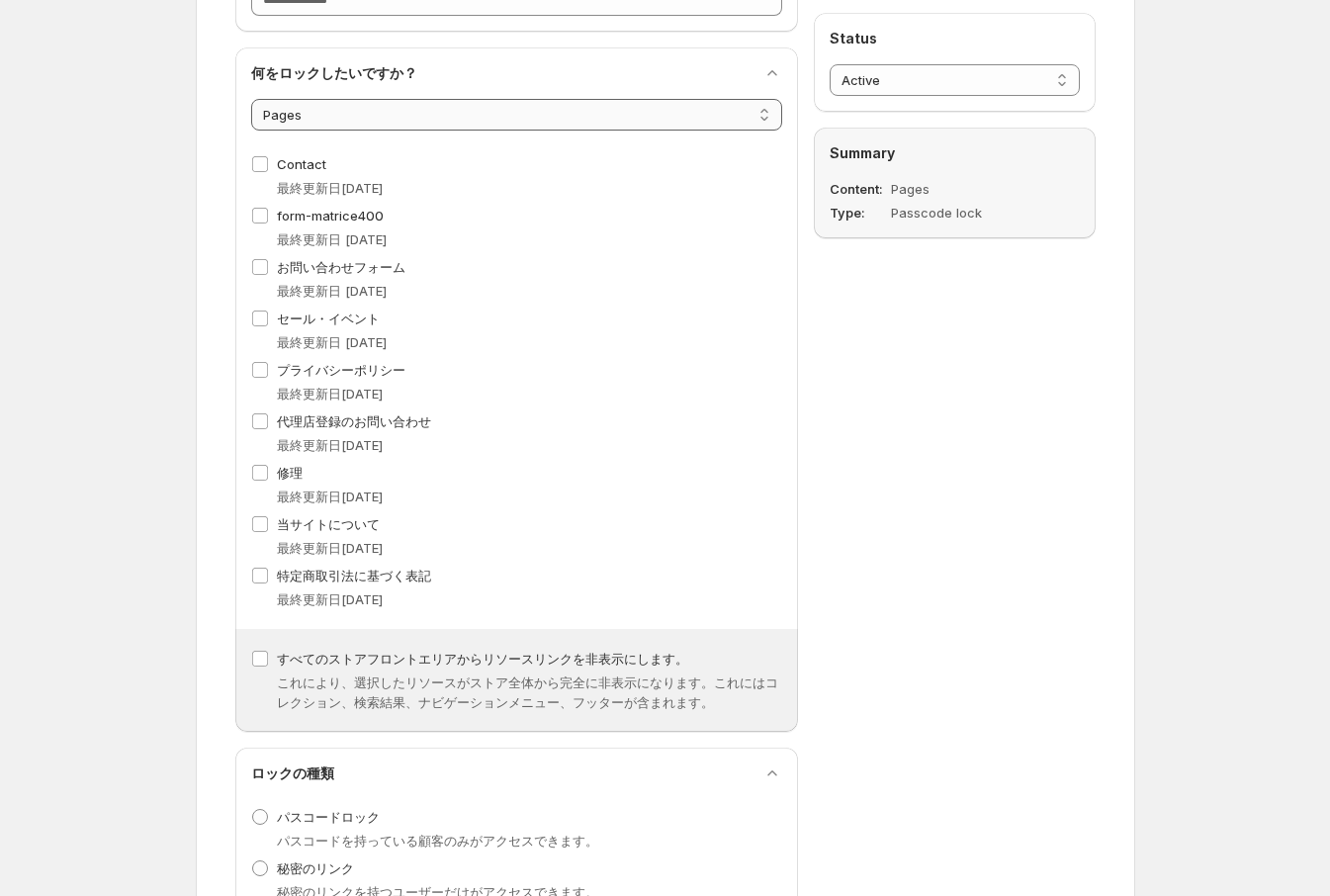 click on "**********" at bounding box center [516, 115] 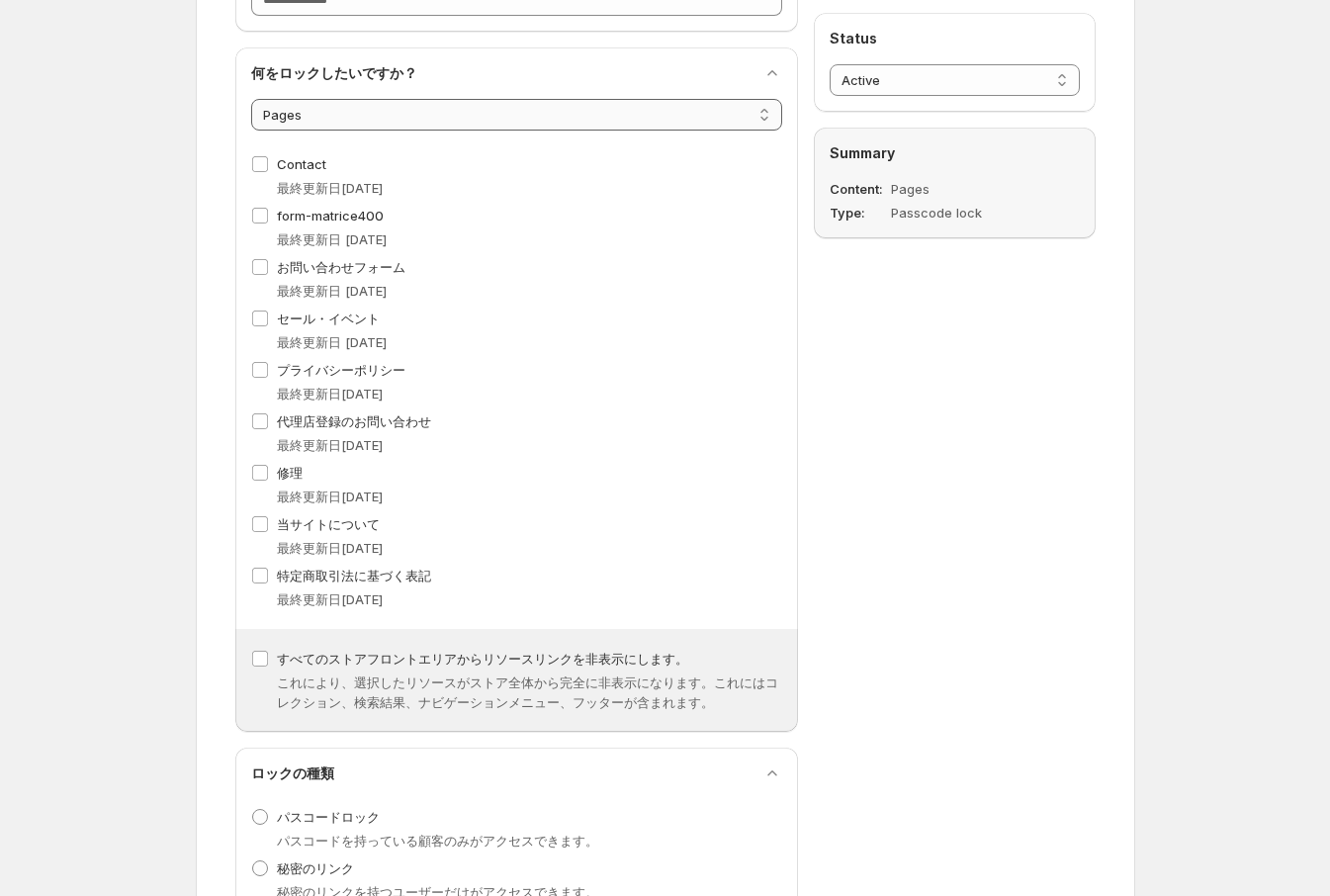select on "****" 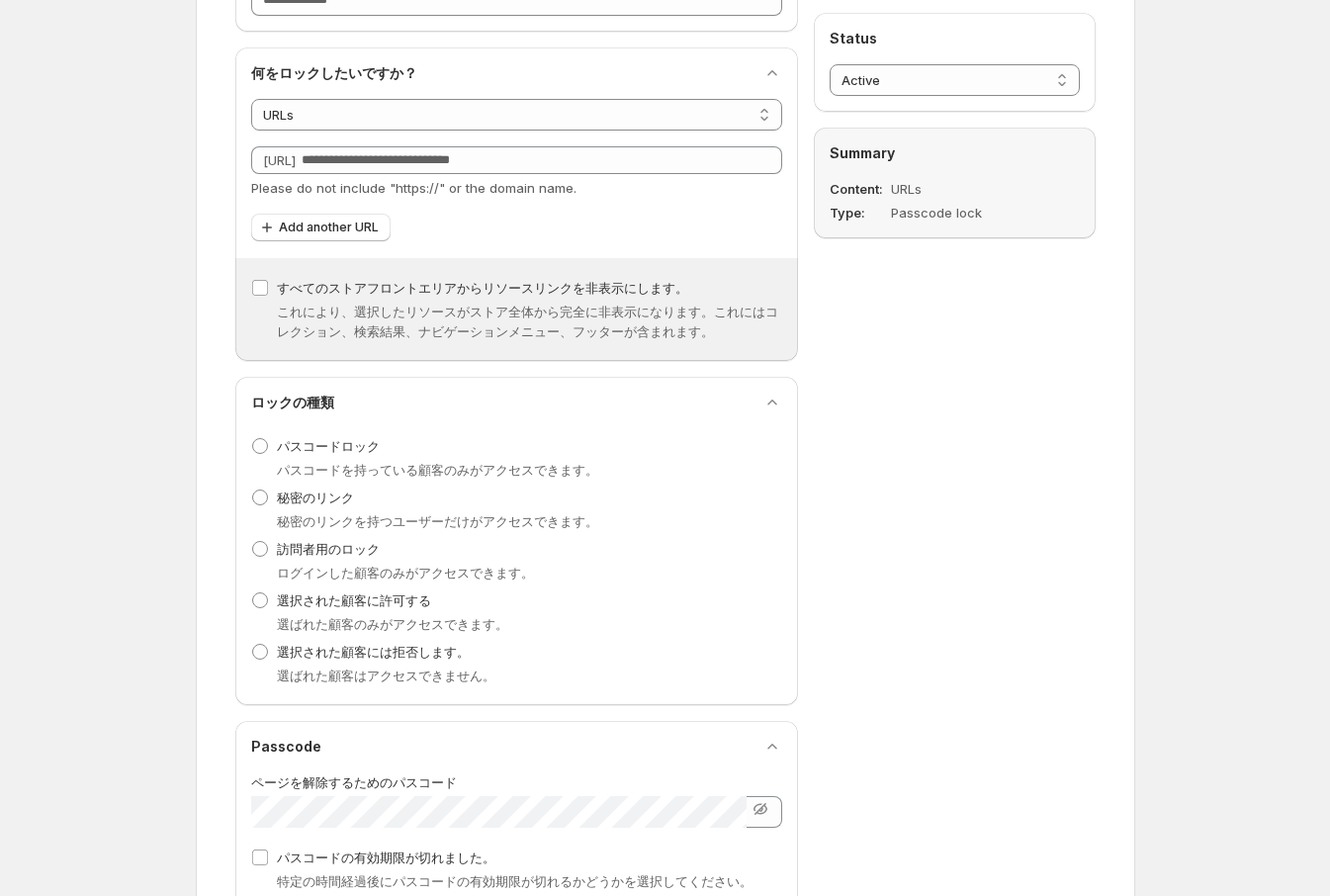 click on "[URL]" at bounding box center (279, 160) 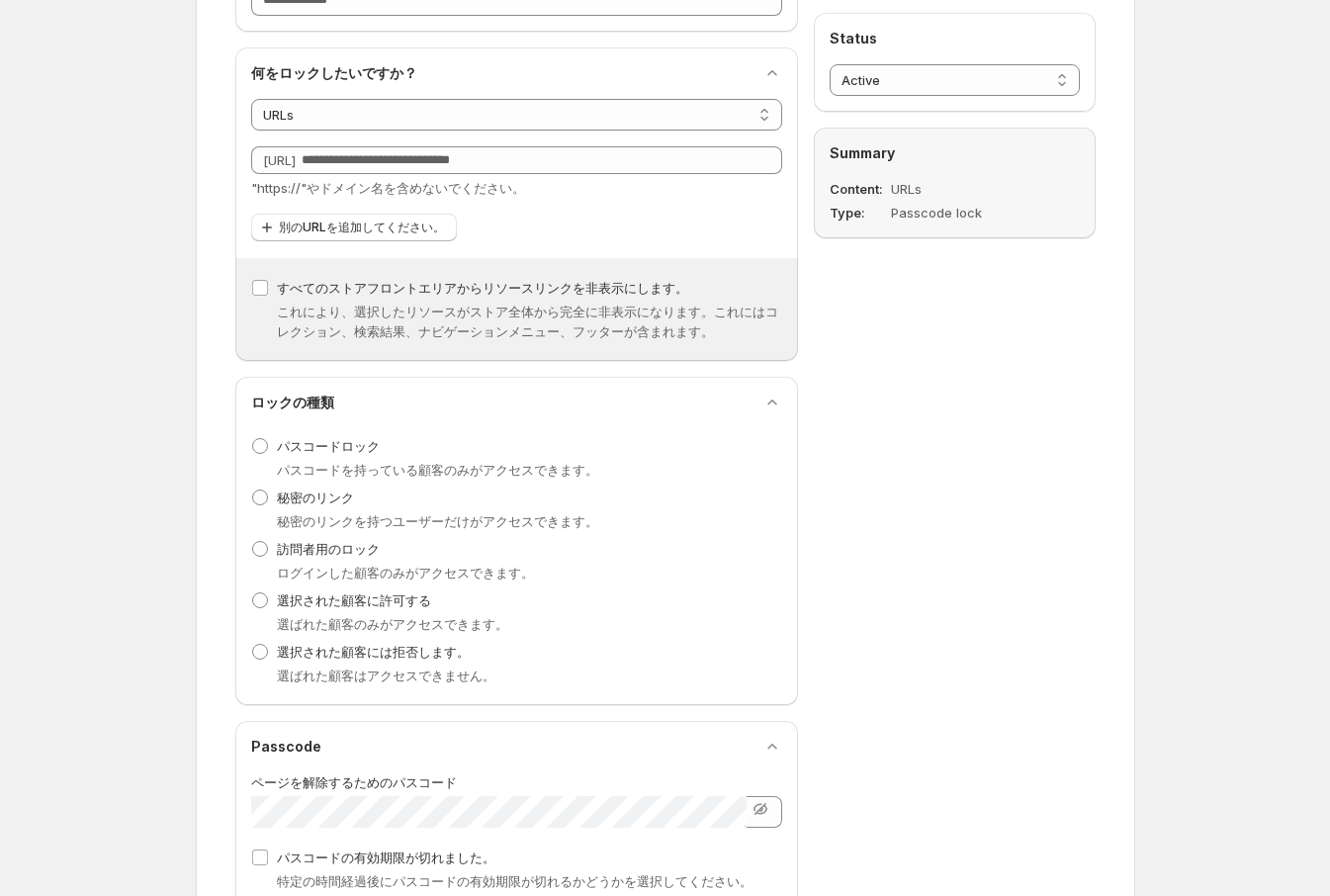click on "[URL]" at bounding box center (279, 160) 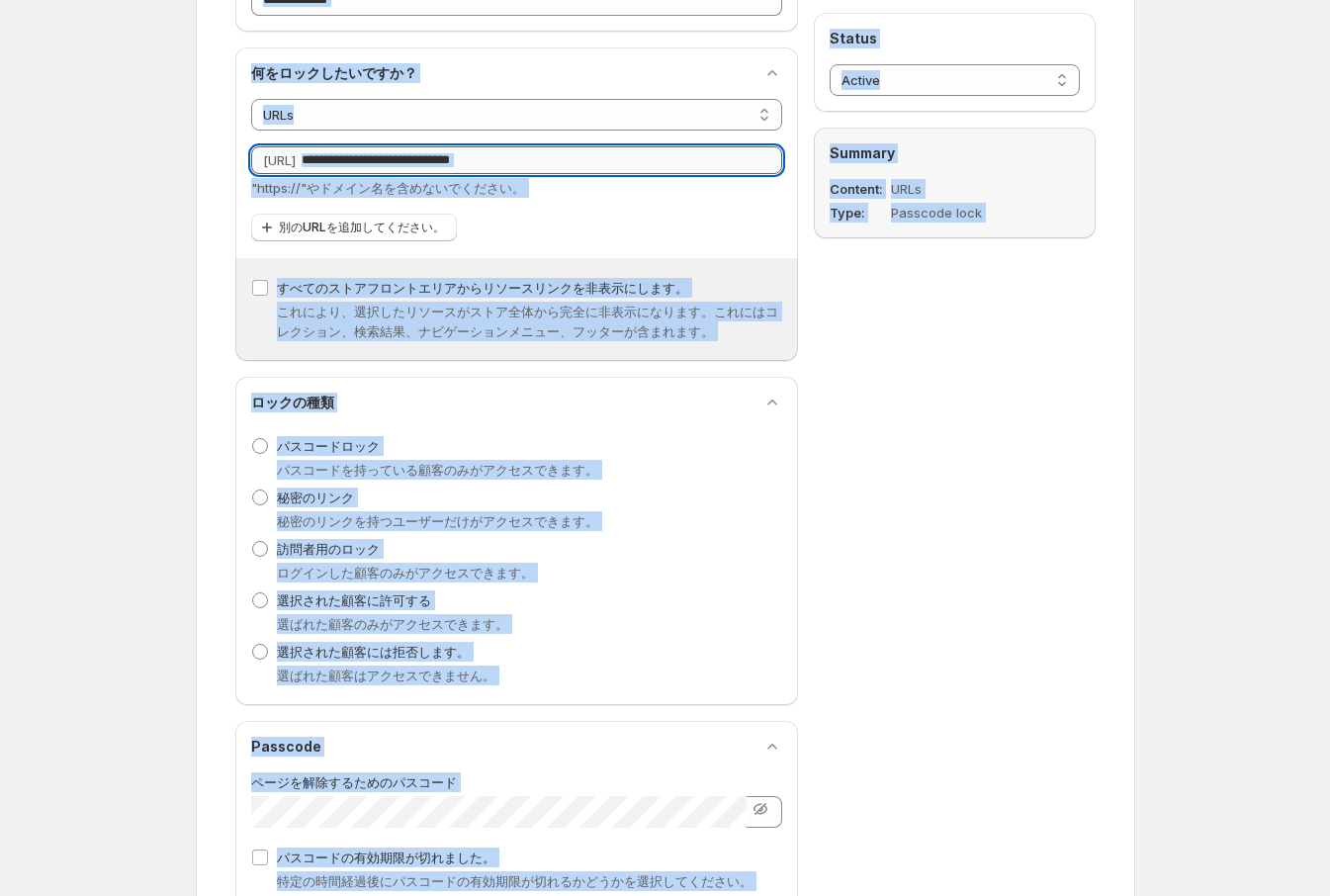 drag, startPoint x: 559, startPoint y: 156, endPoint x: 588, endPoint y: 158, distance: 29.068884 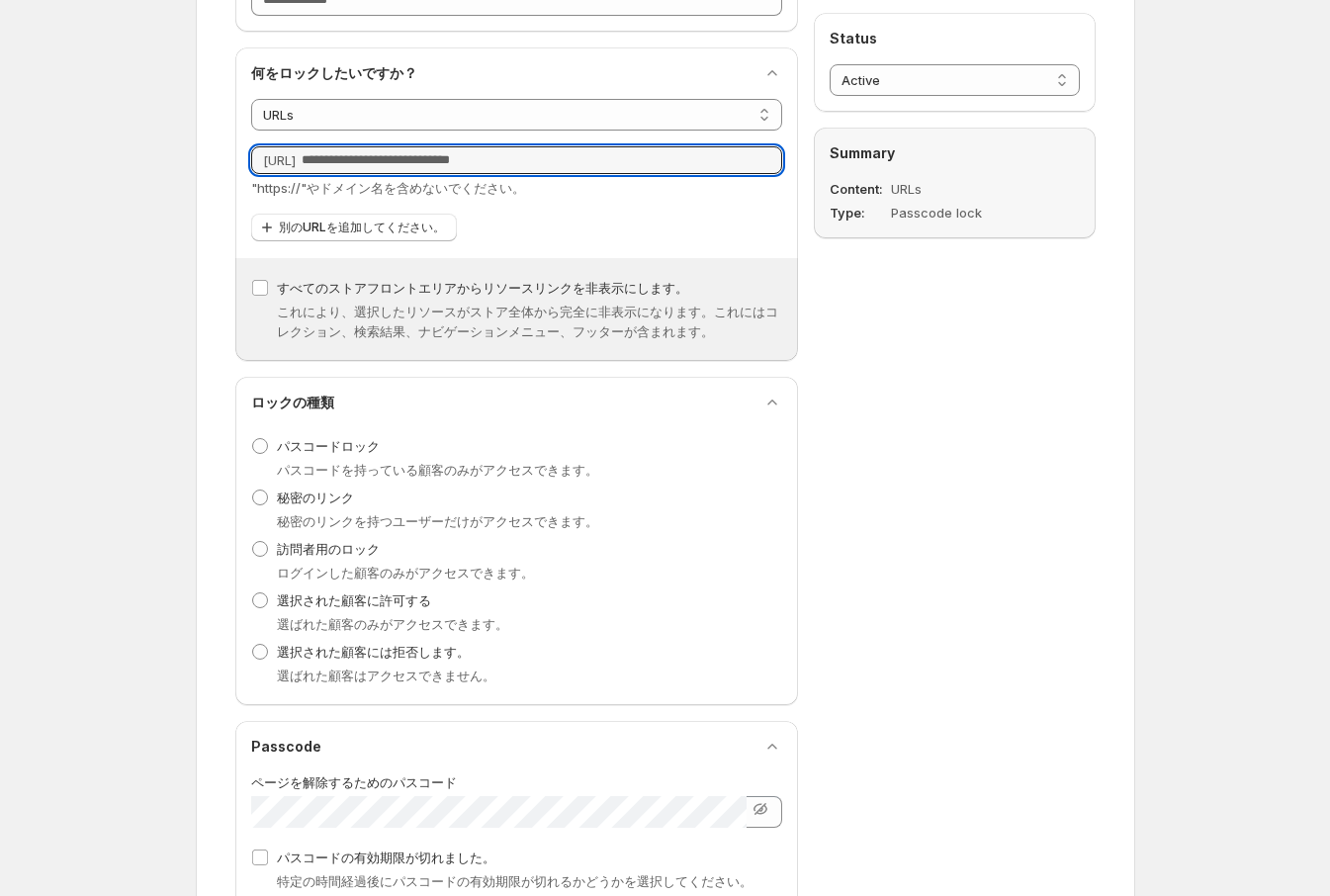 click on "[URL]" at bounding box center (279, 160) 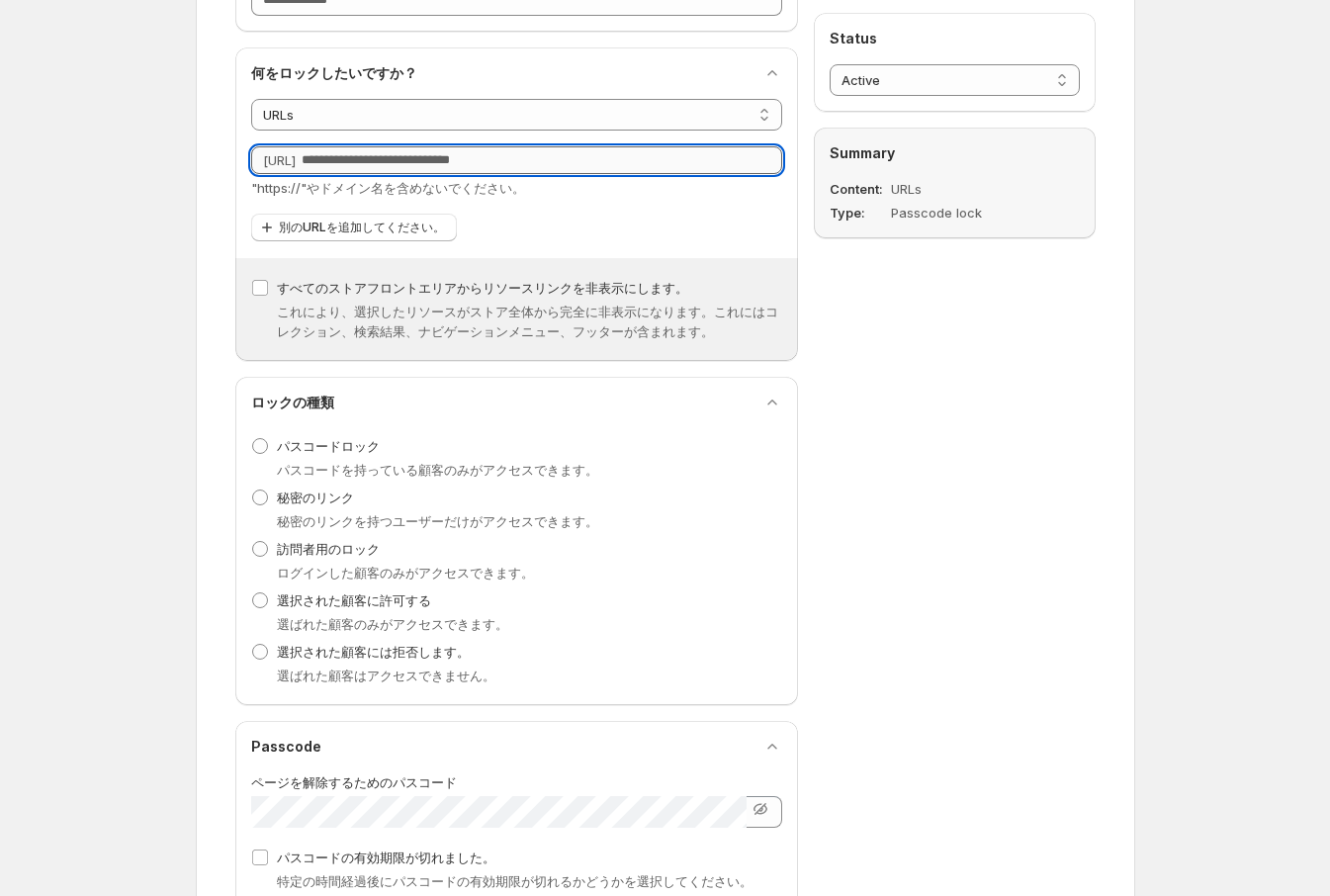 click on "URL" at bounding box center (542, 160) 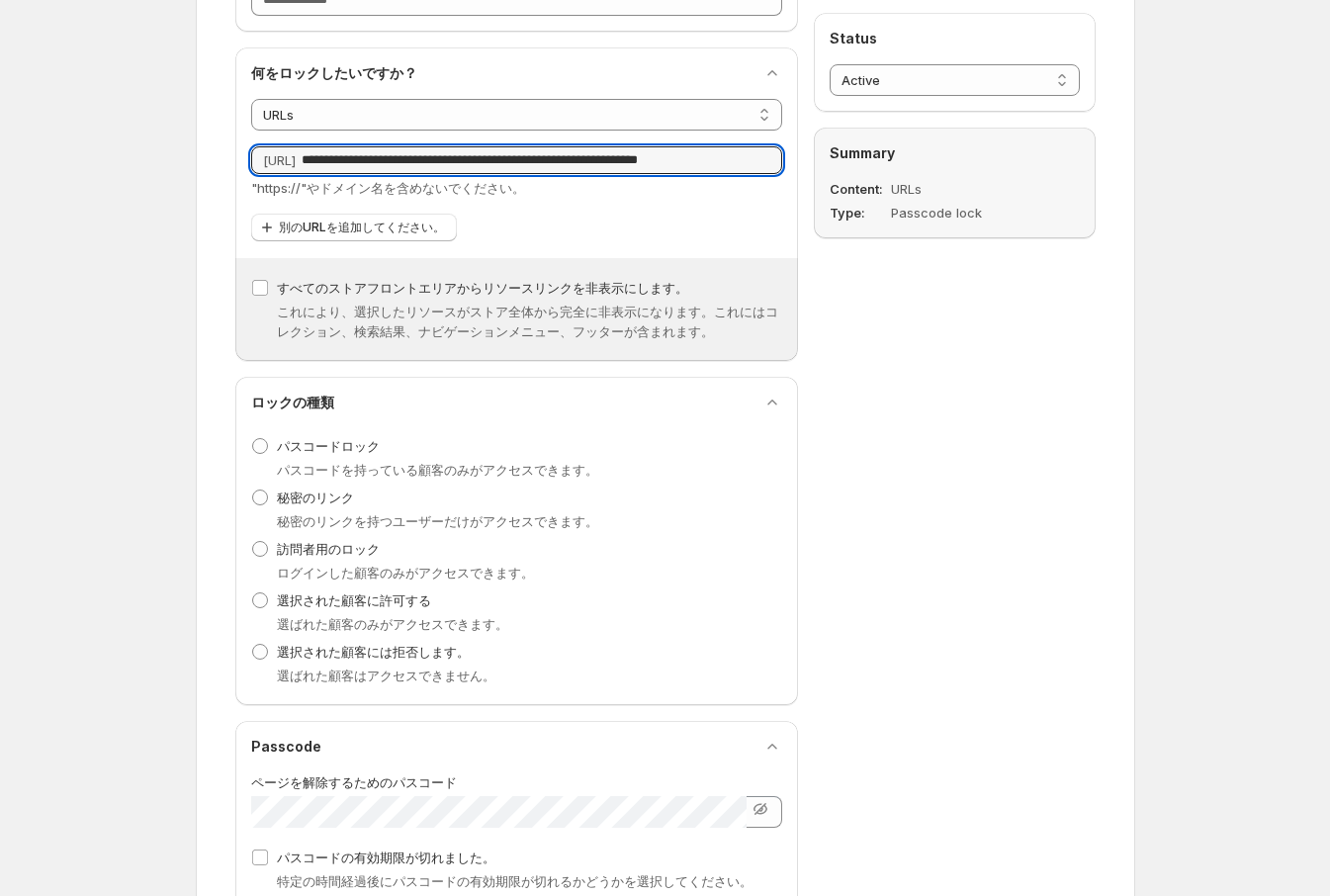 scroll, scrollTop: 0, scrollLeft: 0, axis: both 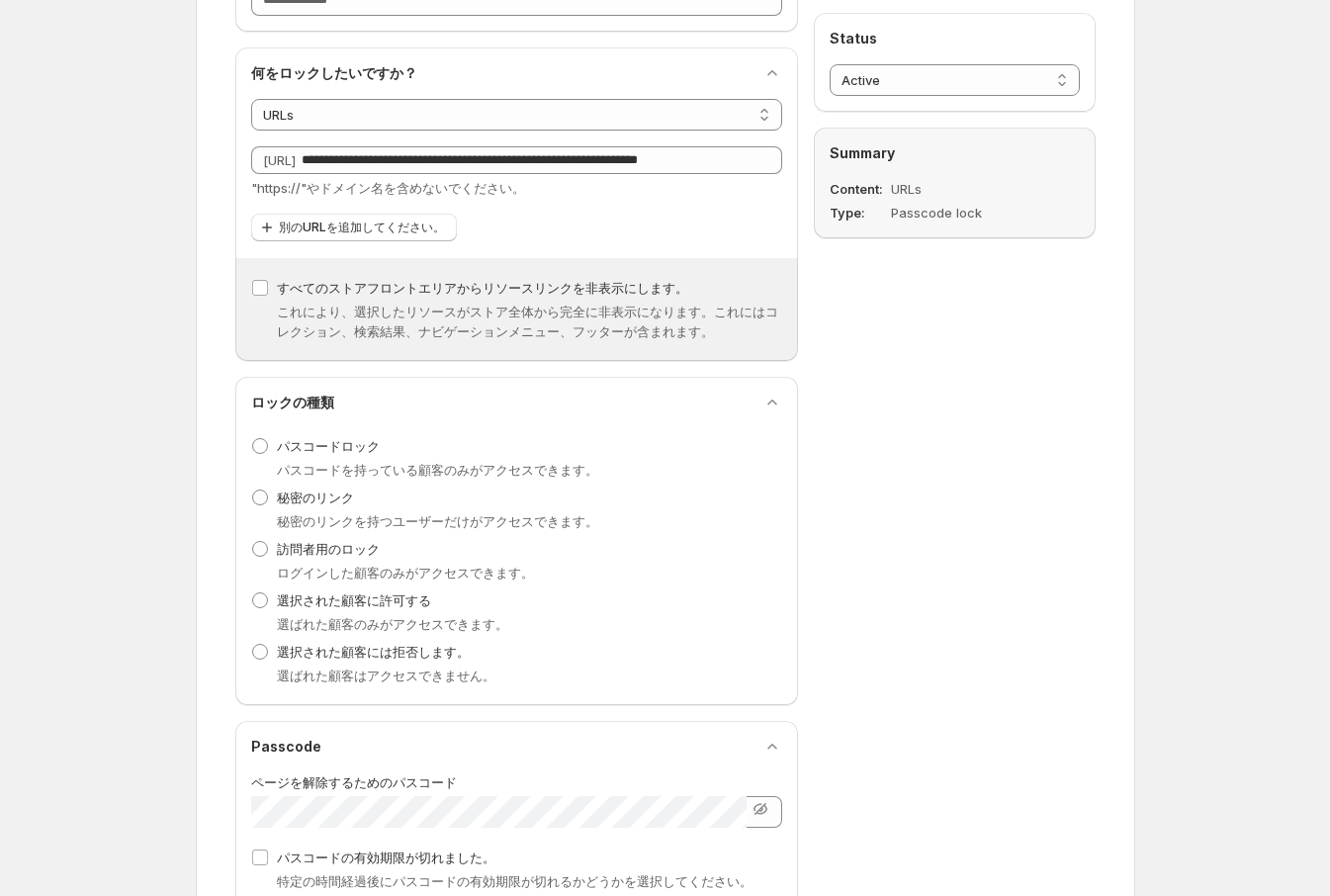click on "**********" at bounding box center (658, 699) 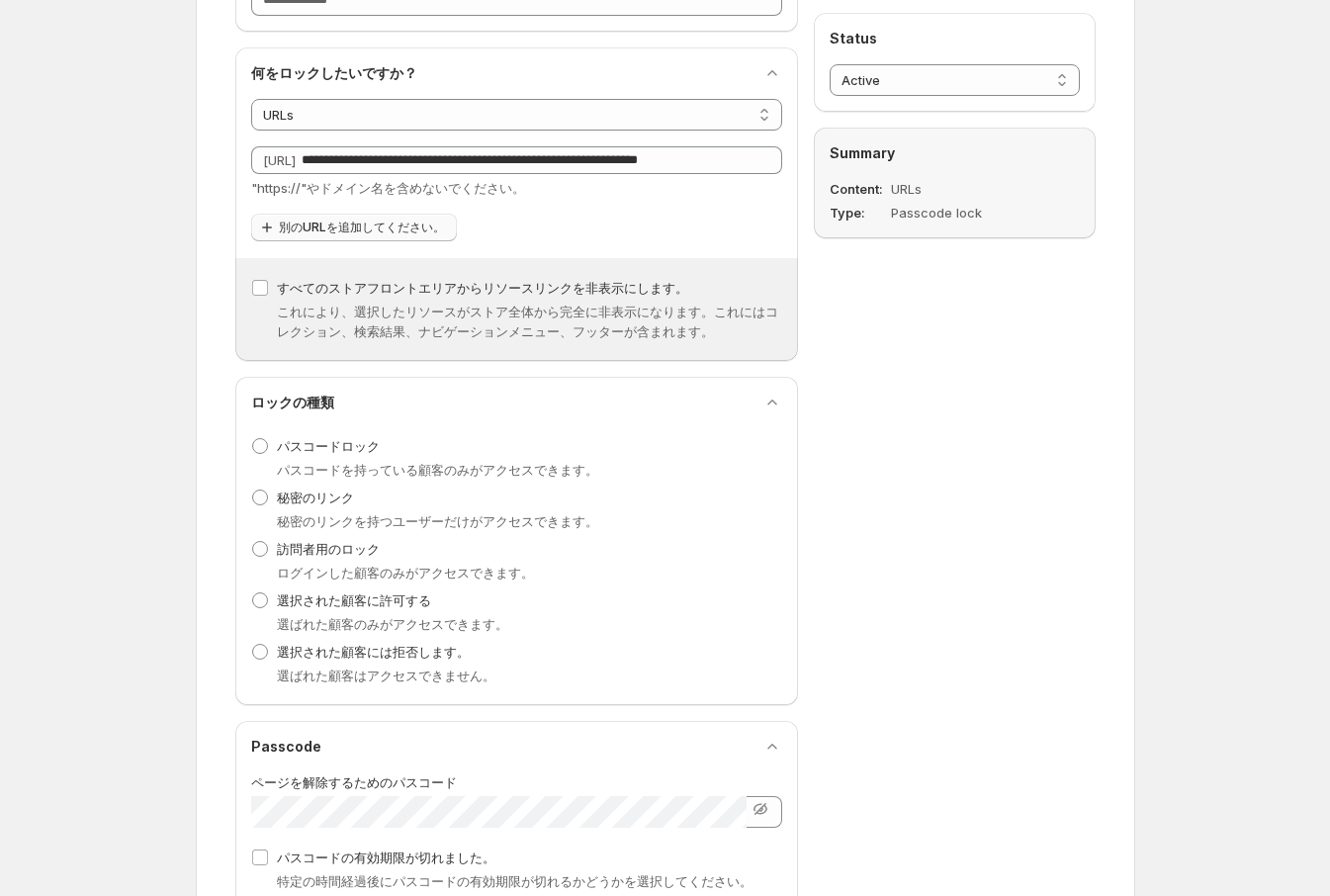 click on "別のURLを追加してください。" at bounding box center (362, 227) 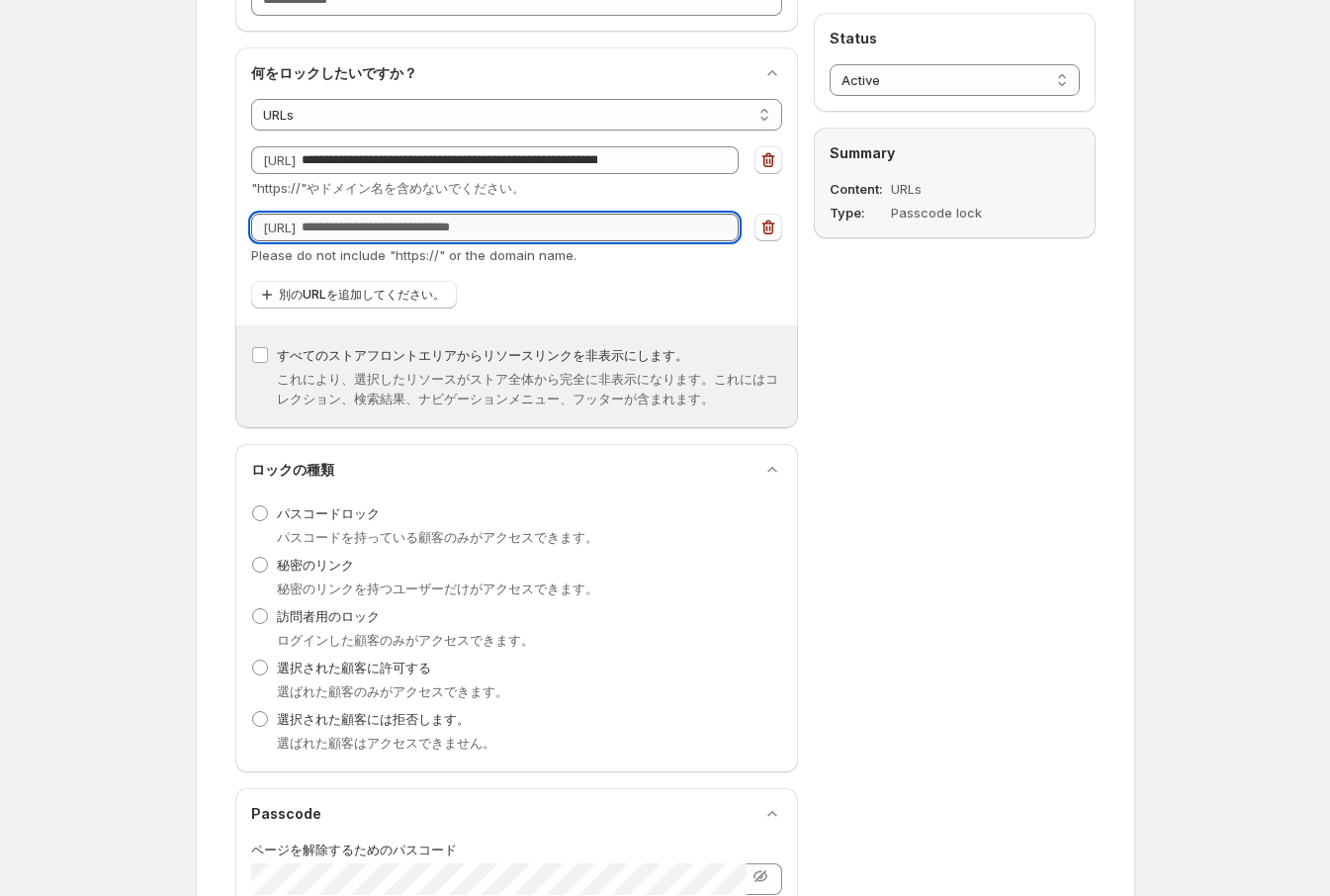 click on "URL" at bounding box center [520, 227] 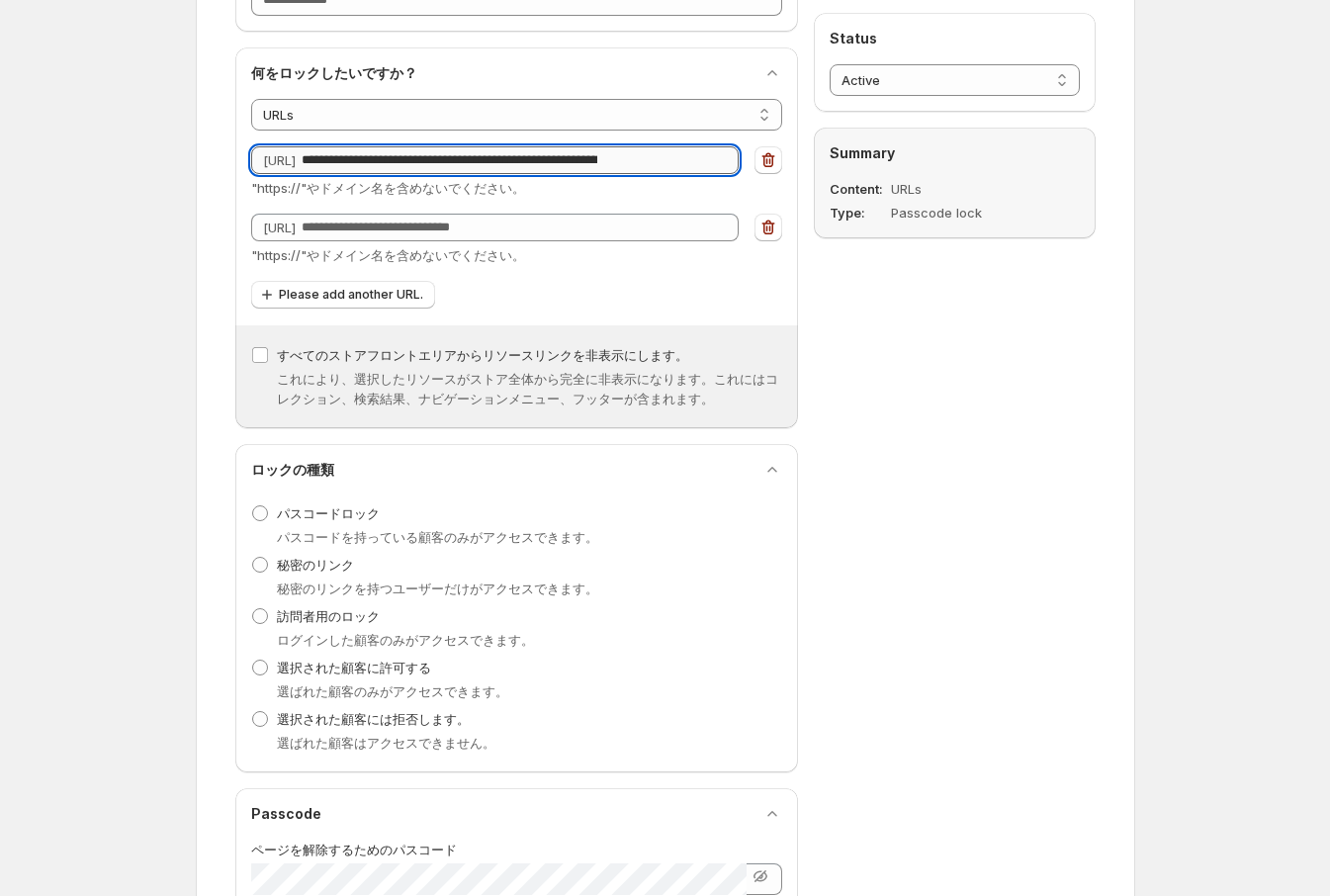 click on "**********" at bounding box center (455, 160) 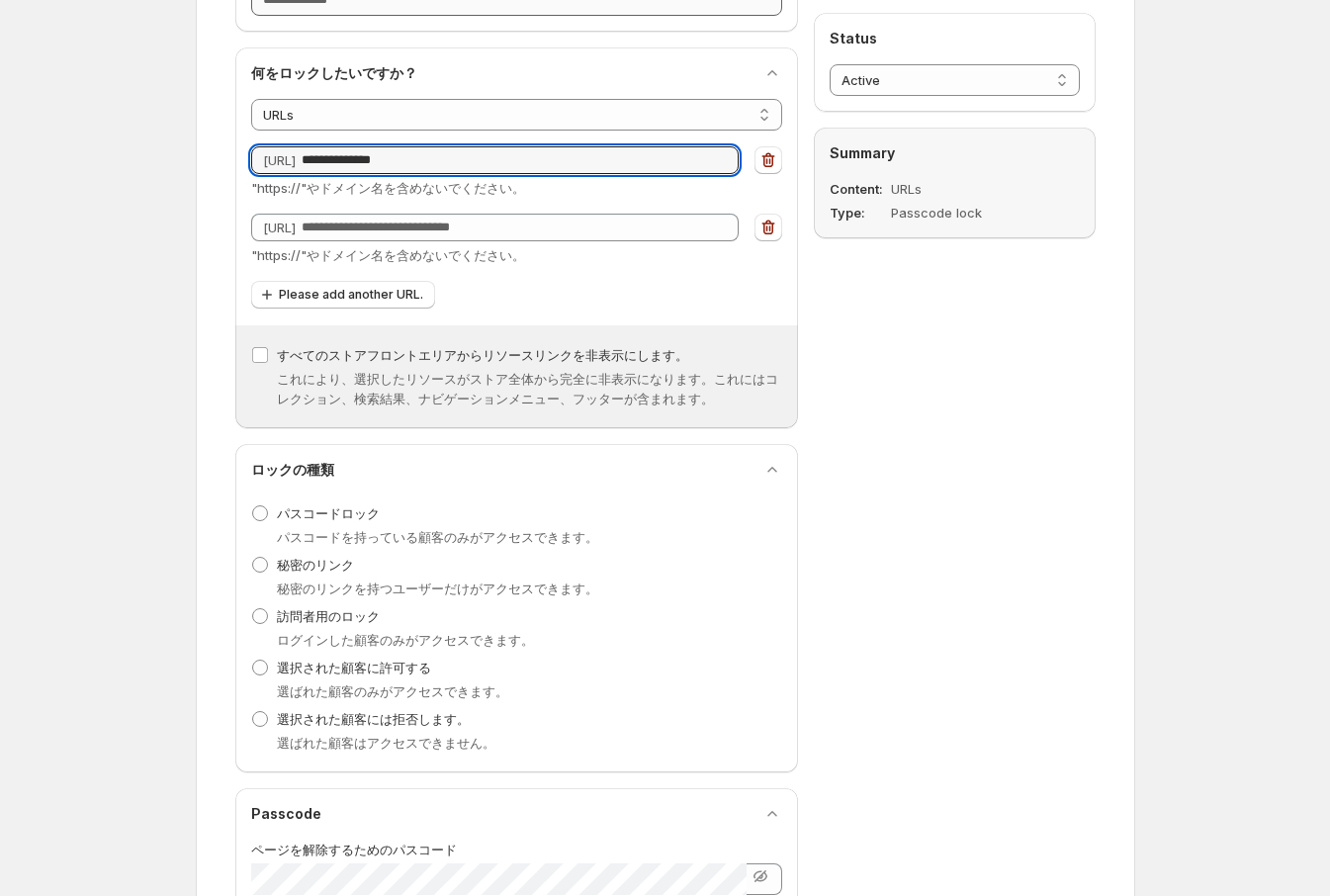 type on "**********" 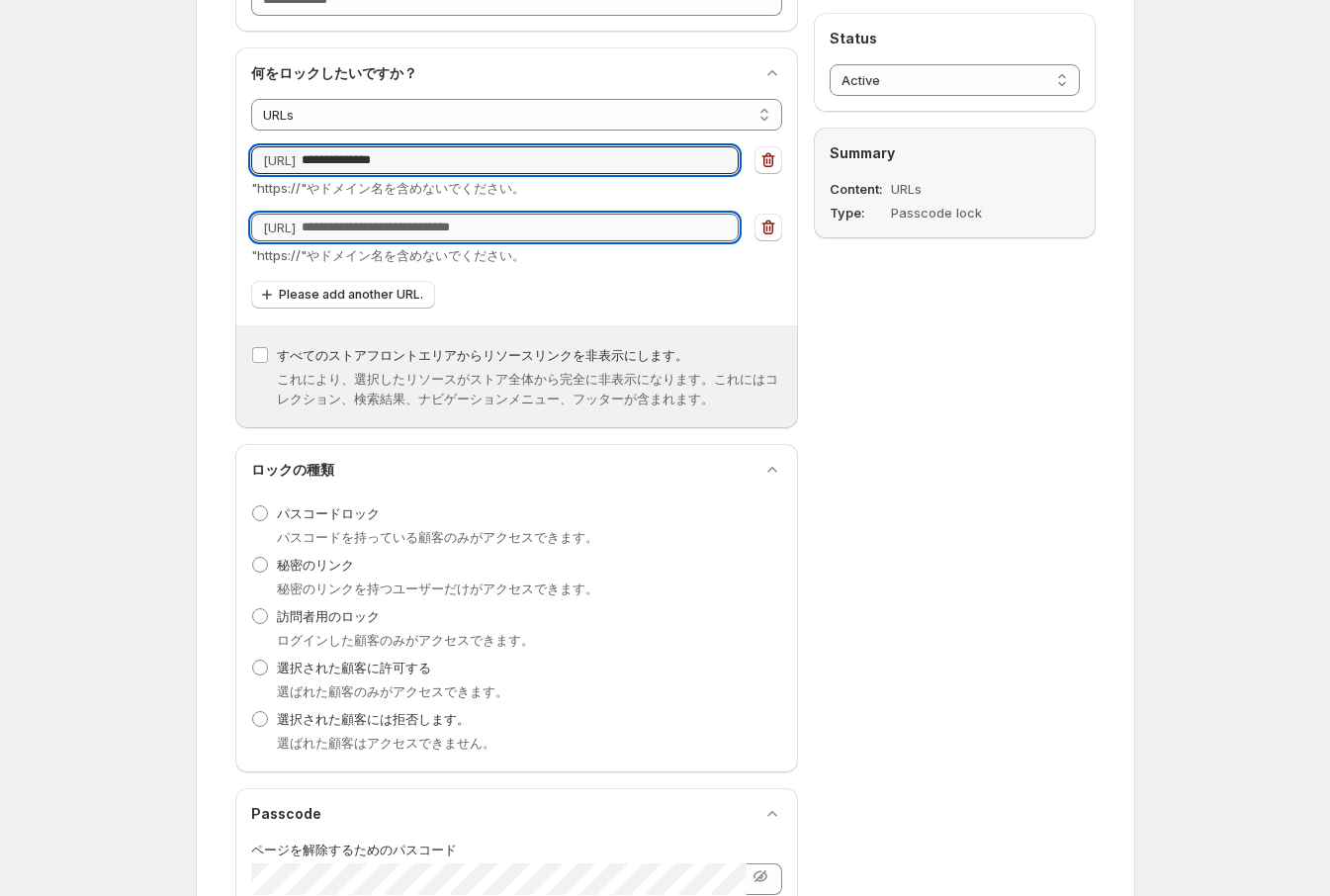 click on "URL" at bounding box center [520, 227] 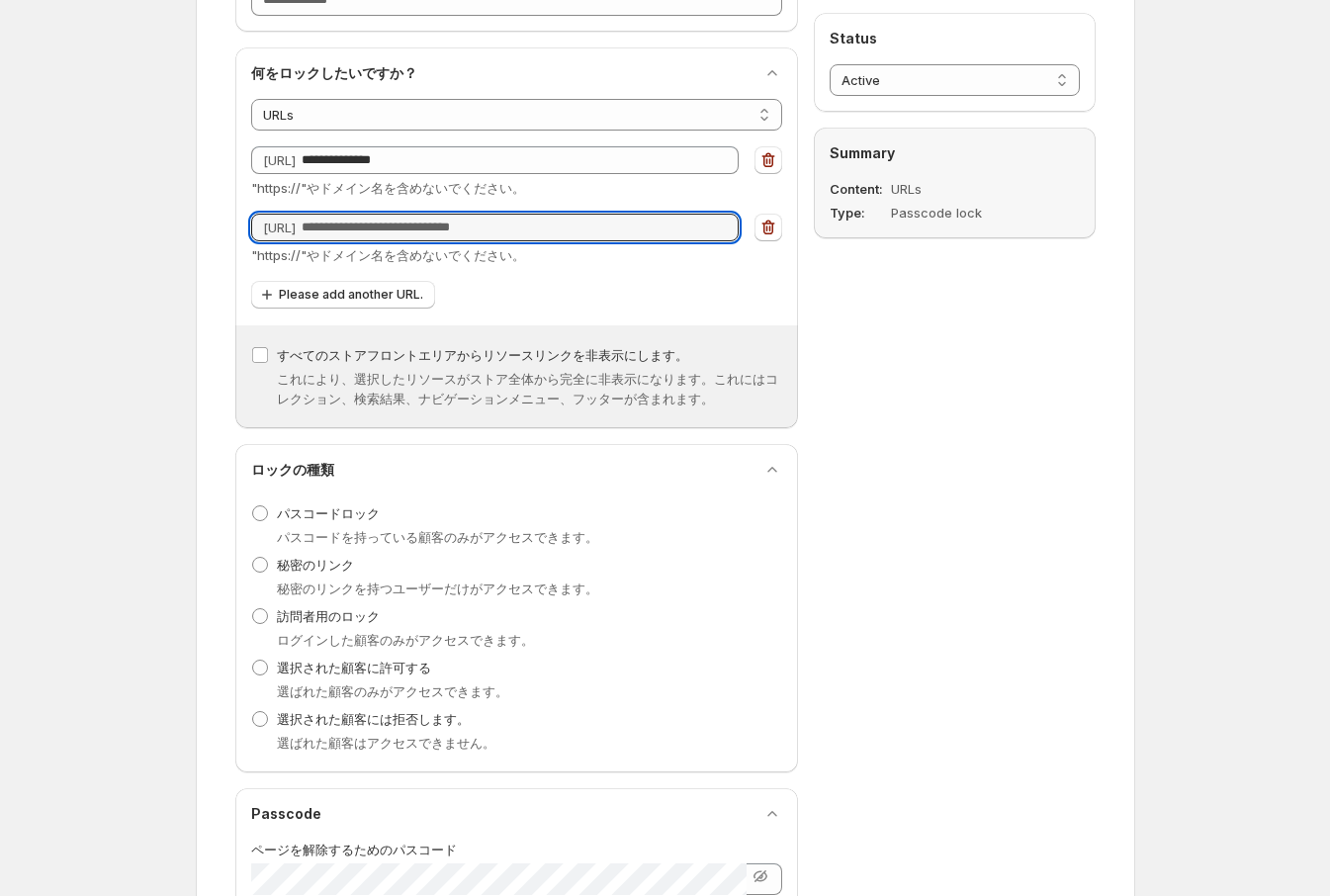 paste on "**********" 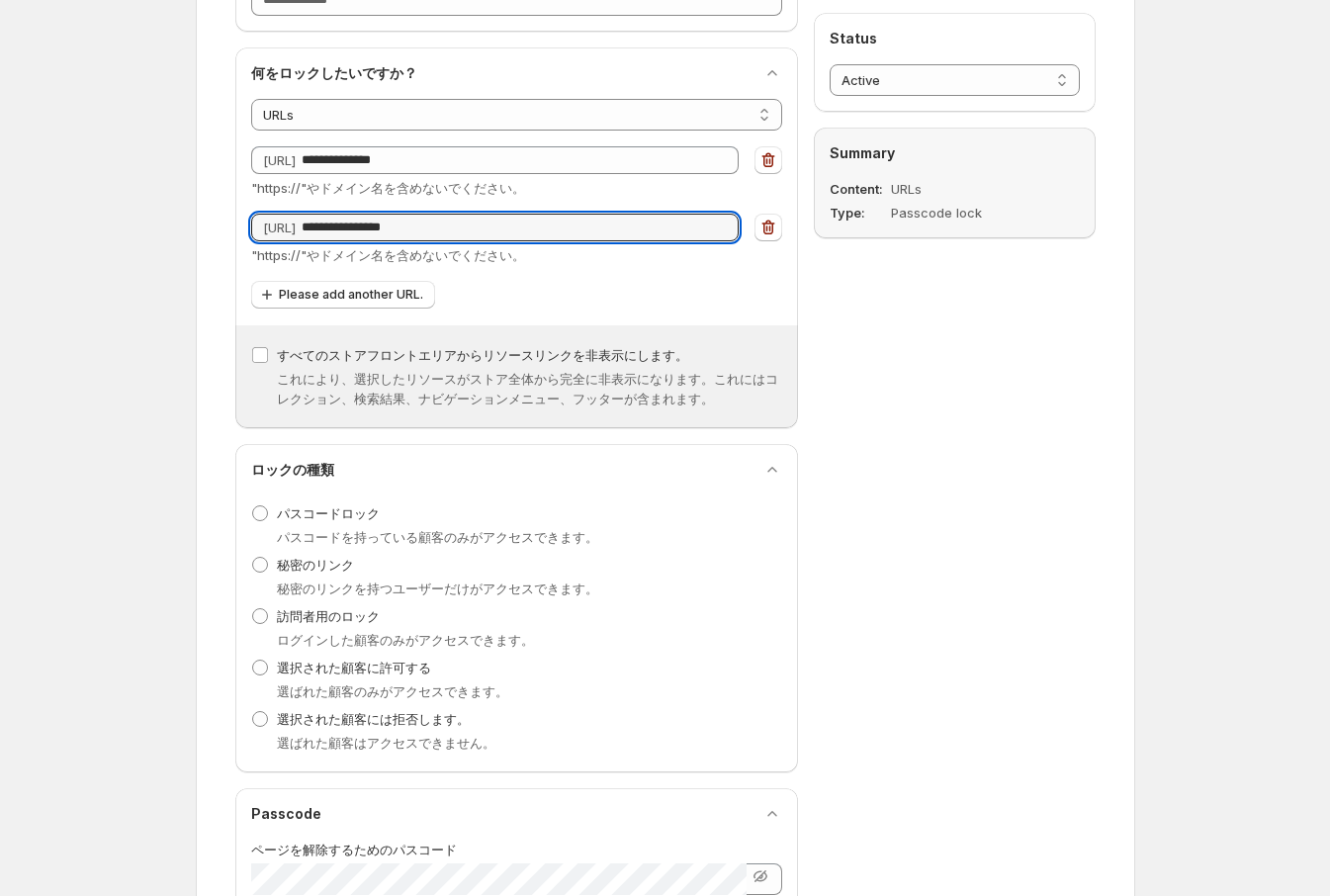 type on "**********" 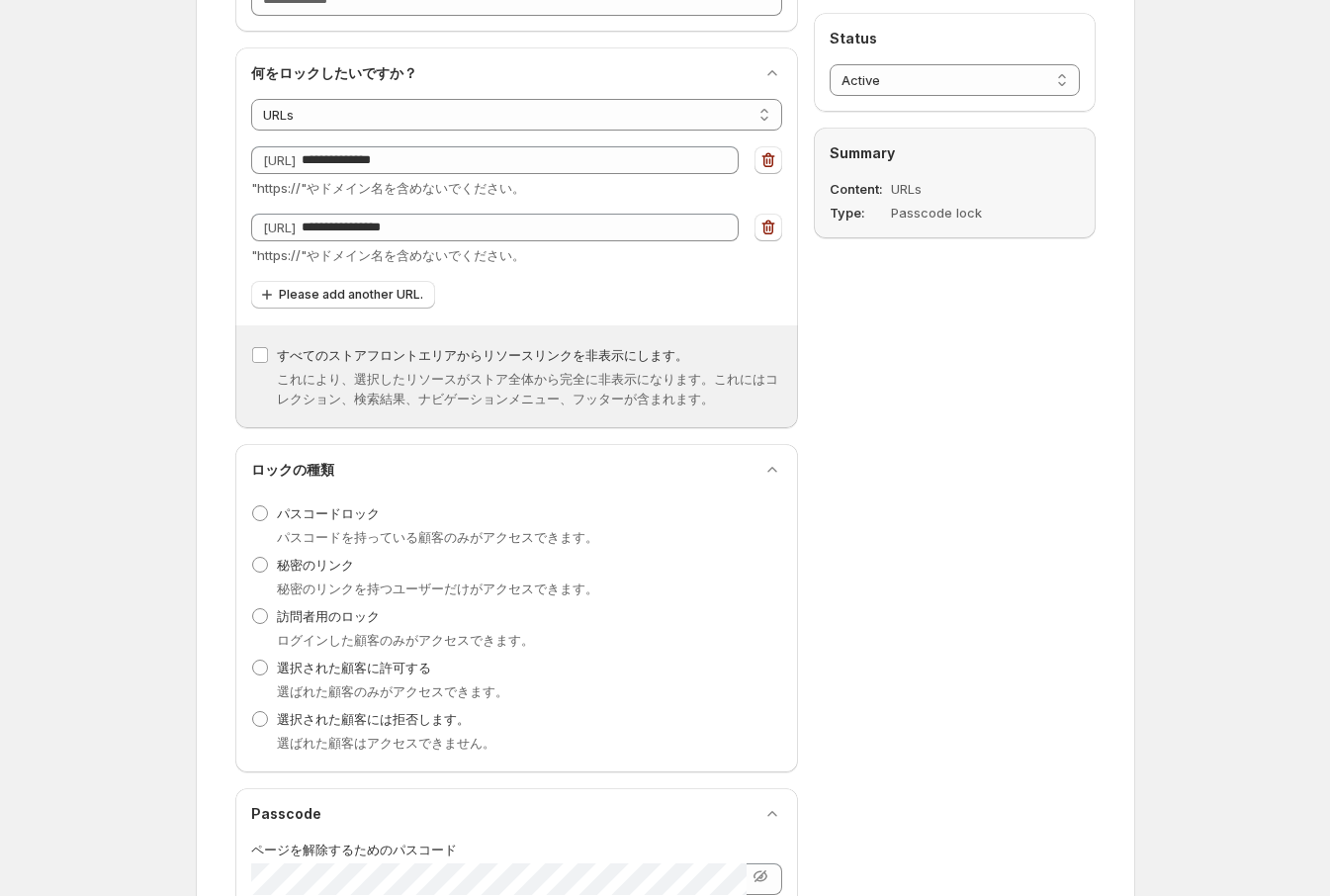 click on "**********" at bounding box center (658, 733) 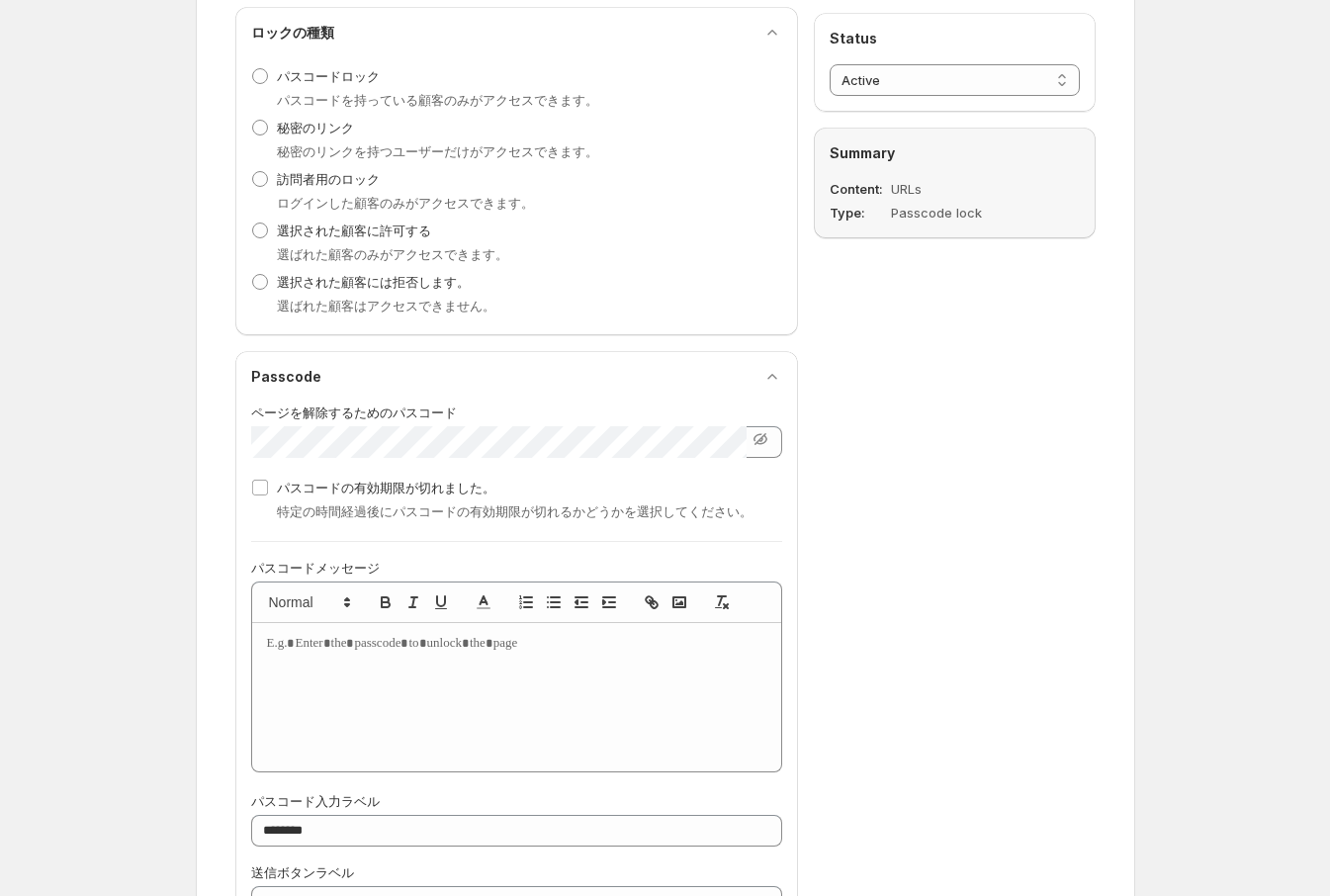 scroll, scrollTop: 659, scrollLeft: 0, axis: vertical 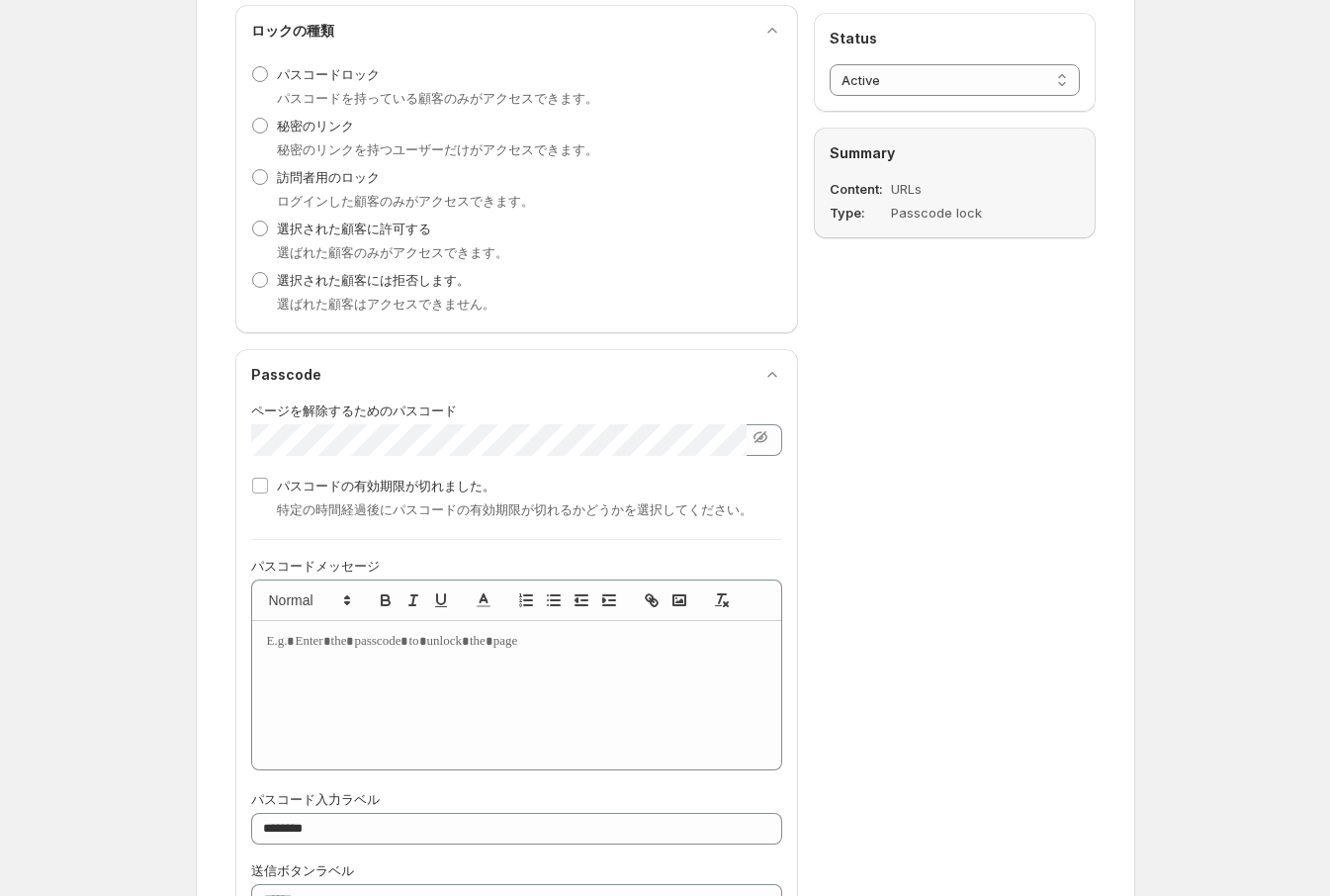 click on "**********" at bounding box center [658, 294] 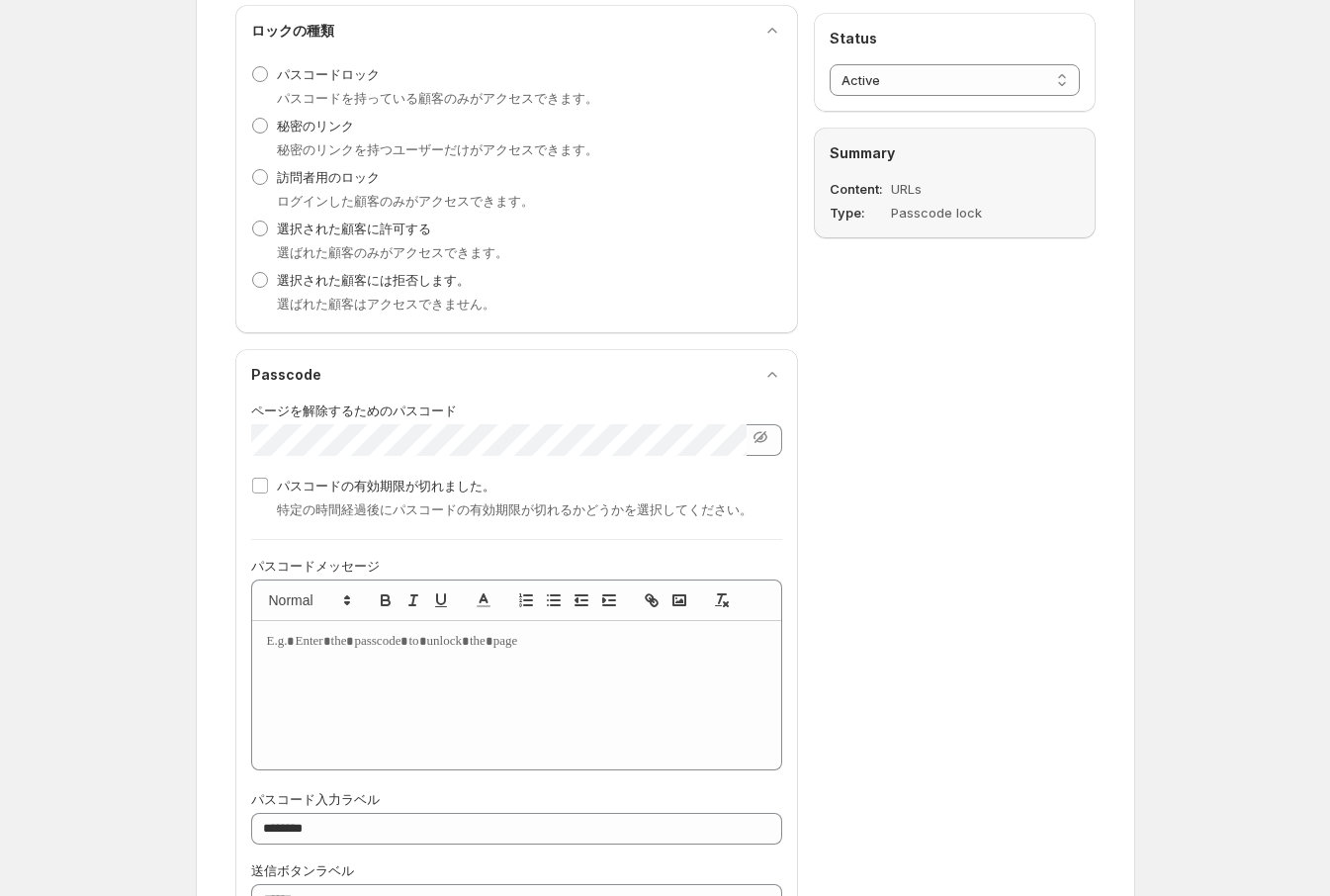 click on "**********" at bounding box center (665, 255) 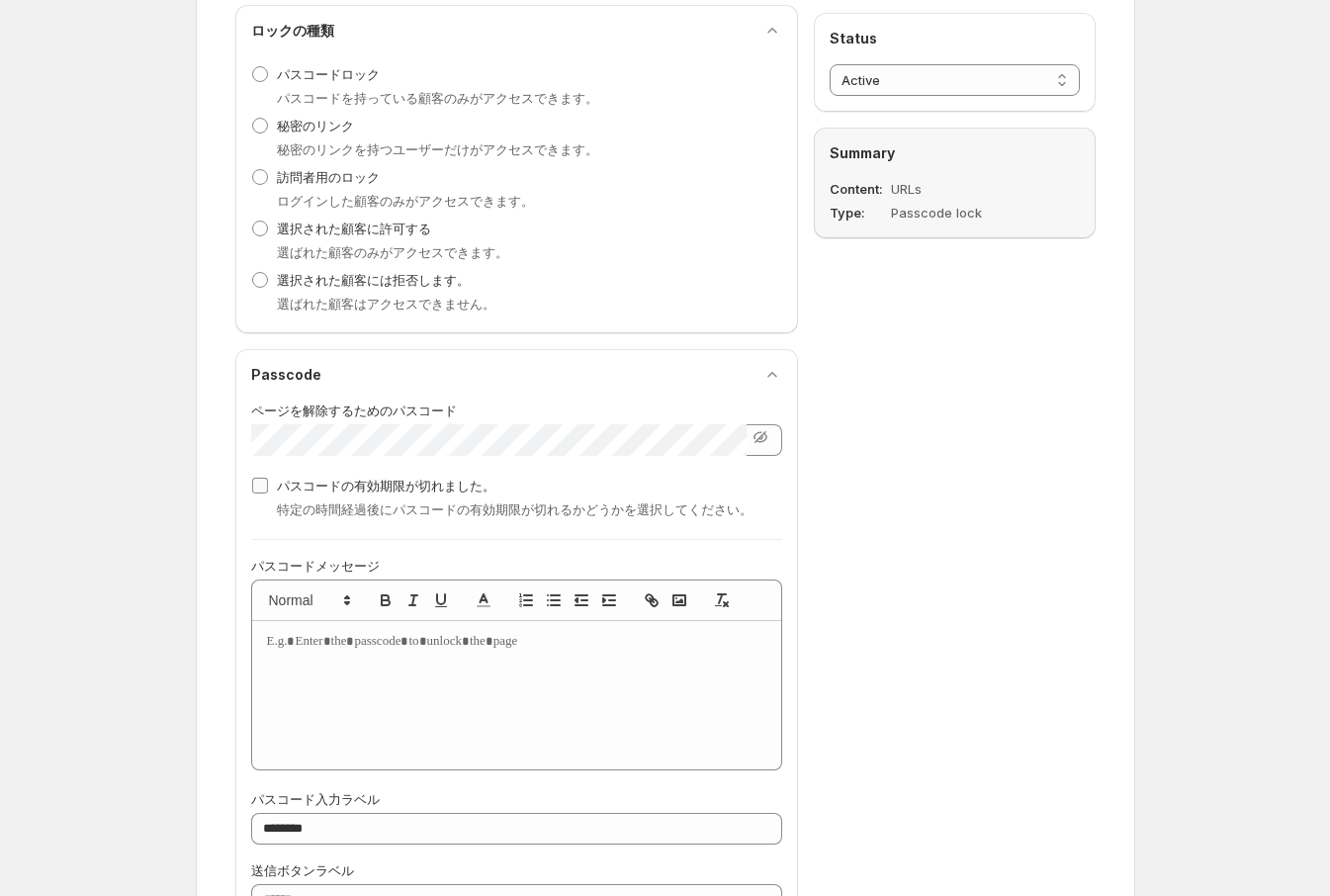 click on "パスコードの有効期限が切れました。" at bounding box center (386, 486) 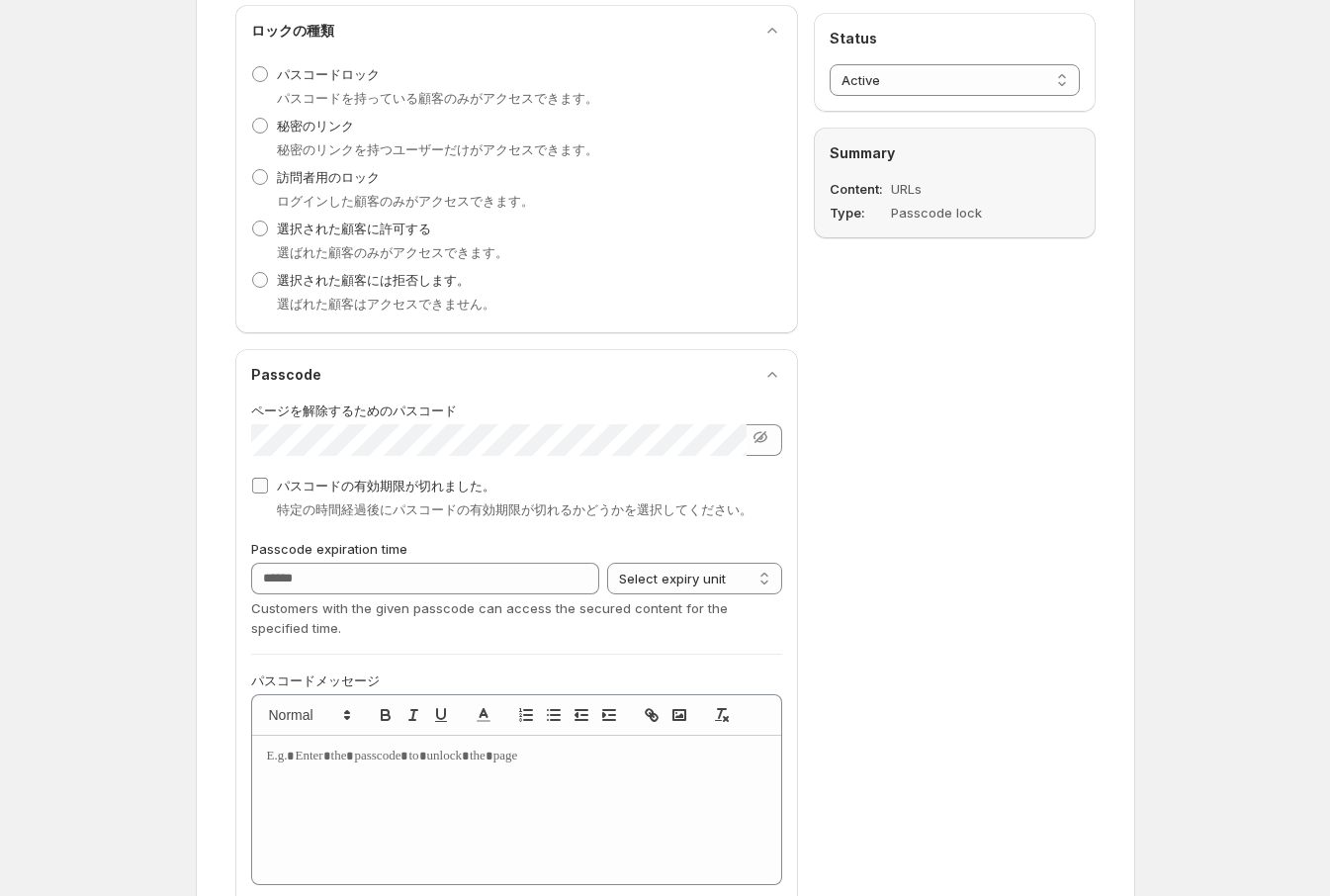 click on "パスコードの有効期限が切れました。" at bounding box center (386, 486) 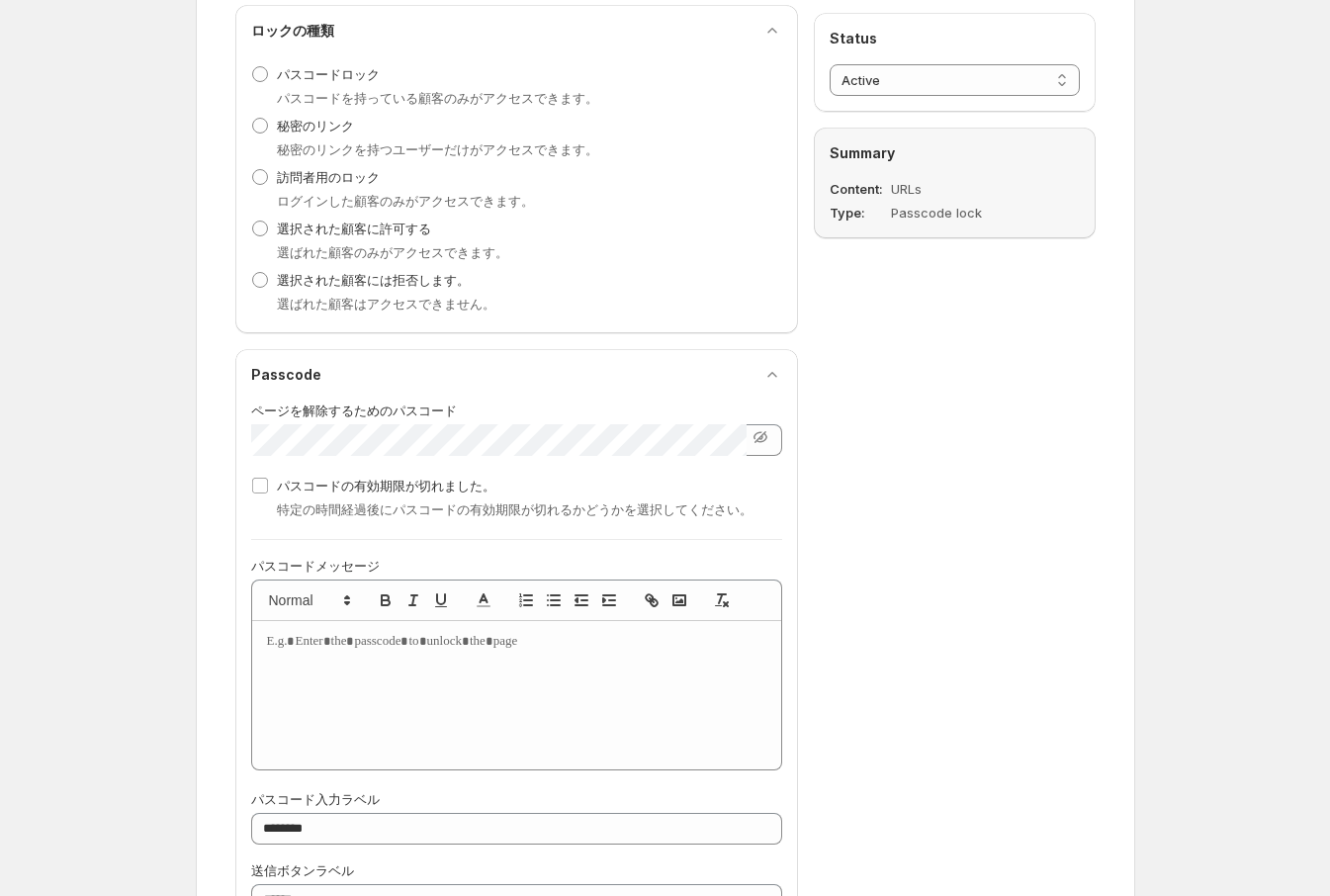 click on "**********" at bounding box center (665, 255) 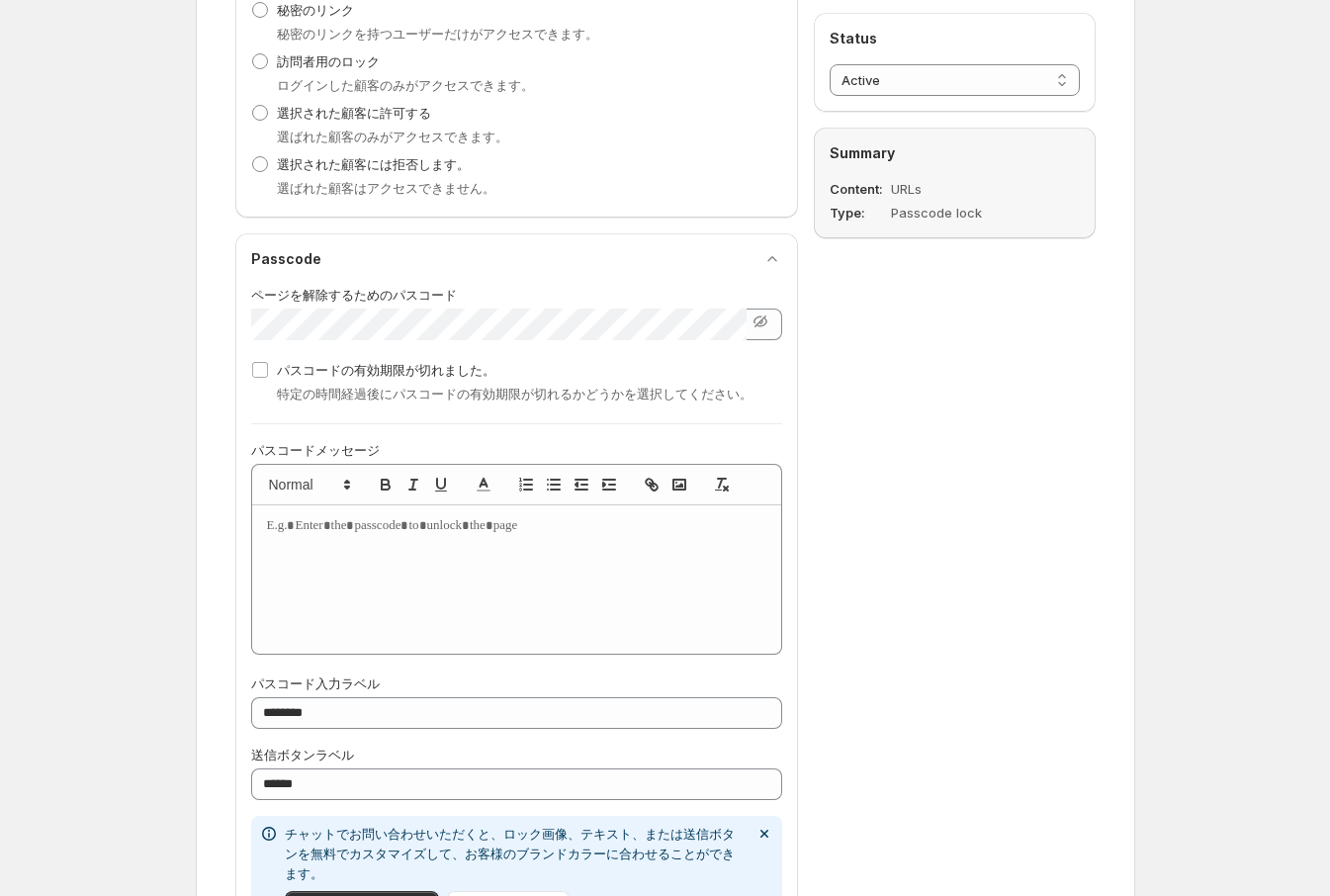 scroll, scrollTop: 878, scrollLeft: 0, axis: vertical 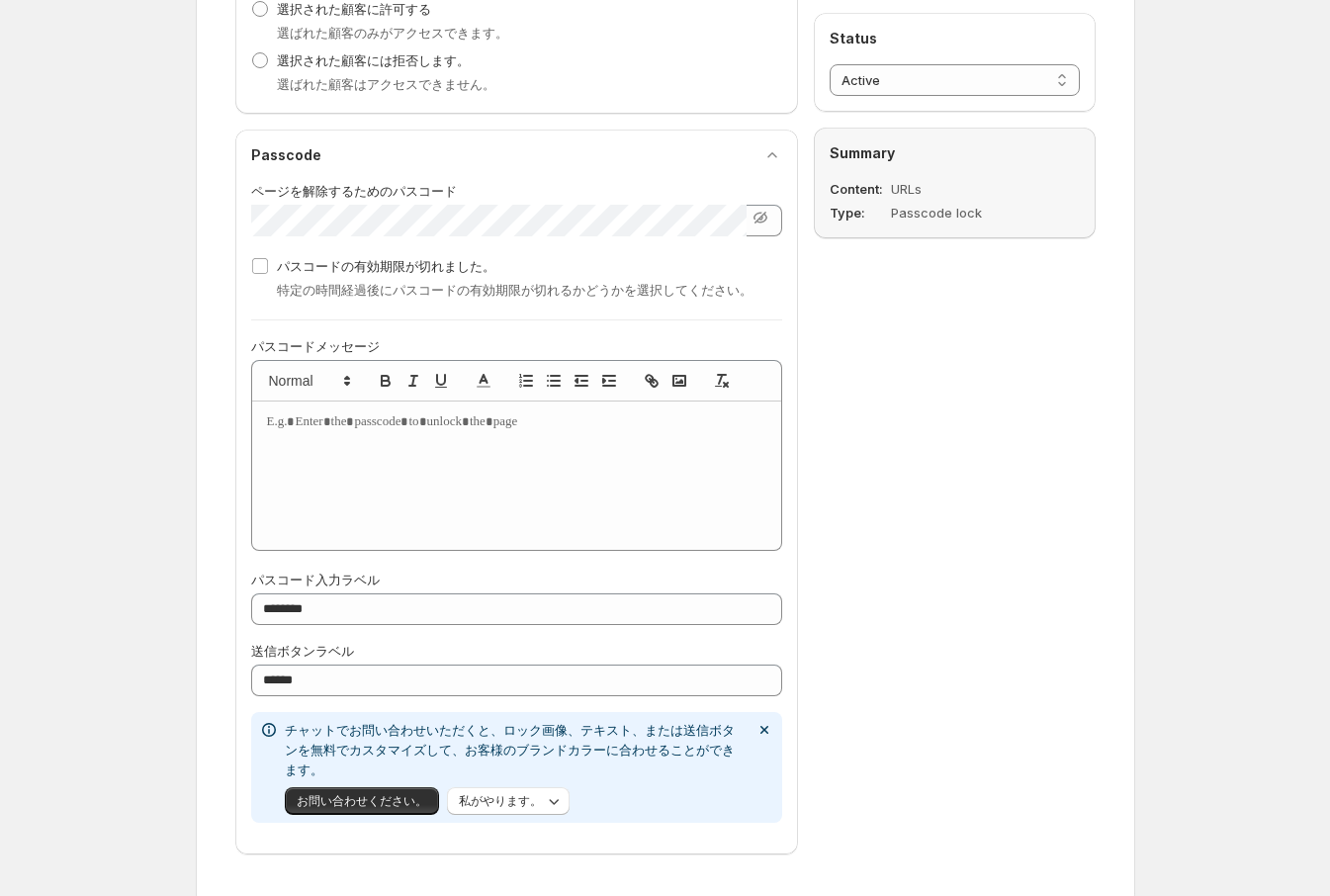 click at bounding box center [516, 422] 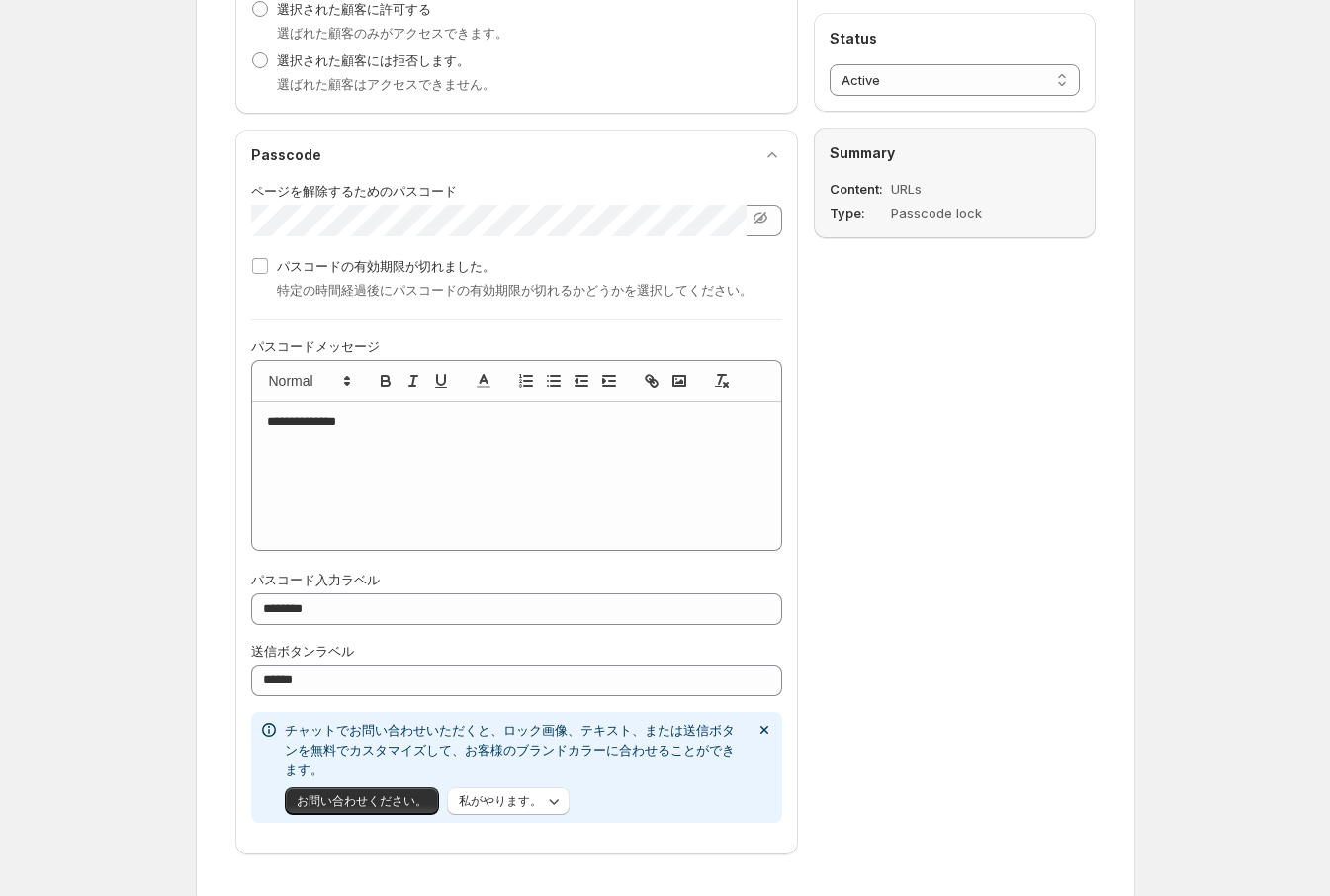 drag, startPoint x: 962, startPoint y: 549, endPoint x: 625, endPoint y: 631, distance: 346.83281 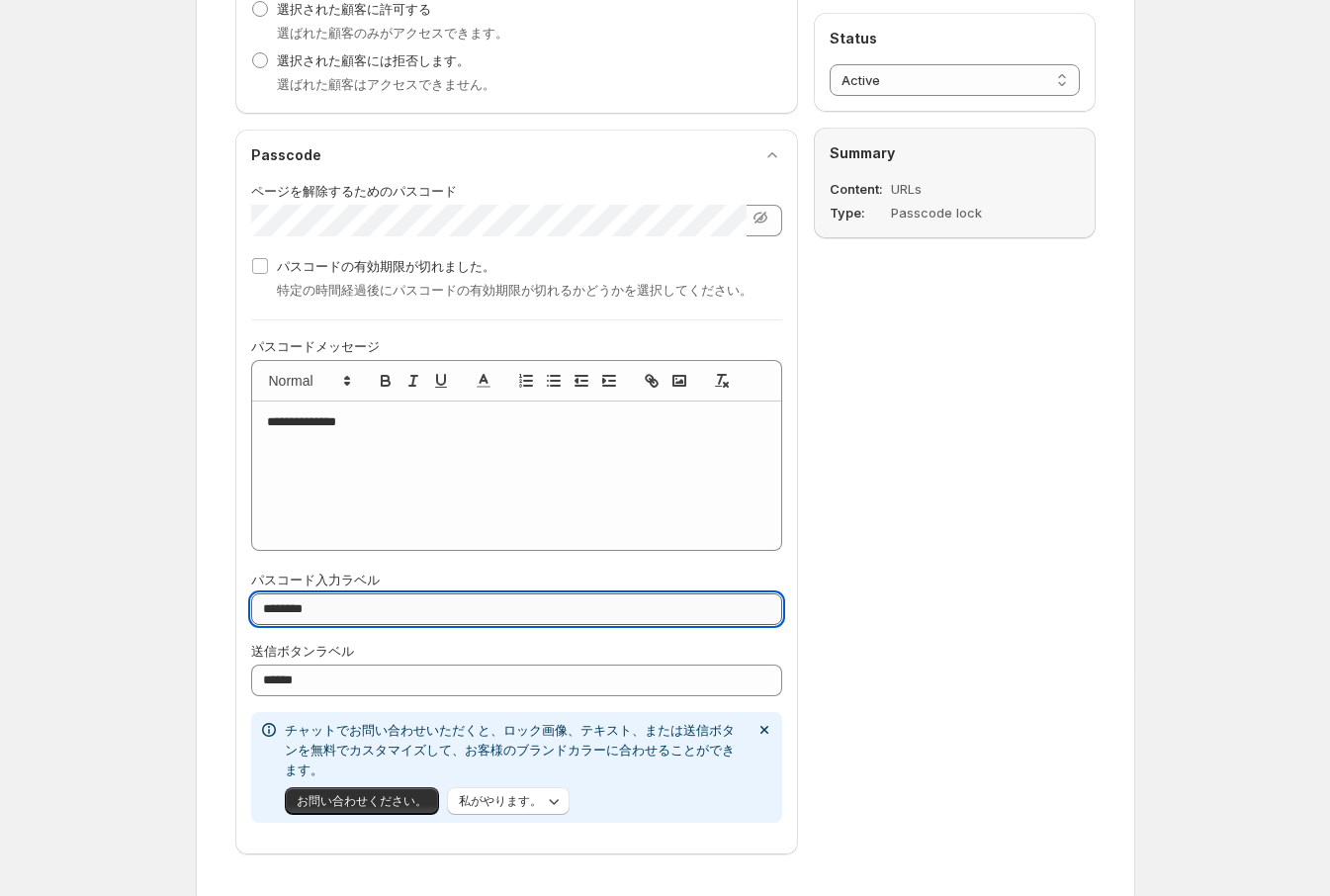 click on "********" at bounding box center [516, 609] 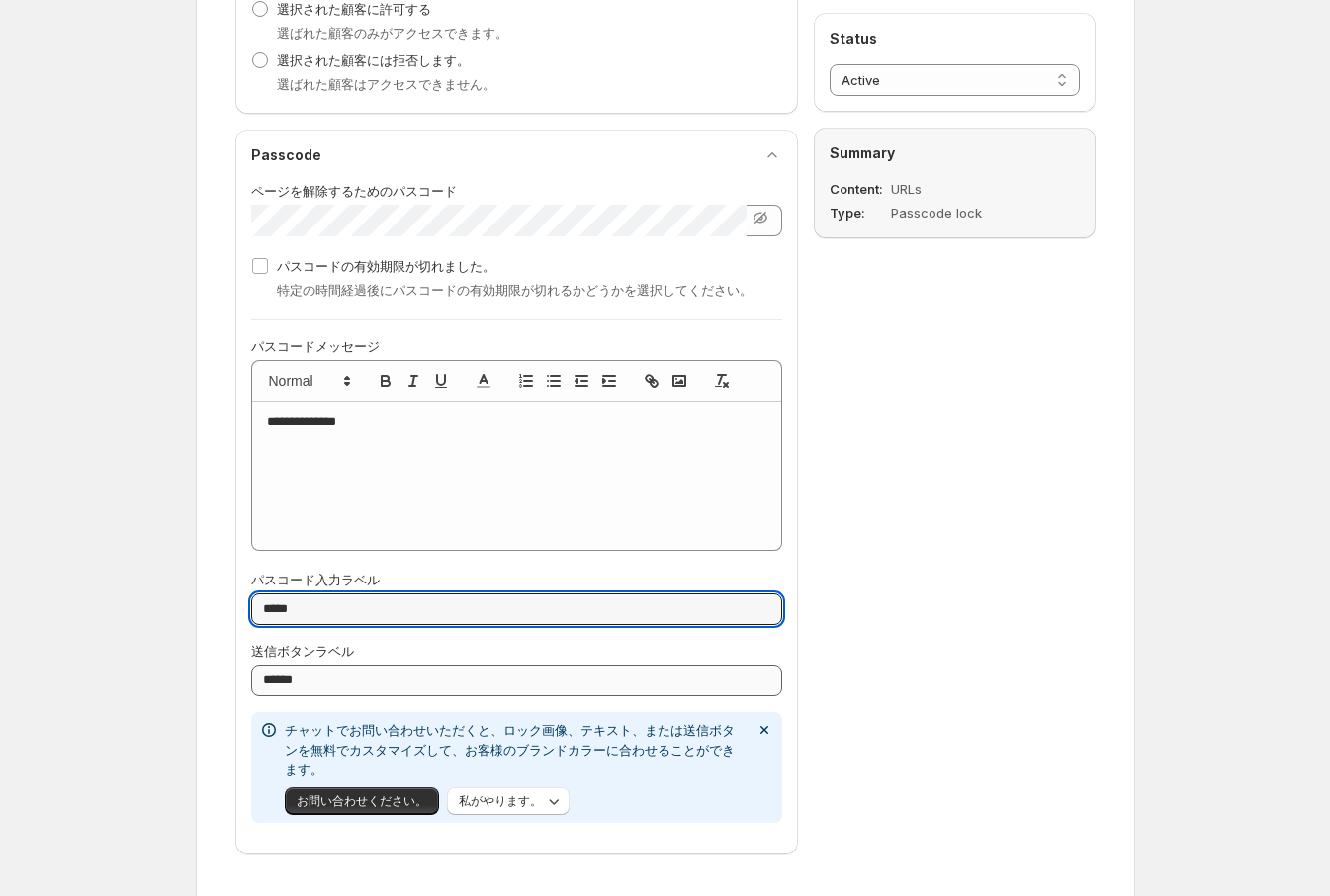 type on "*****" 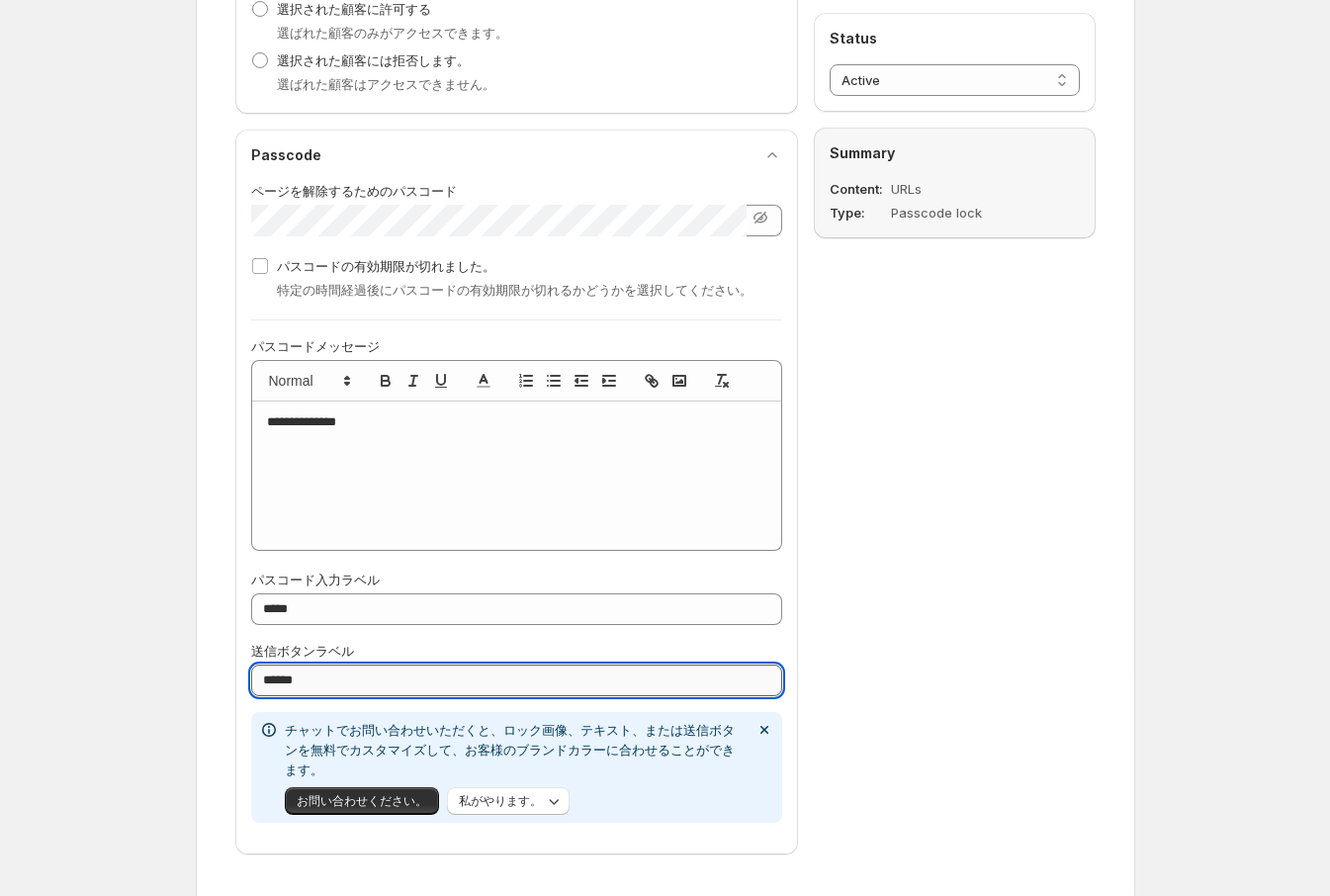 click on "******" at bounding box center (516, 680) 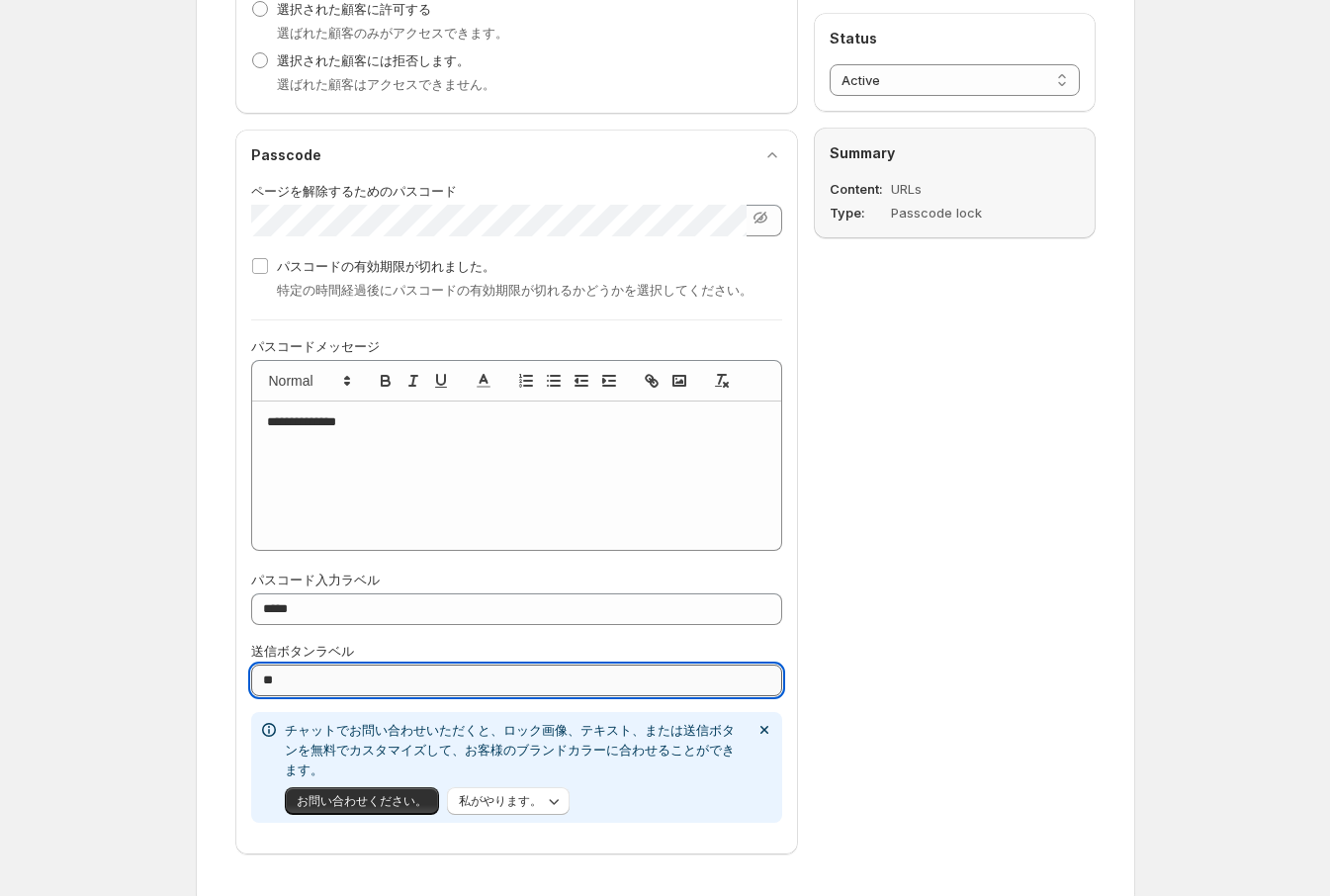 type on "*" 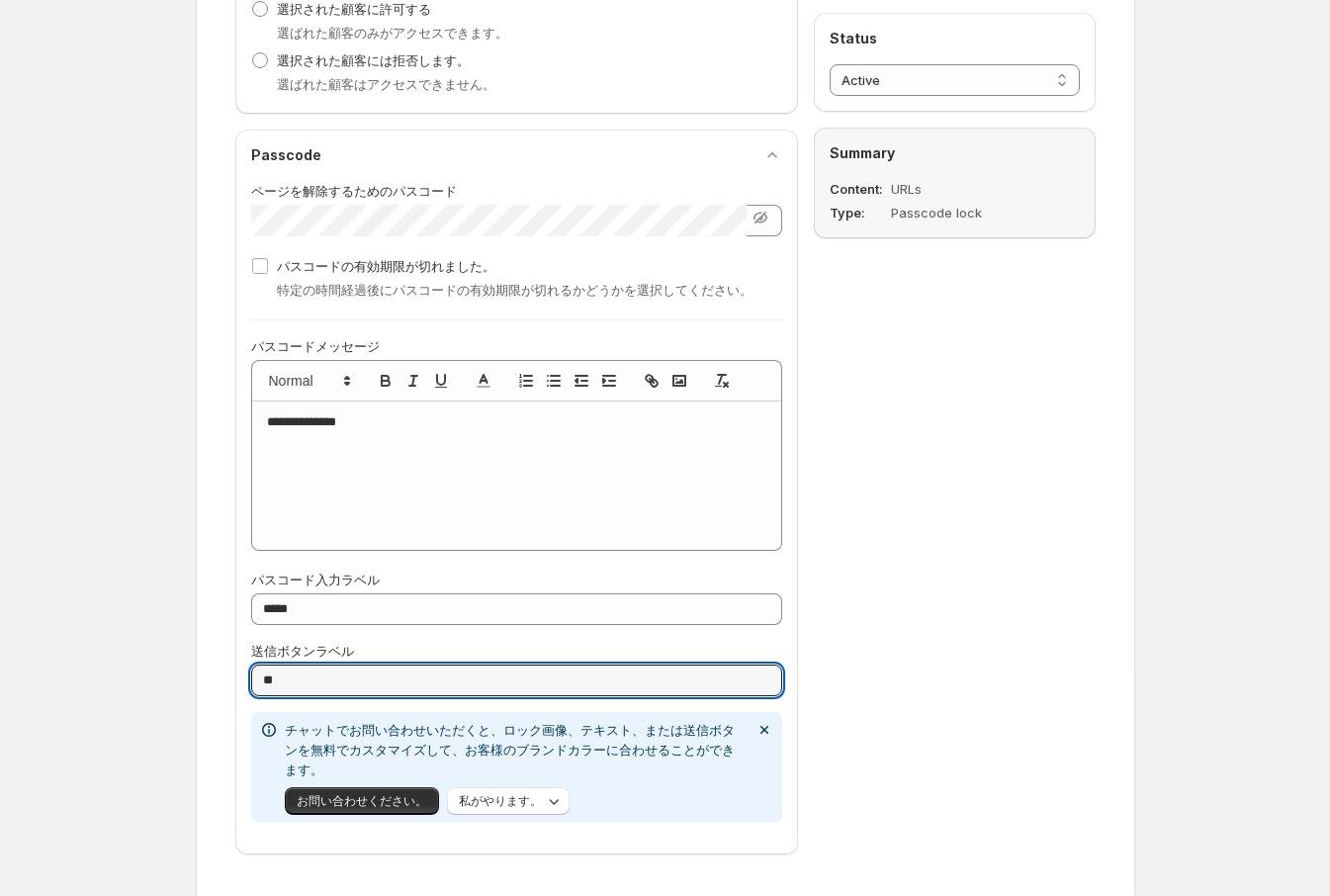 type on "**" 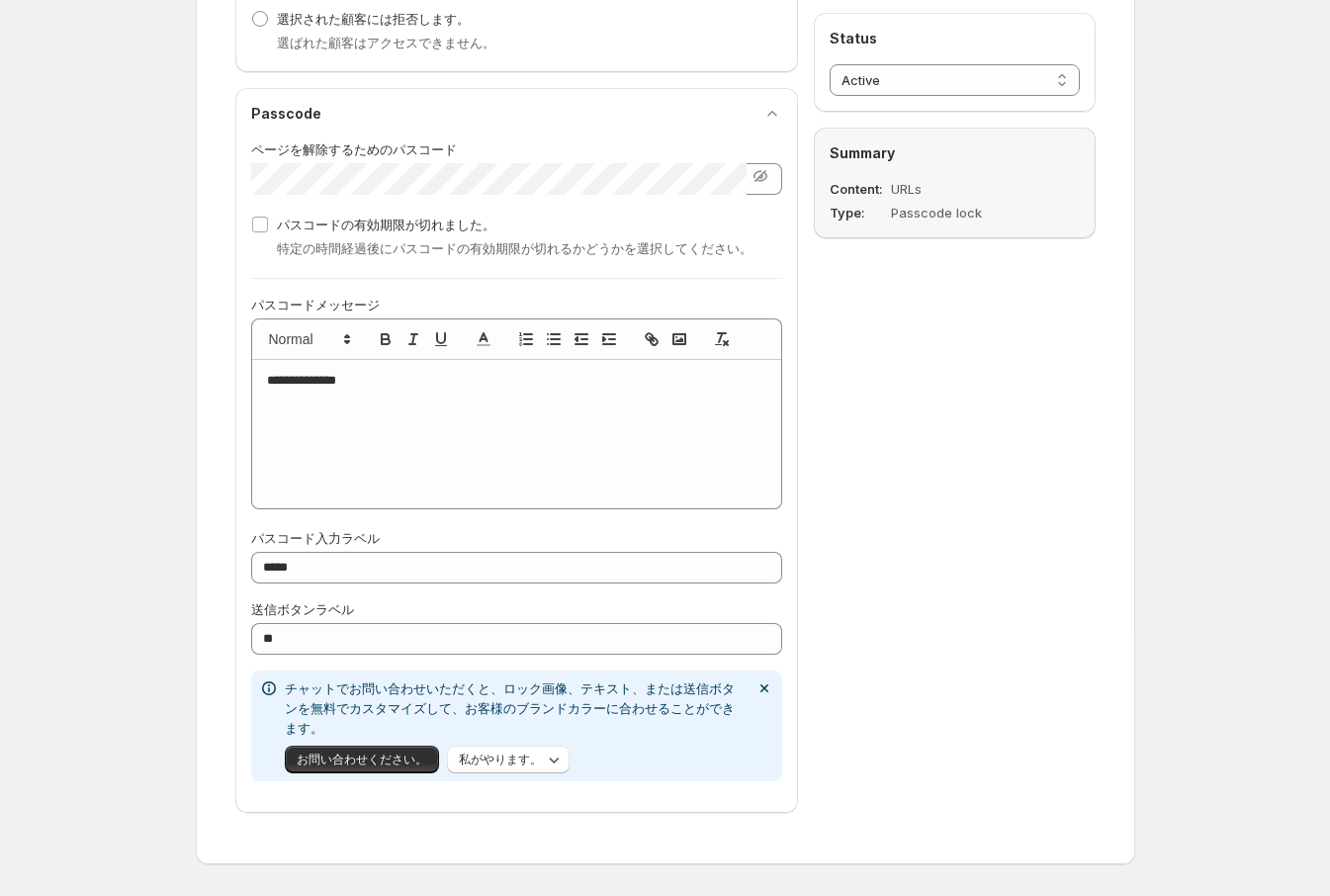 scroll, scrollTop: 989, scrollLeft: 0, axis: vertical 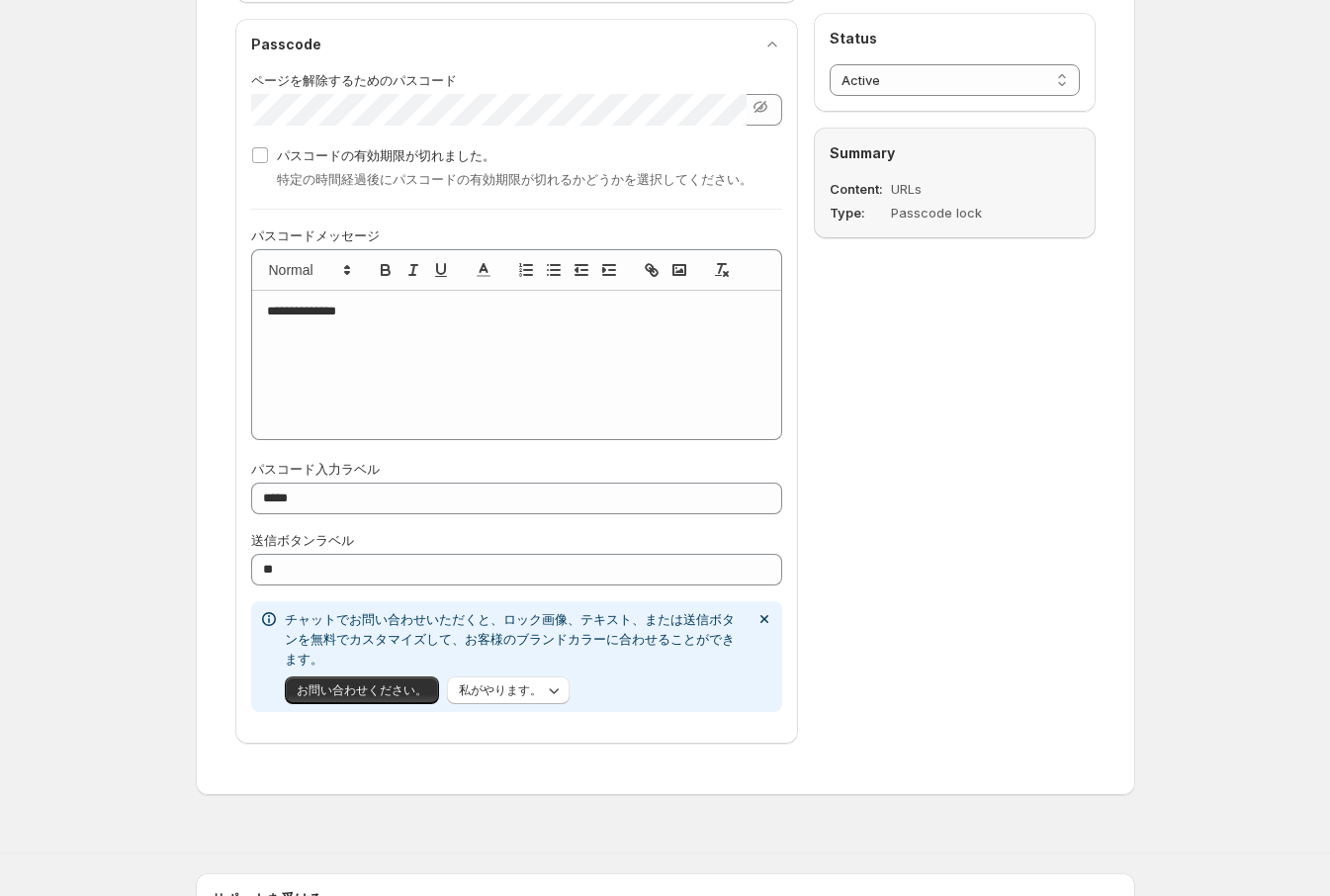 click on "**********" at bounding box center [658, -37] 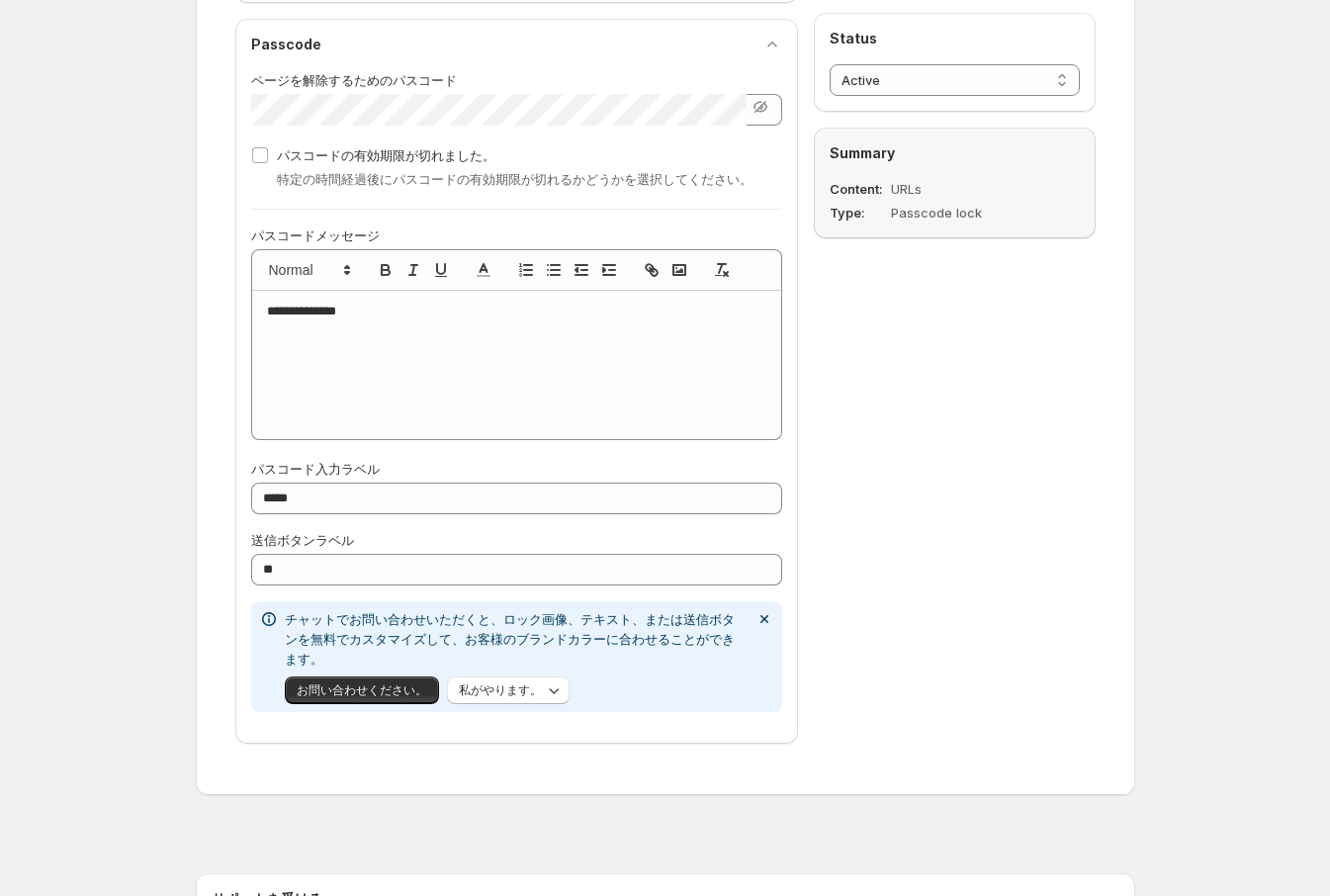 click on "**********" at bounding box center (658, -37) 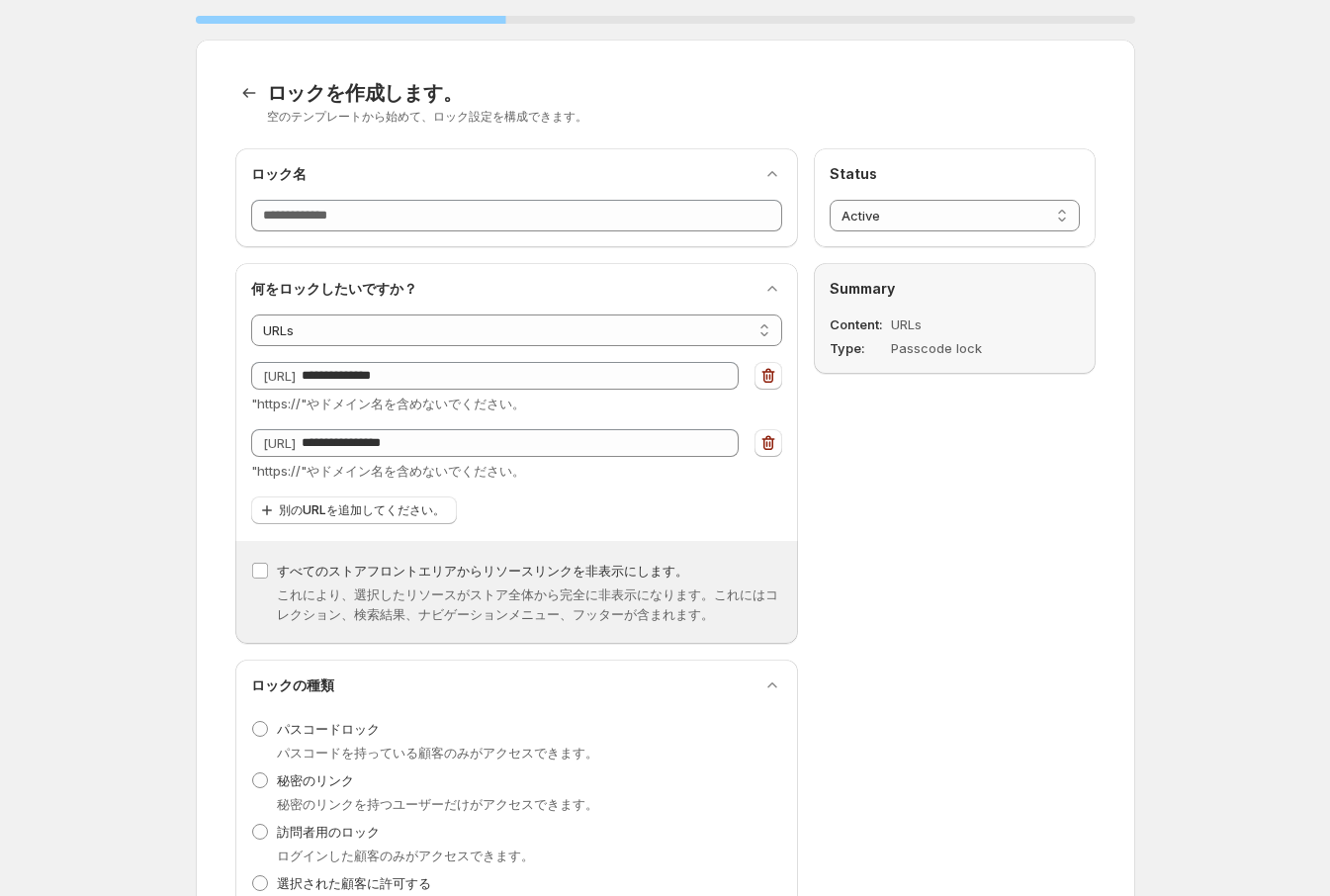 scroll, scrollTop: 0, scrollLeft: 0, axis: both 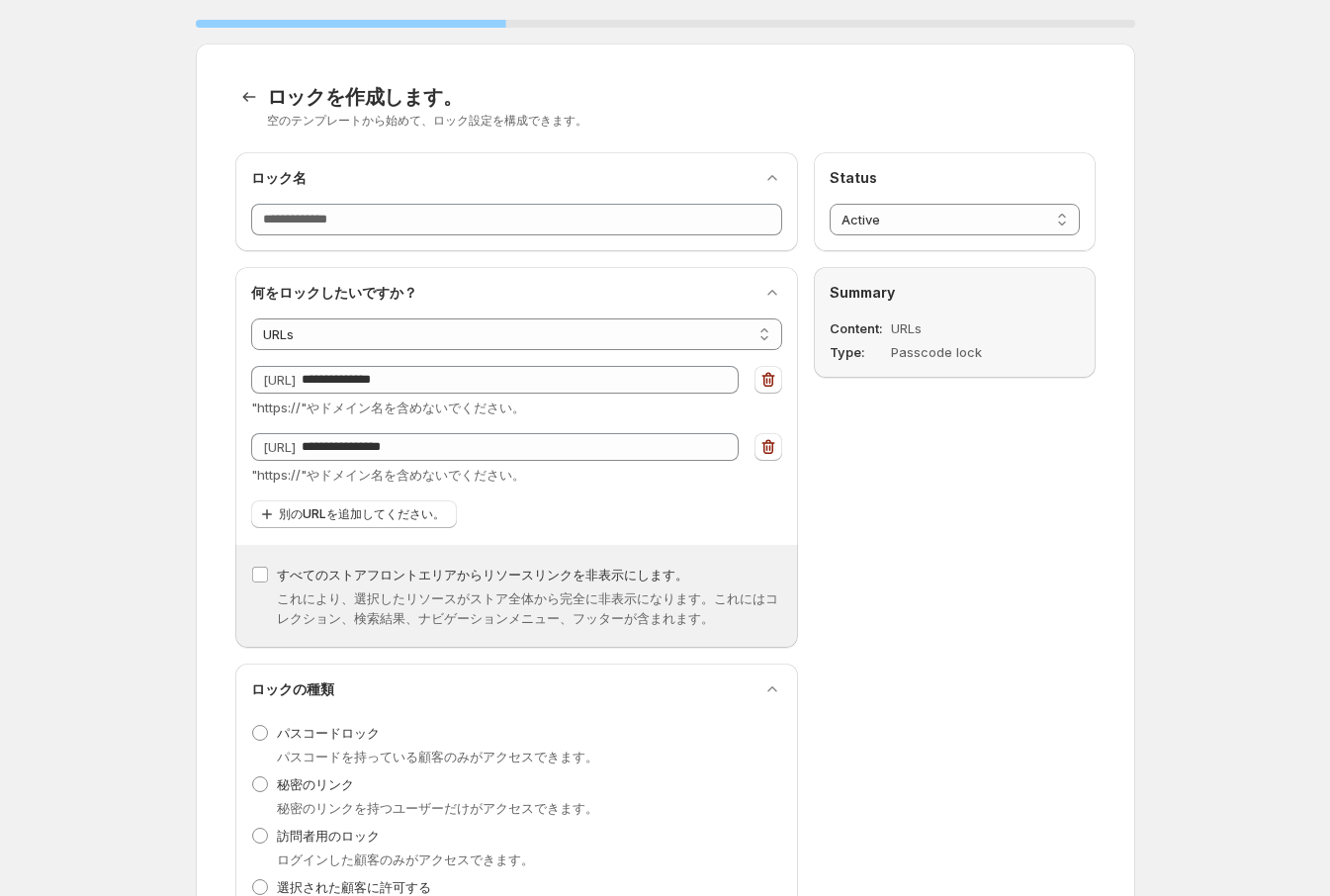 drag, startPoint x: 900, startPoint y: 213, endPoint x: 893, endPoint y: 164, distance: 49.497475 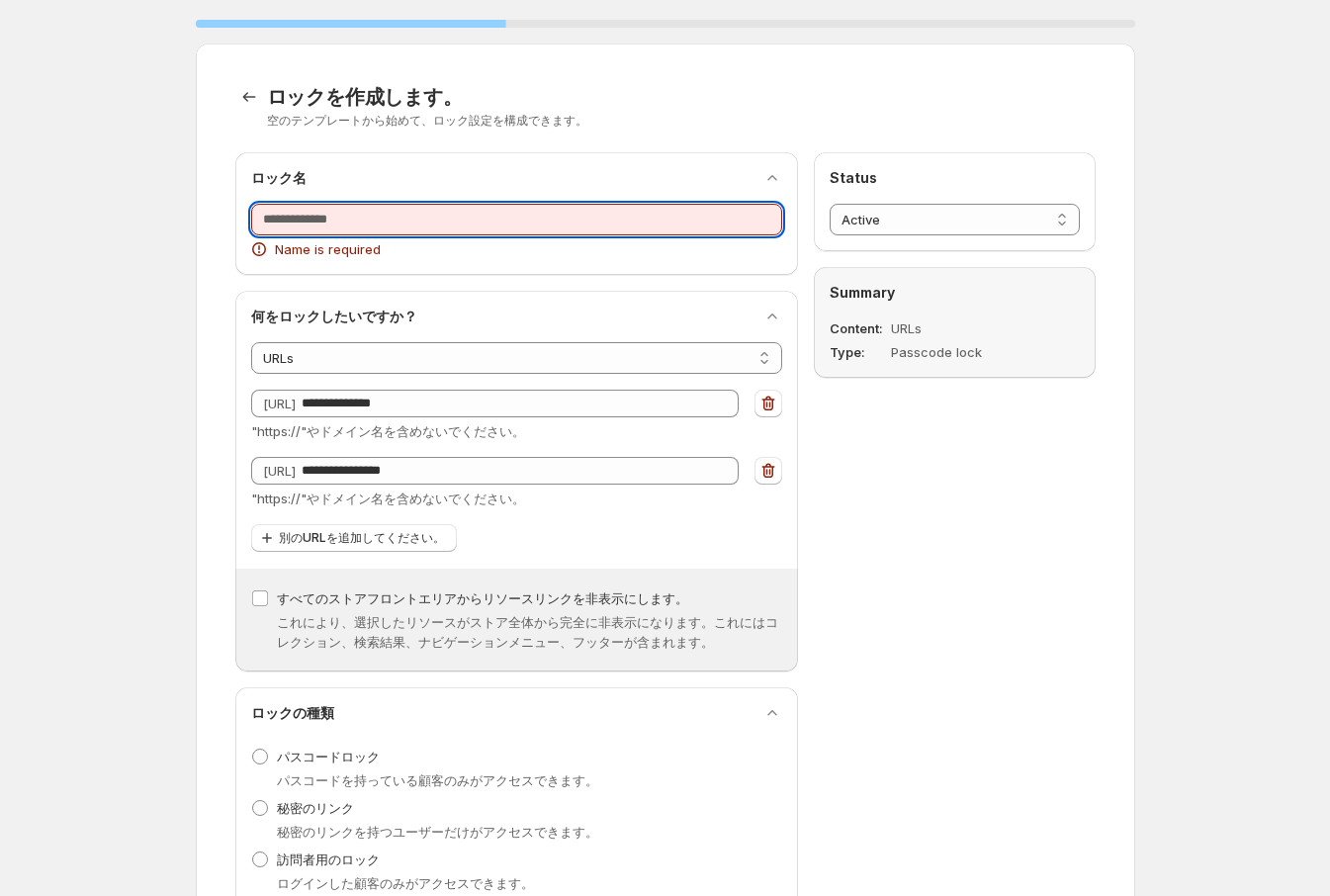 click on "ロック名" at bounding box center (516, 220) 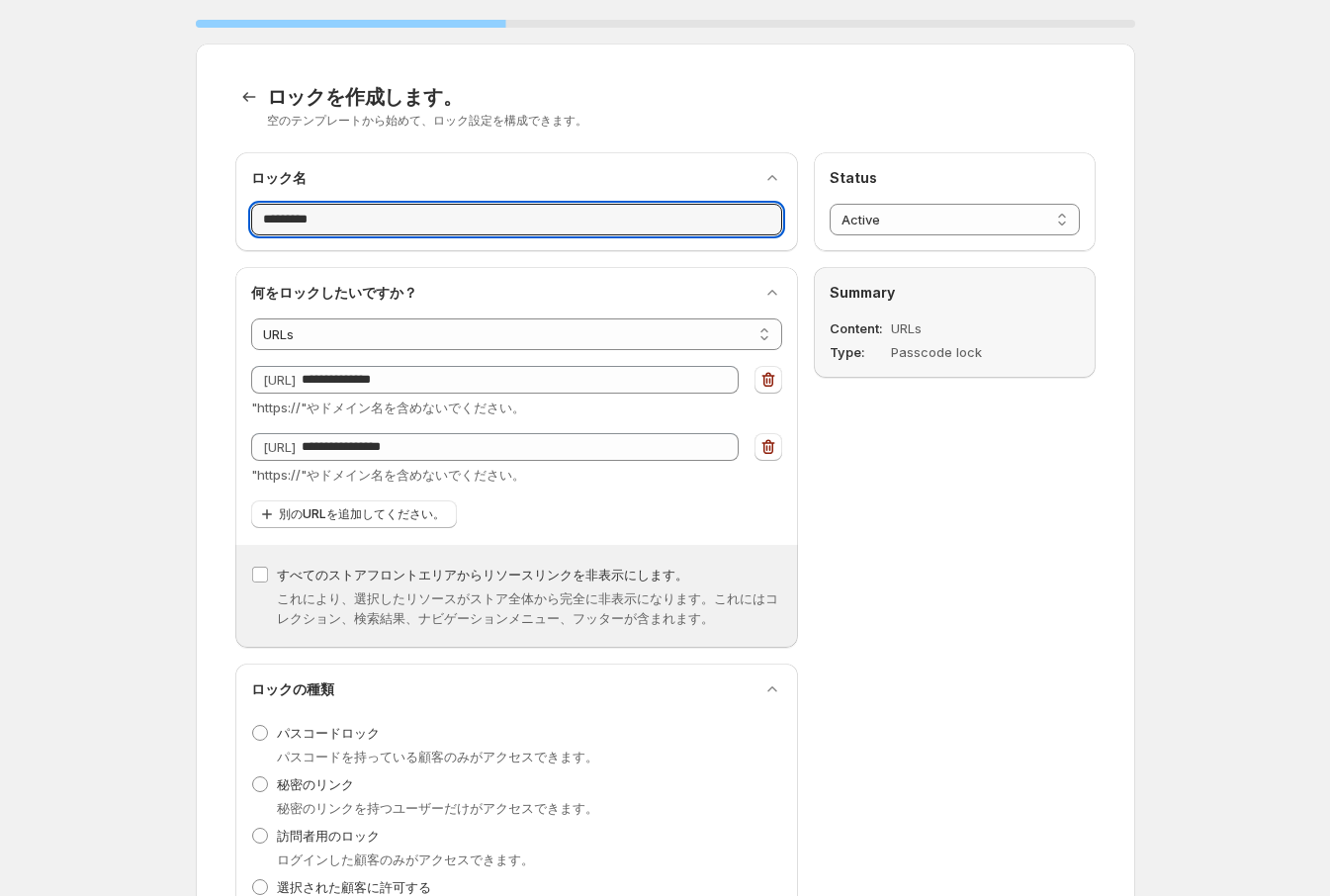 type on "*********" 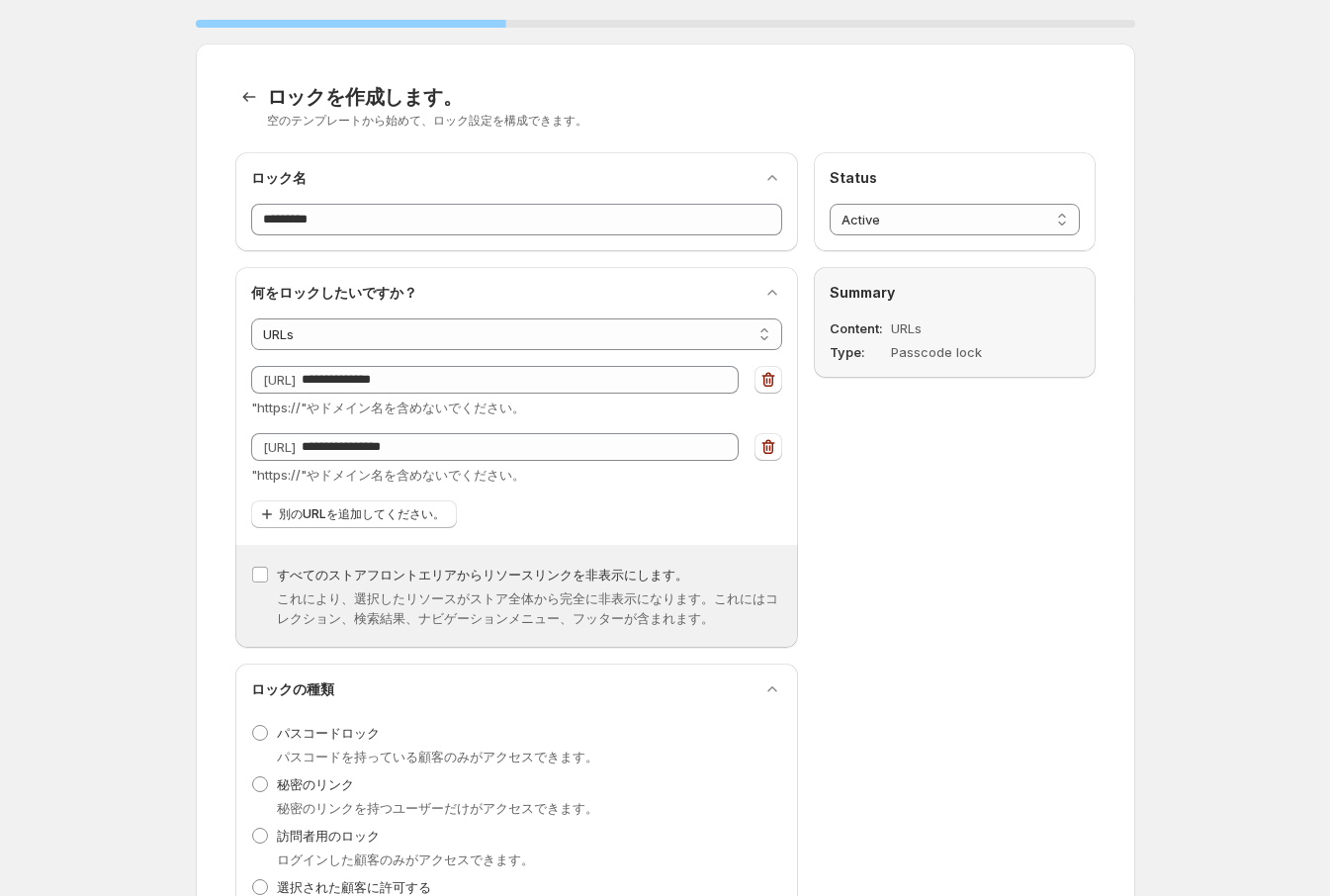 click on "ロックを作成します。" at bounding box center (681, 97) 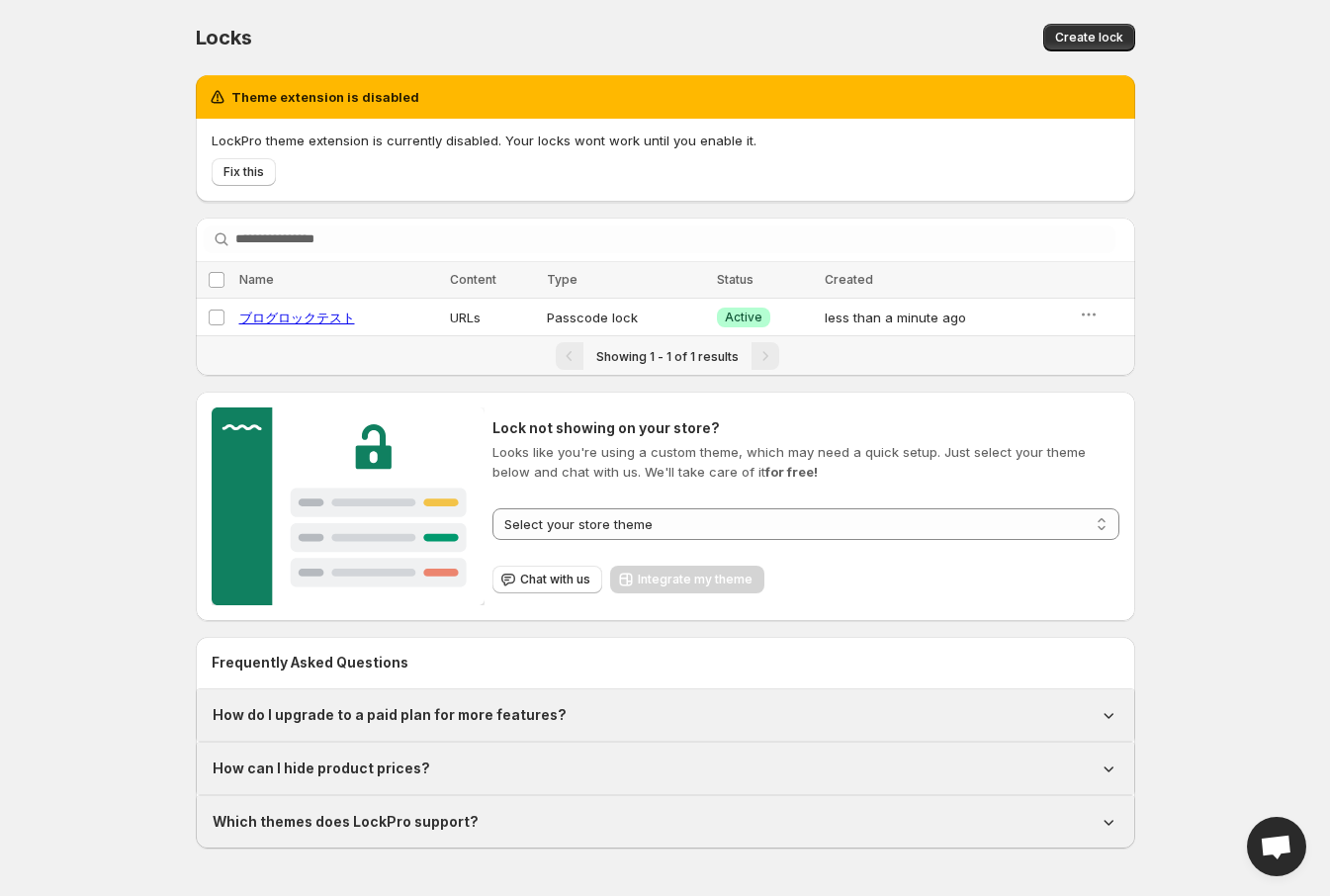 click on "Locks. This page is ready Locks Create lock" at bounding box center (665, 38) 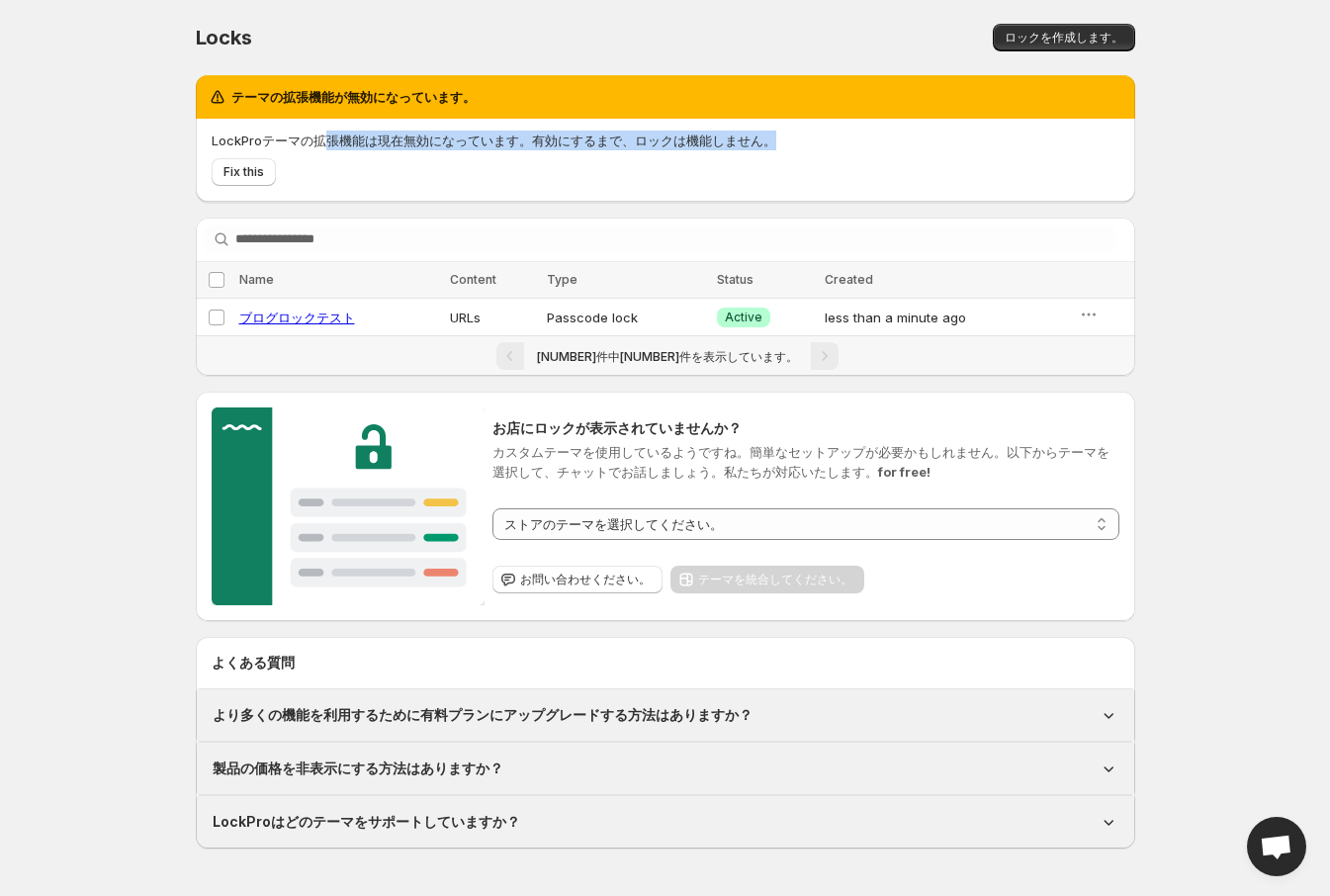 drag, startPoint x: 319, startPoint y: 140, endPoint x: 828, endPoint y: 158, distance: 509.31817 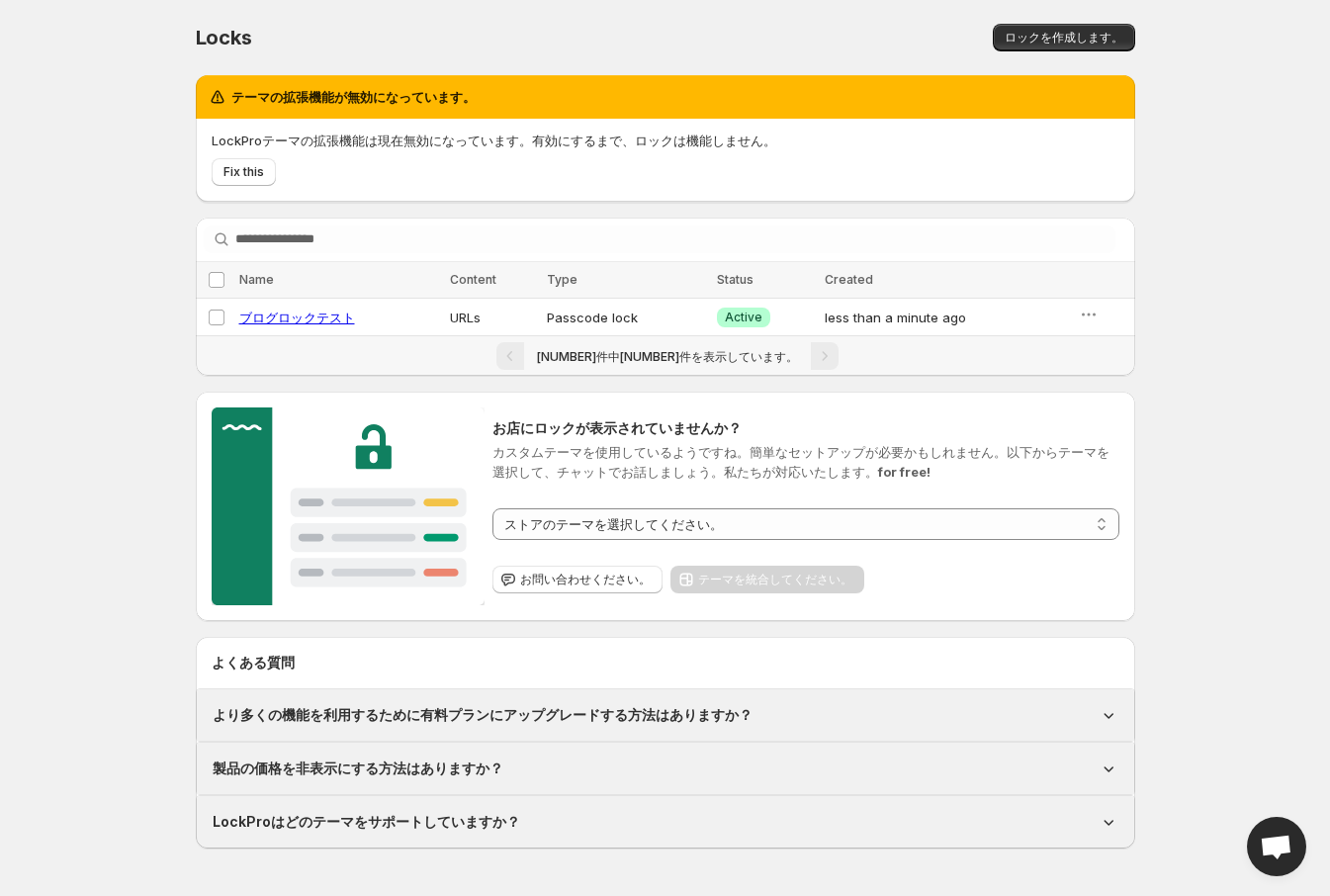 click on "ロックを作成します。" at bounding box center [882, 38] 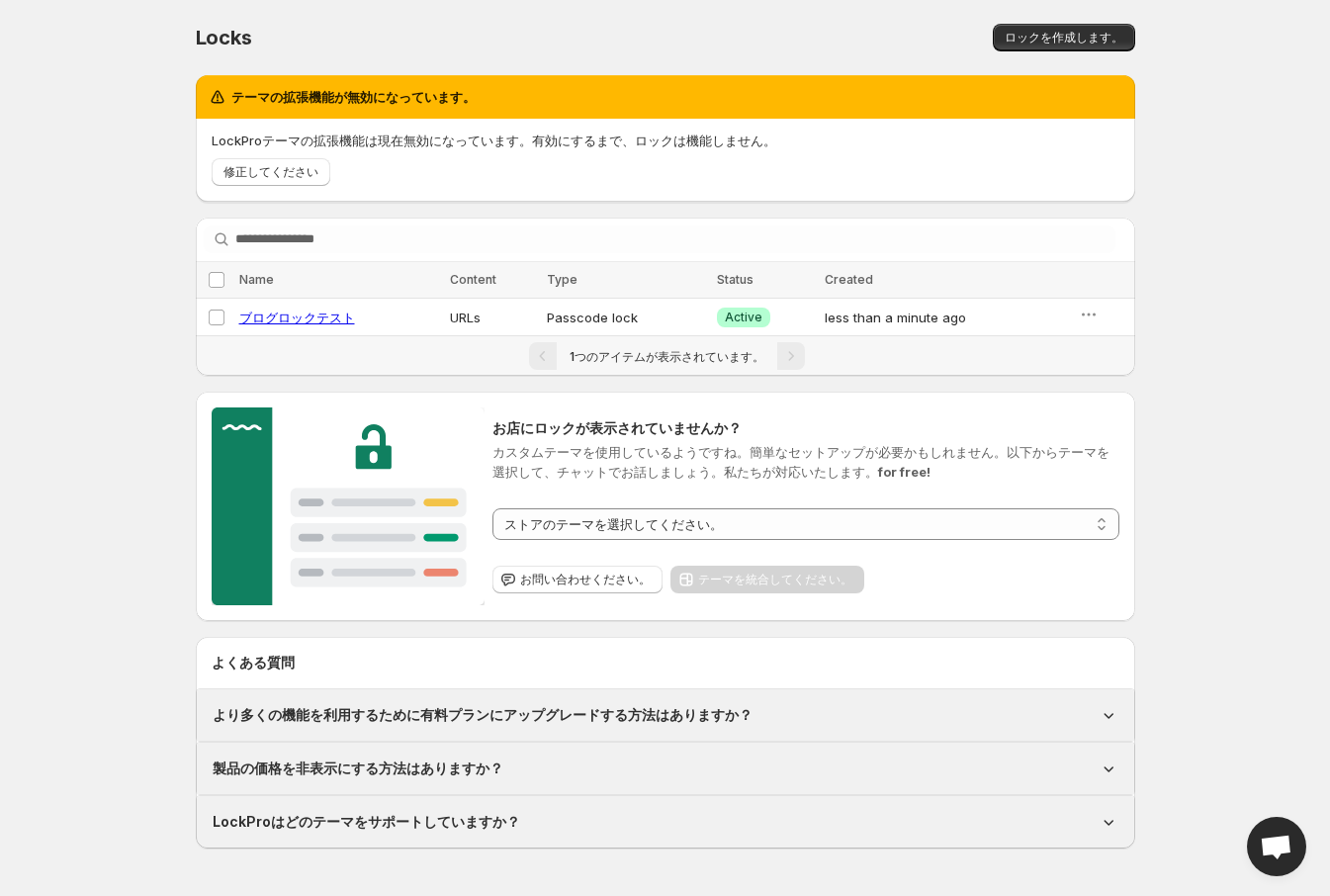 click on "LockProテーマの拡張機能は現在無効になっています。有効にするまで、ロックは機能しません。" at bounding box center [665, 140] 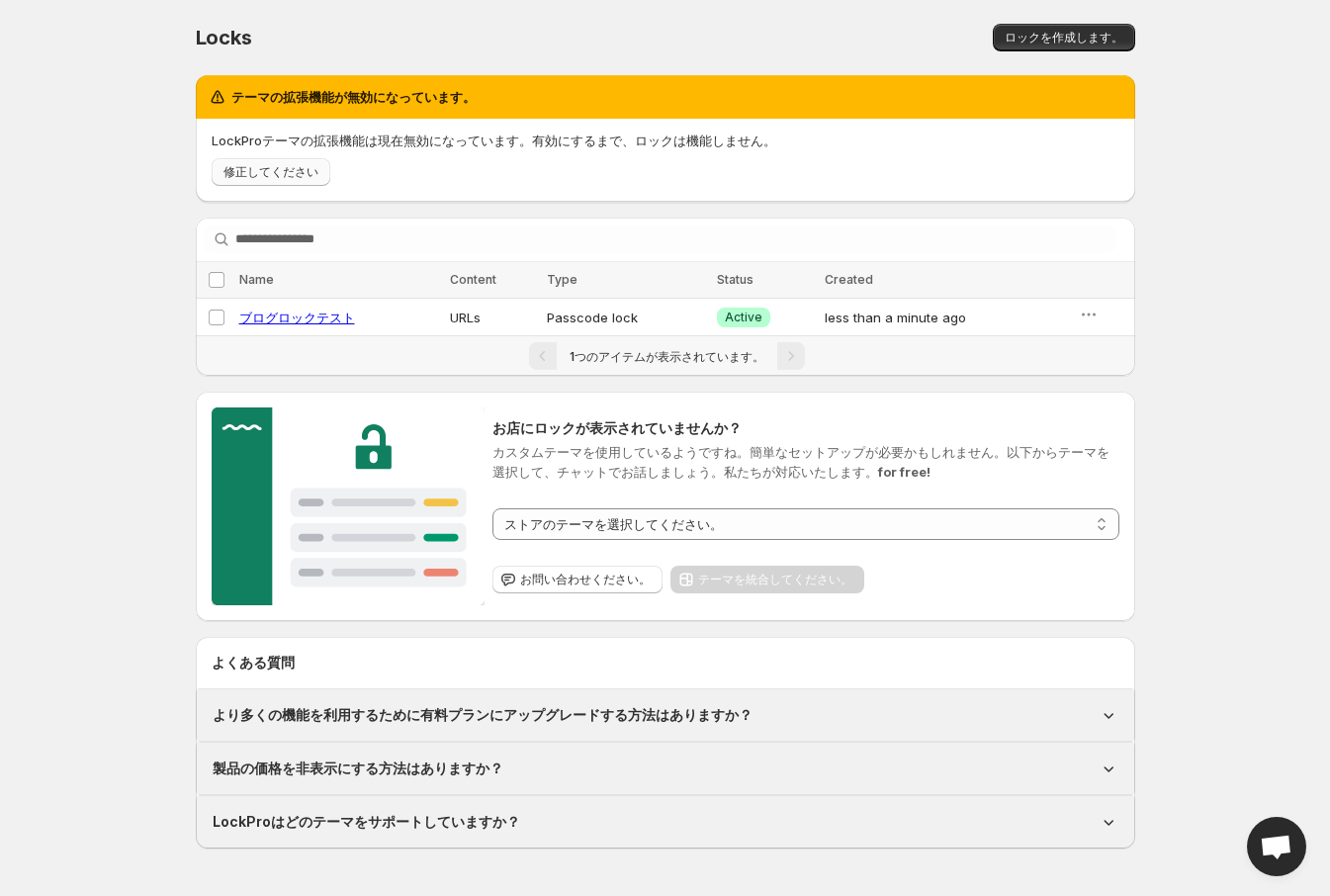 click on "修正してください" at bounding box center (271, 172) 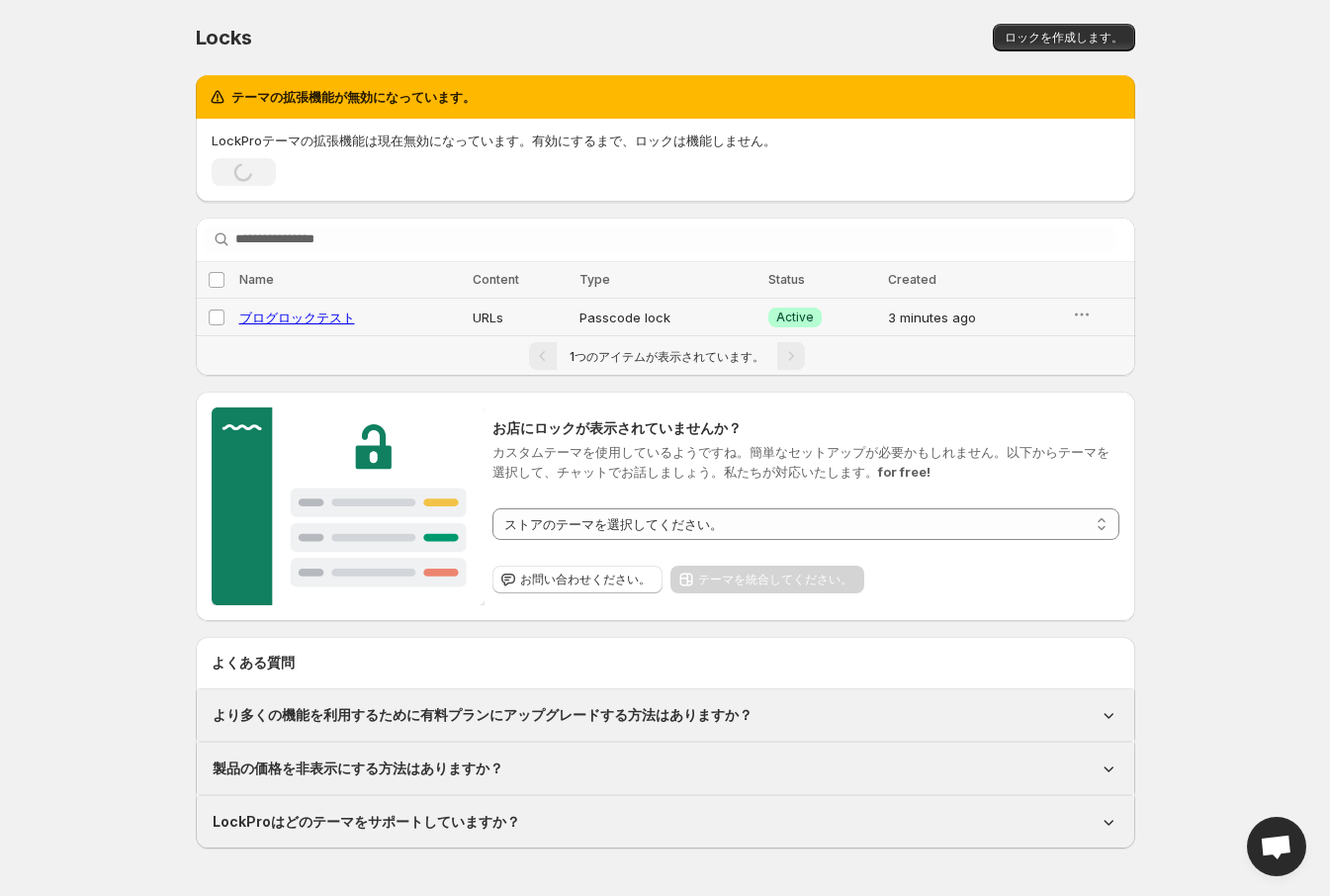 click on "ブログロックテスト" at bounding box center [297, 317] 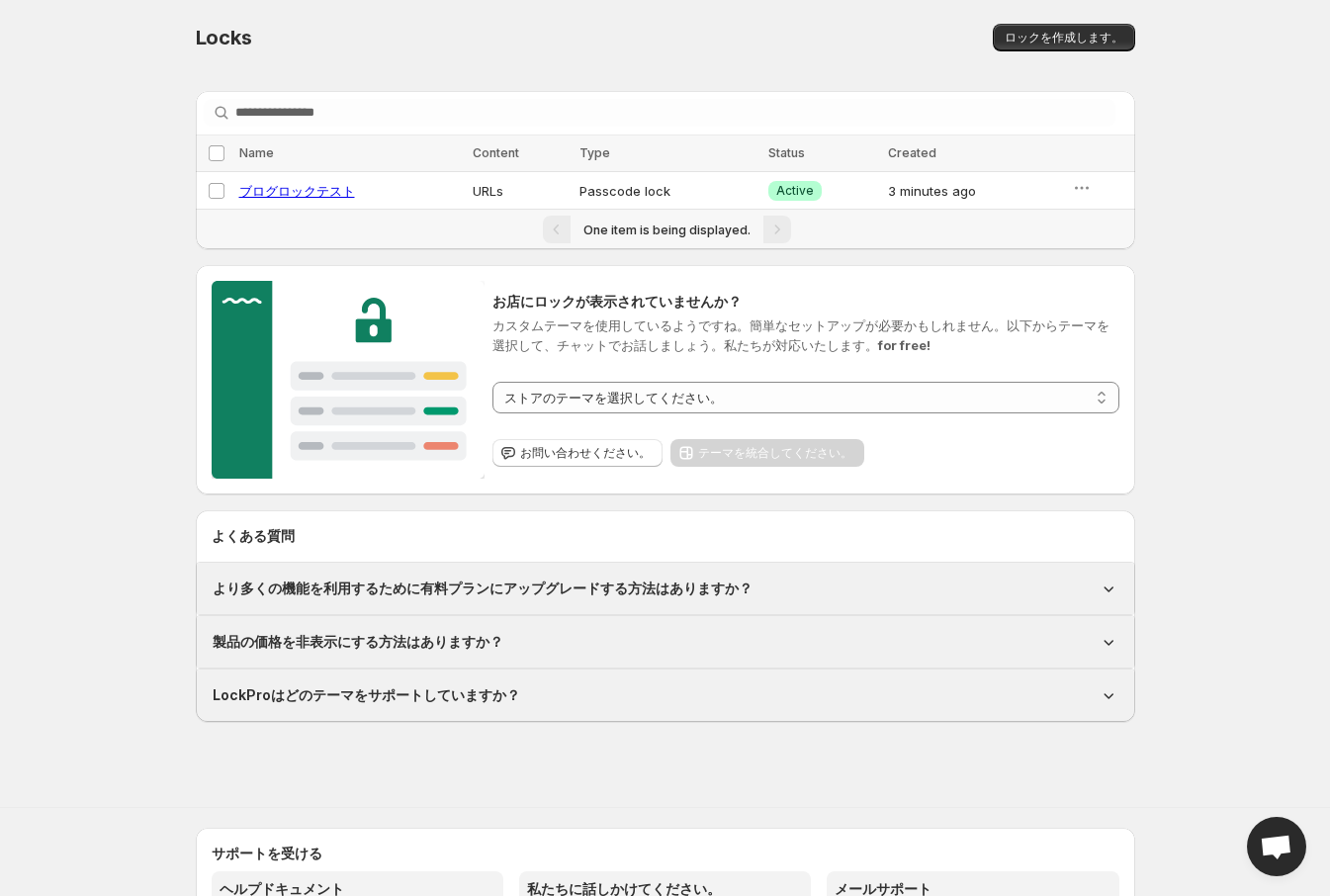 select on "****" 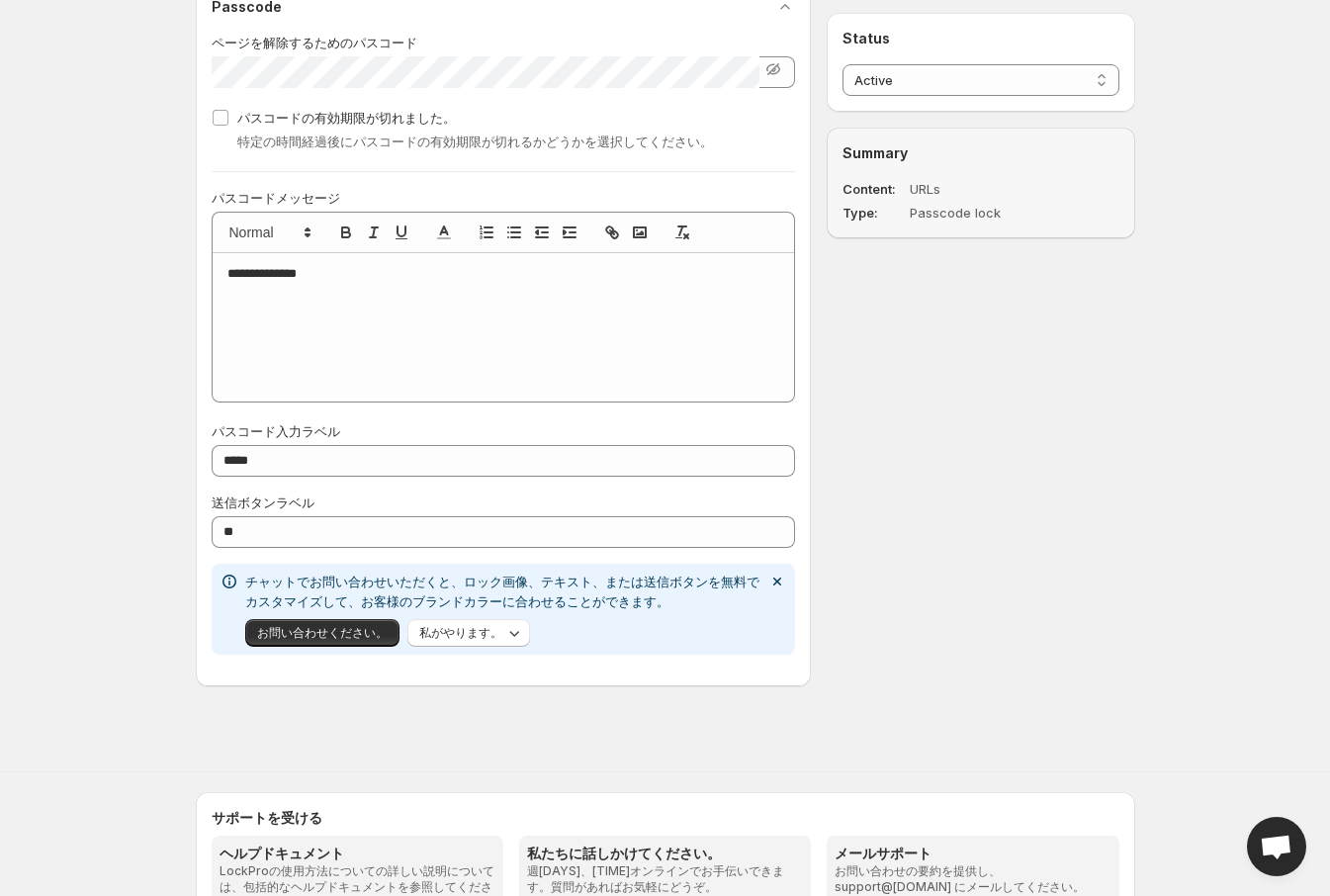 scroll, scrollTop: 989, scrollLeft: 0, axis: vertical 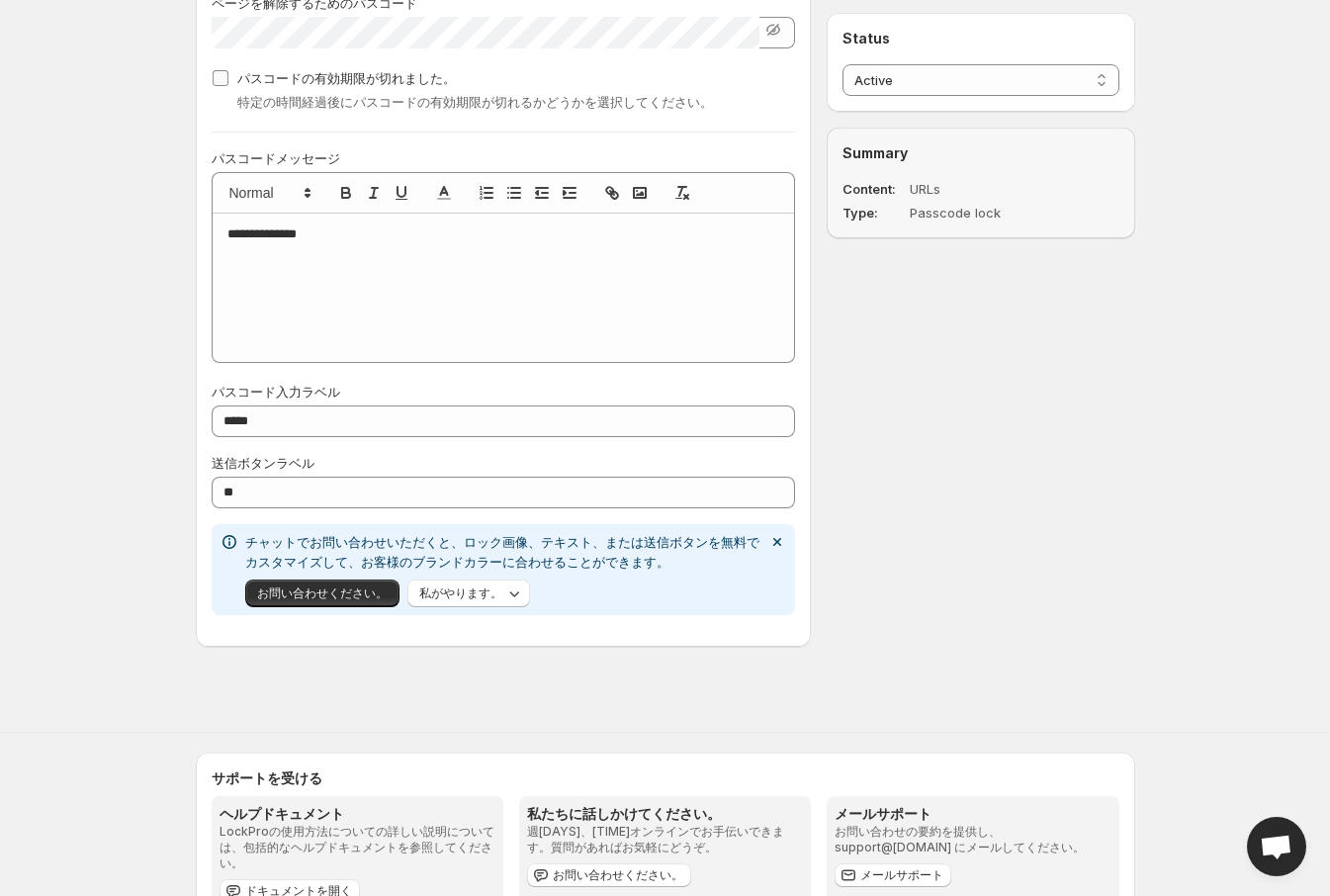 click on "パスコードの有効期限が切れました。" at bounding box center (333, 78) 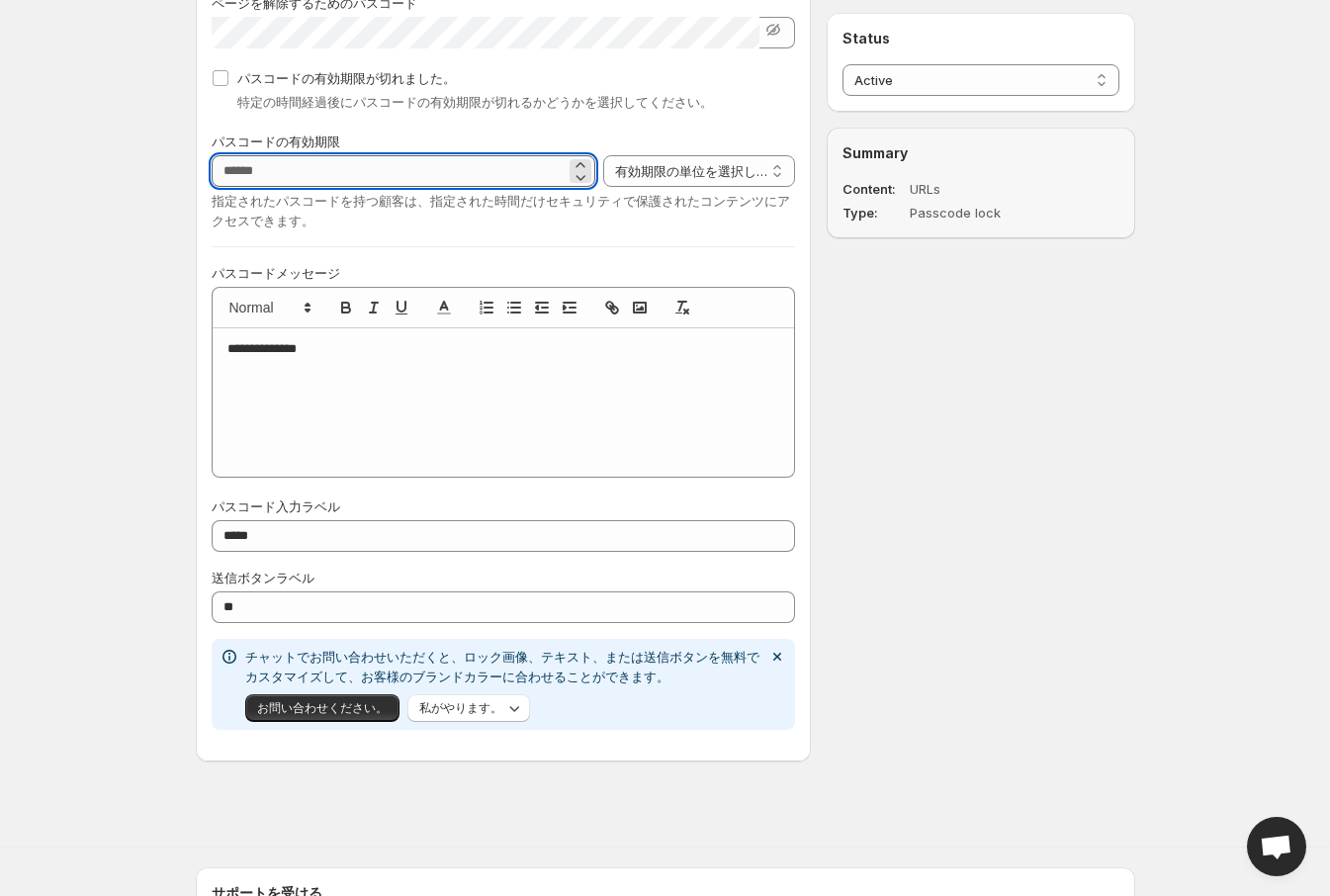 click on "パスコードの有効期限が切れました" at bounding box center [389, 171] 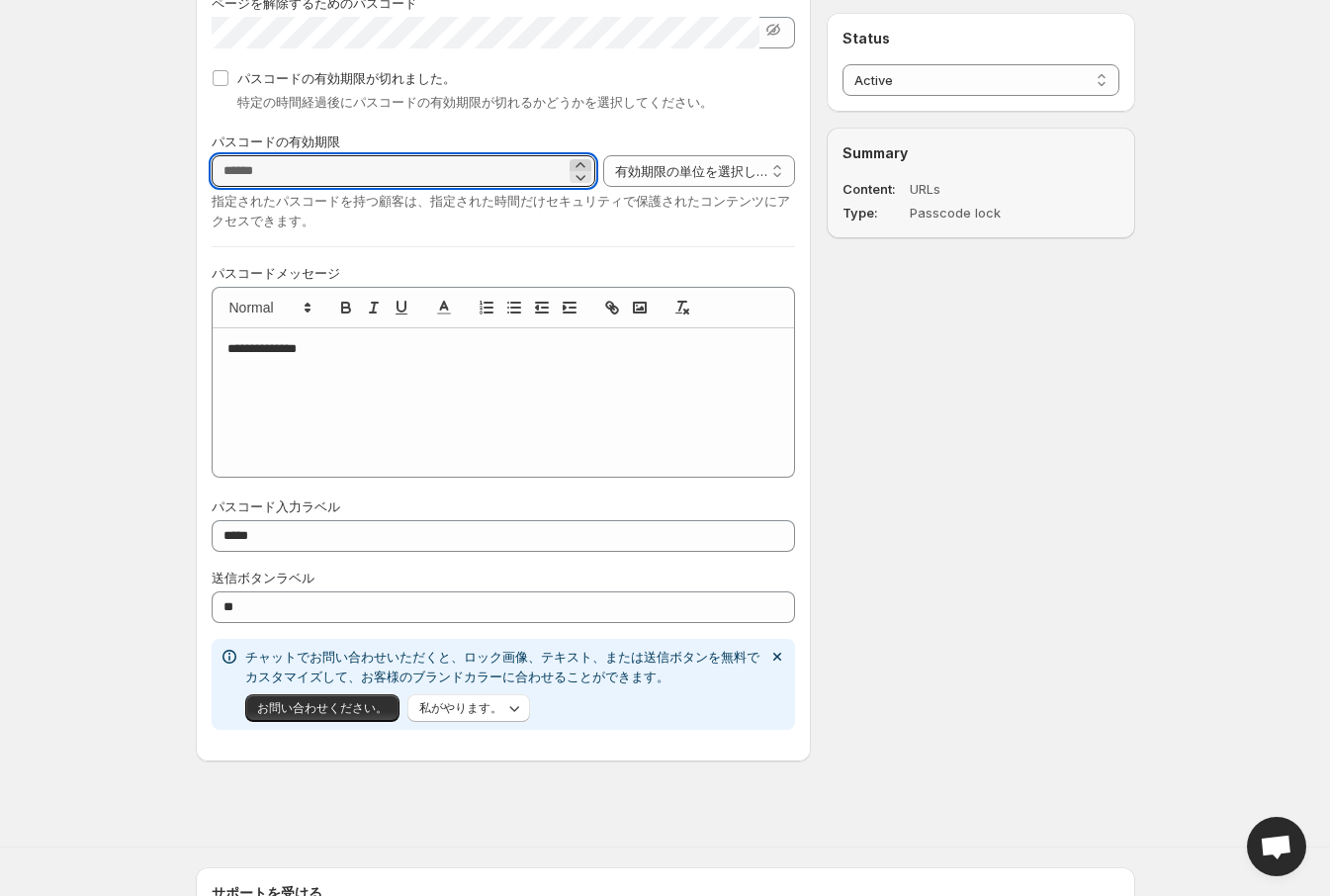 click 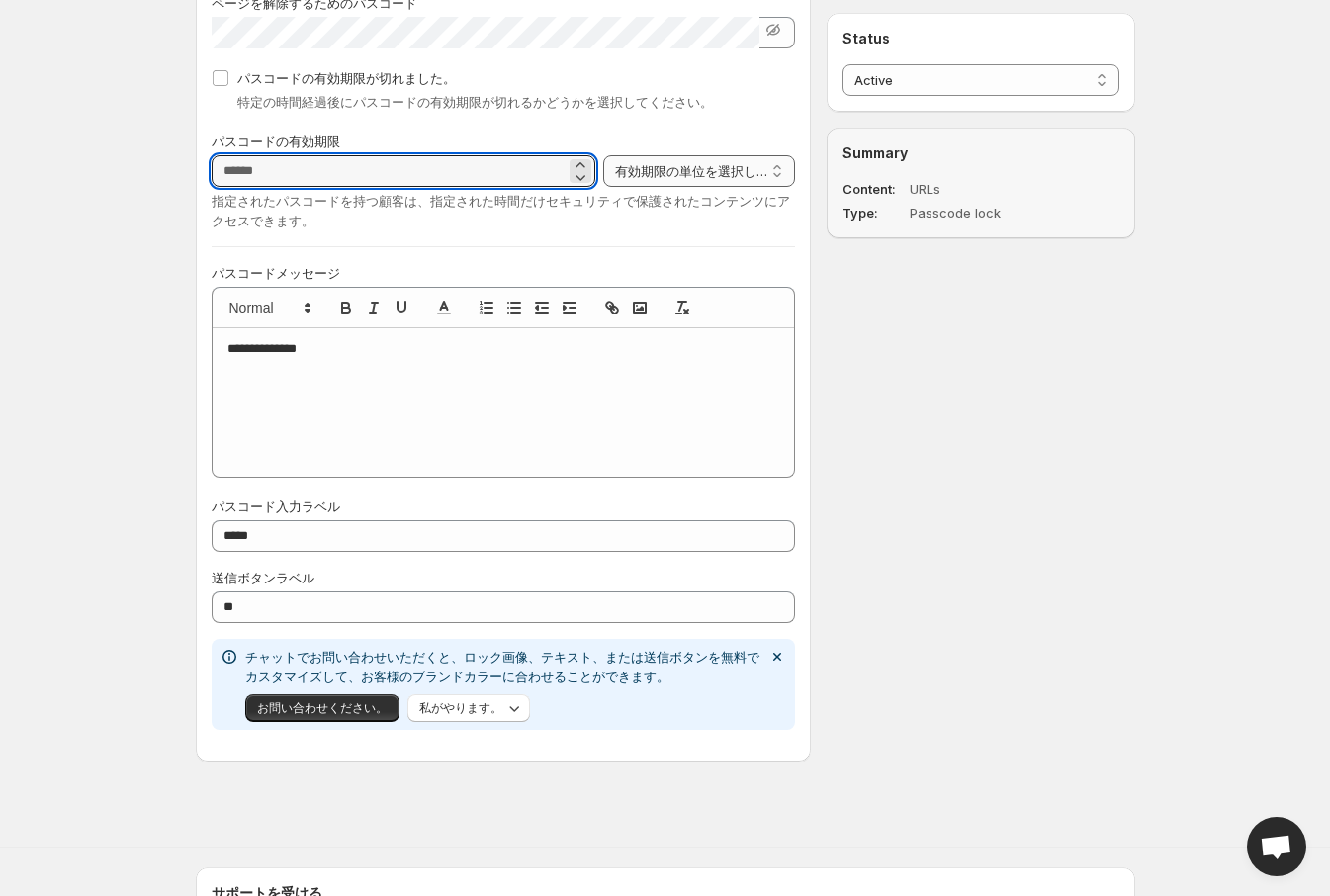 click on "**********" at bounding box center [699, 171] 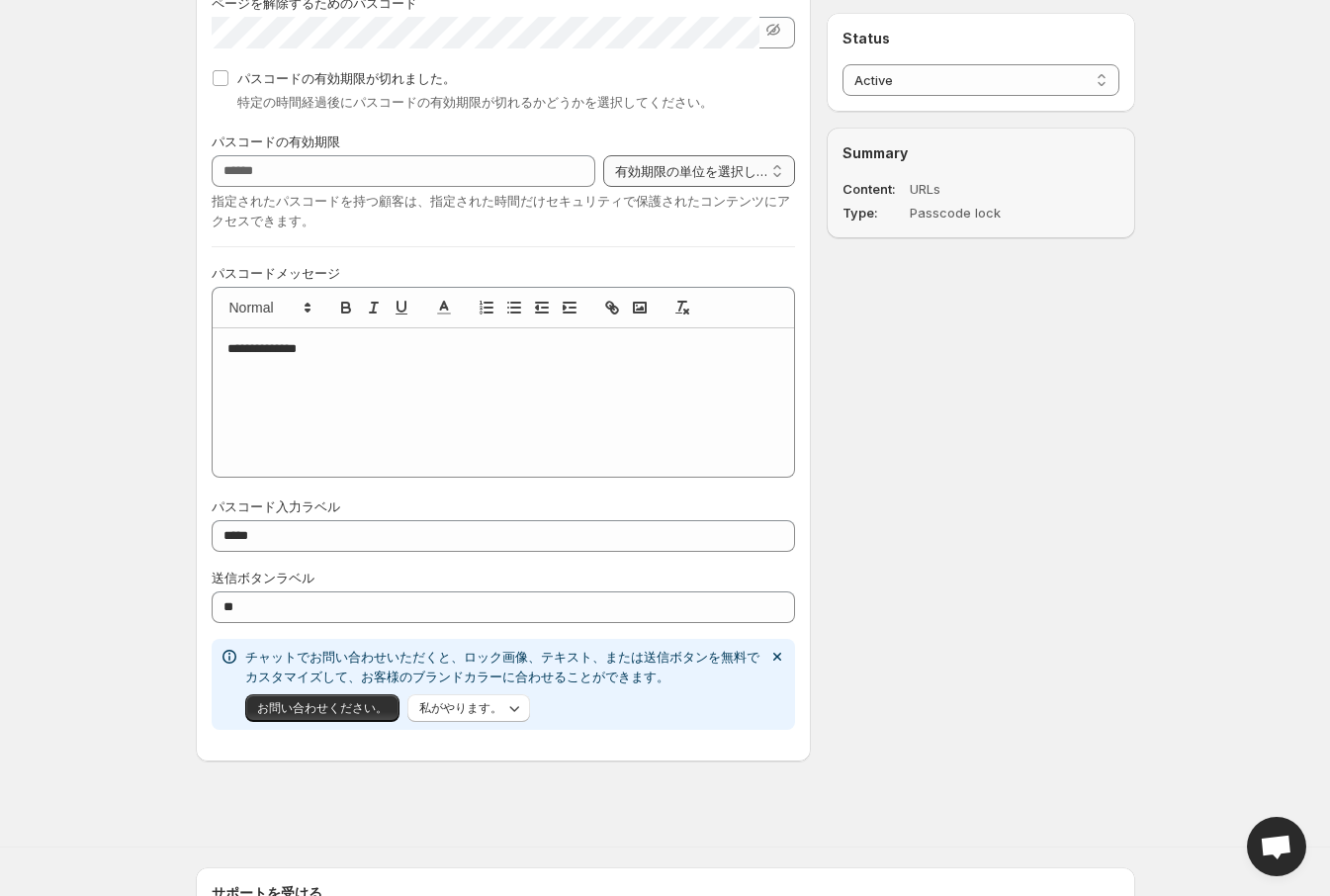 select on "****" 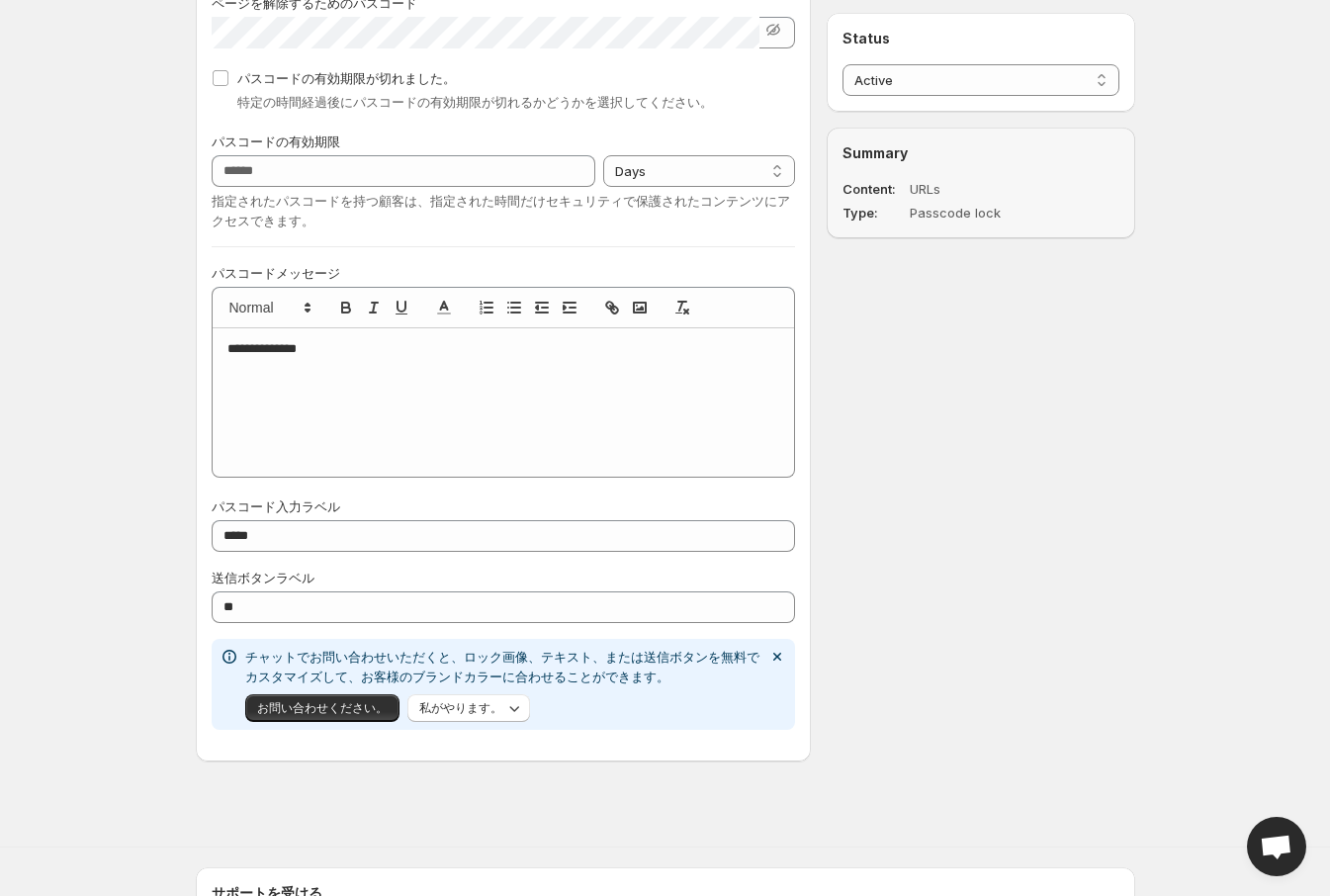 click on "**********" at bounding box center (503, 181) 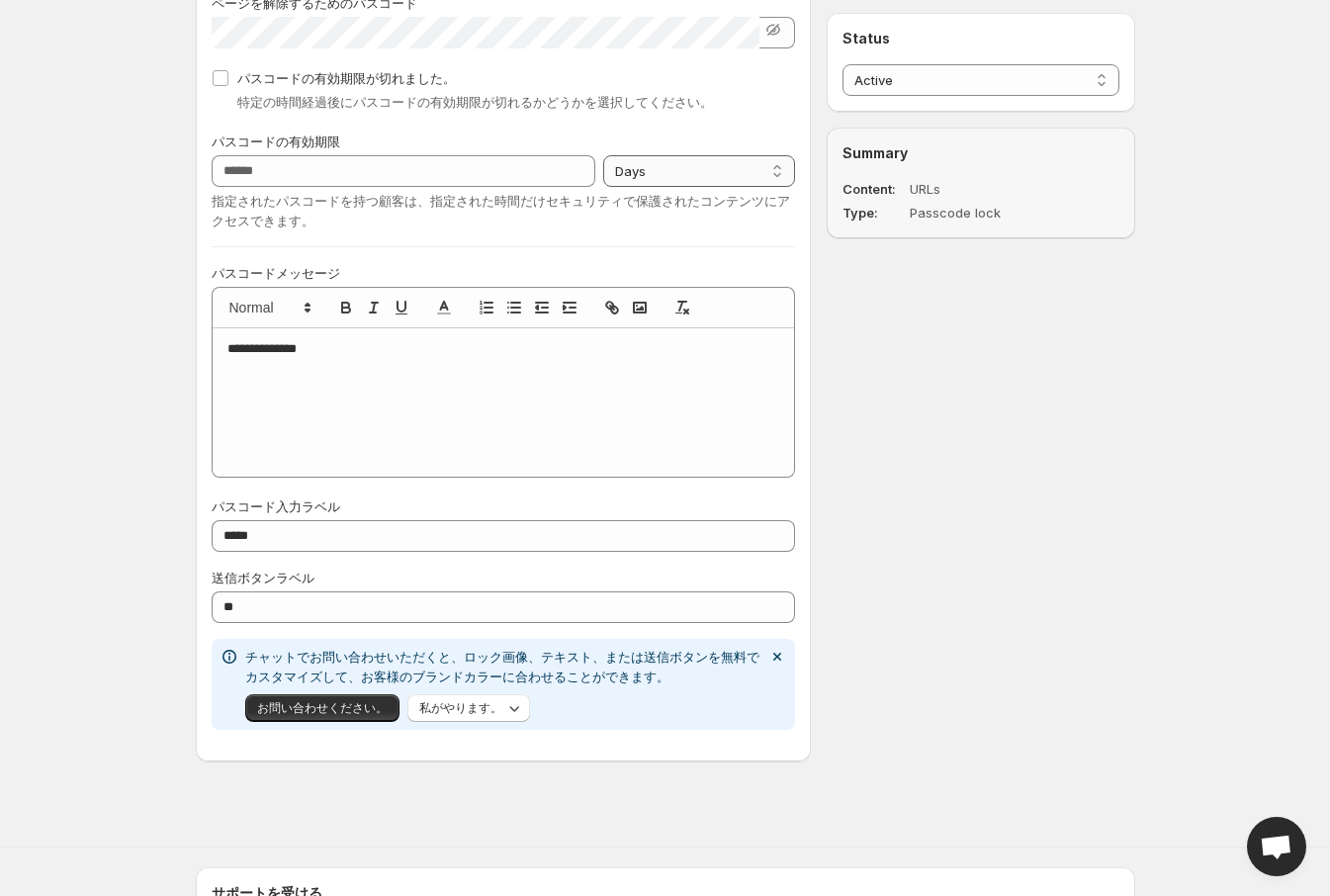 click on "**********" at bounding box center (699, 171) 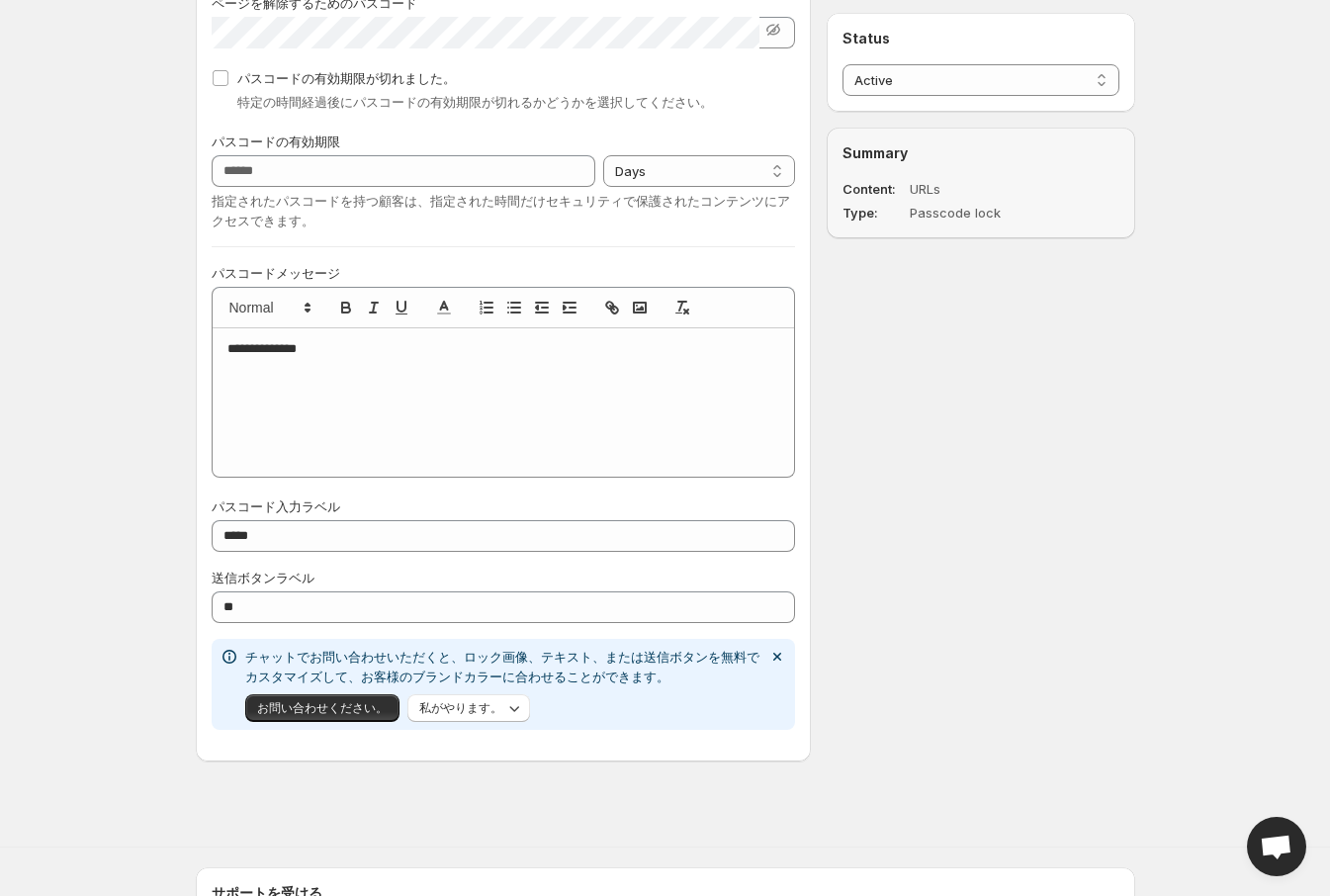 click on "**********" at bounding box center [658, -66] 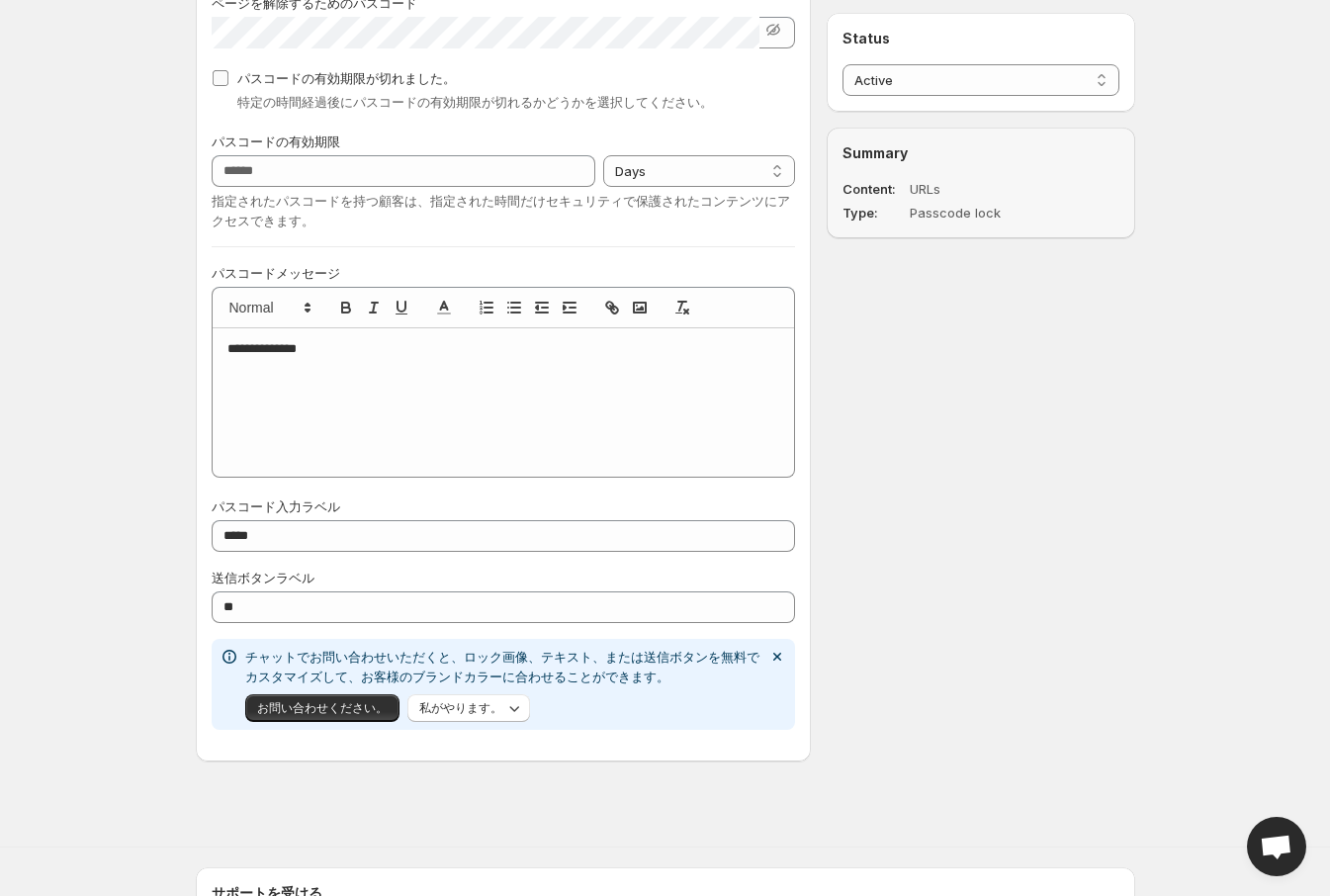 click on "パスコードの有効期限が切れました。" at bounding box center [346, 78] 